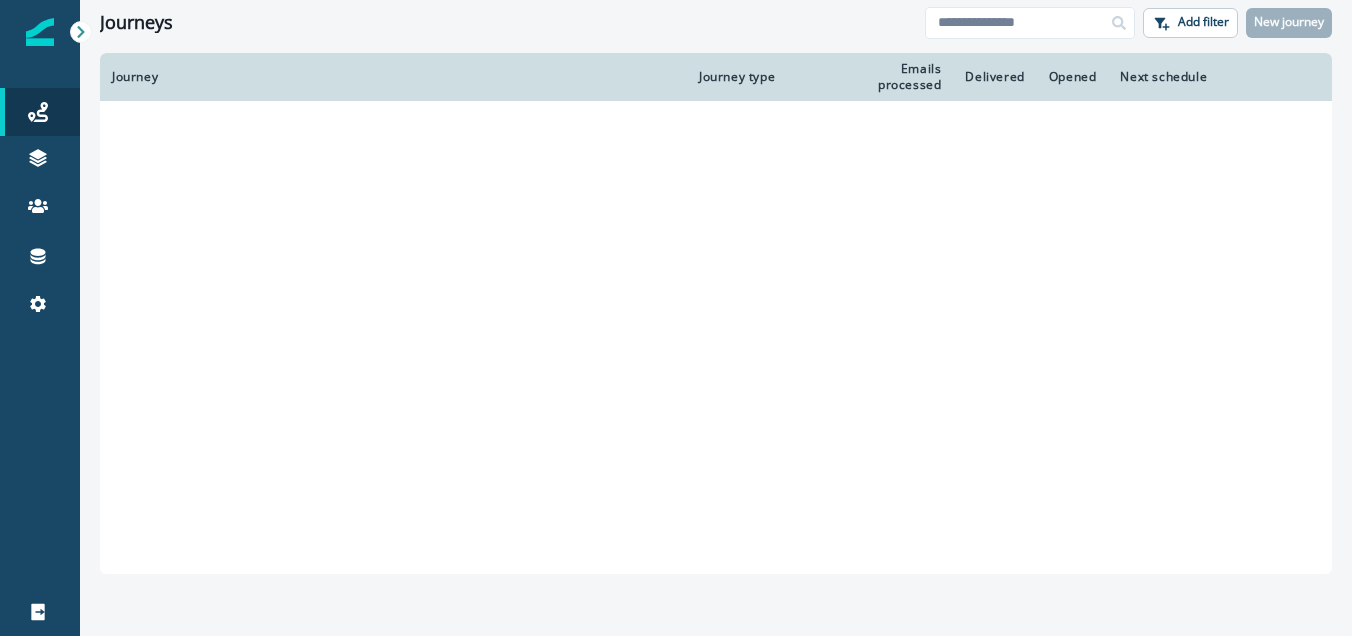 scroll, scrollTop: 0, scrollLeft: 0, axis: both 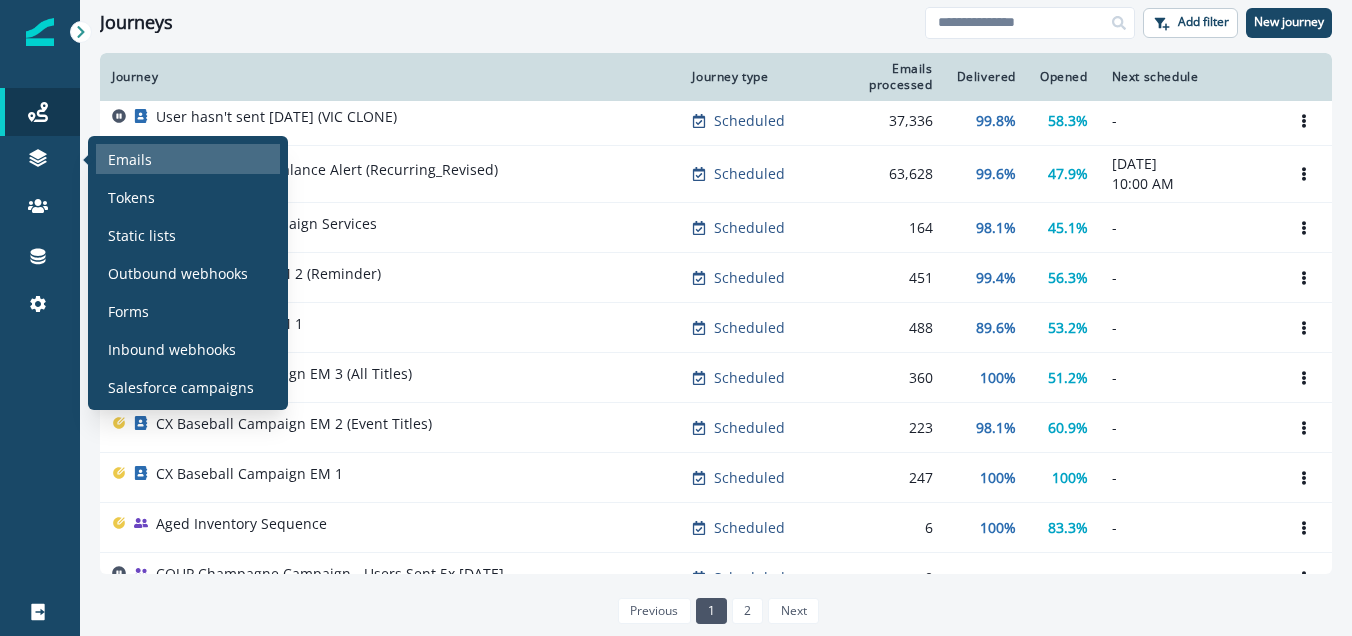click on "Emails" at bounding box center (130, 159) 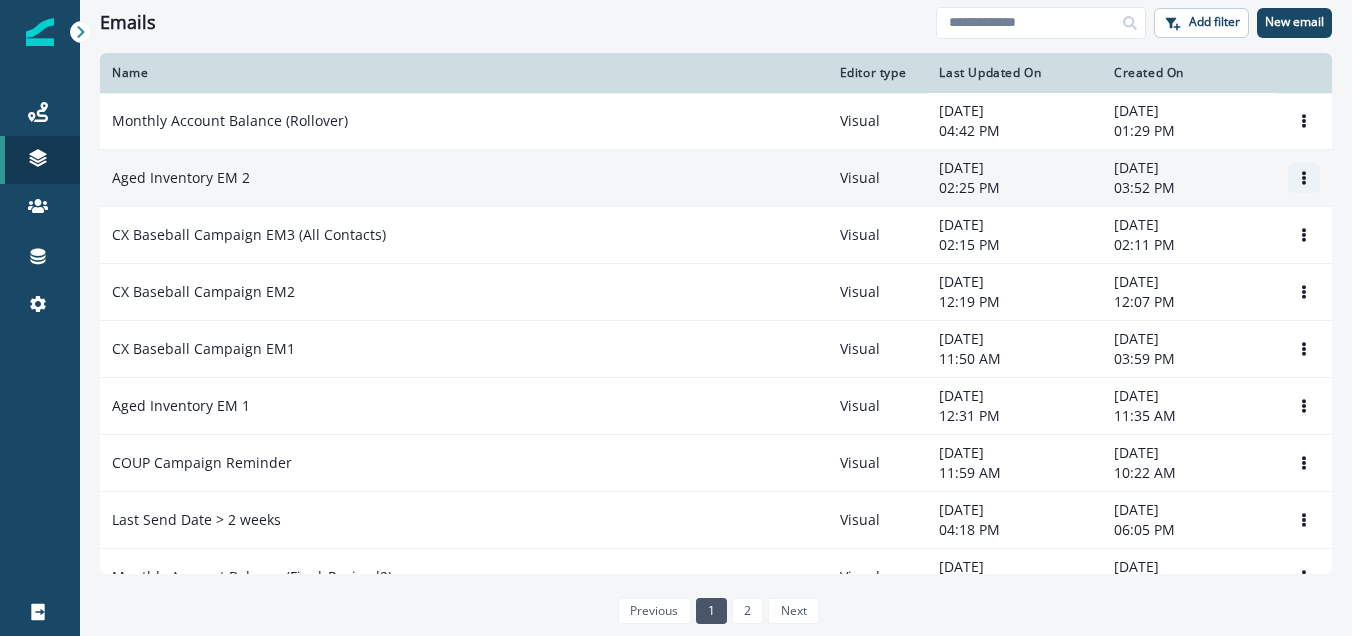 click at bounding box center [1304, 178] 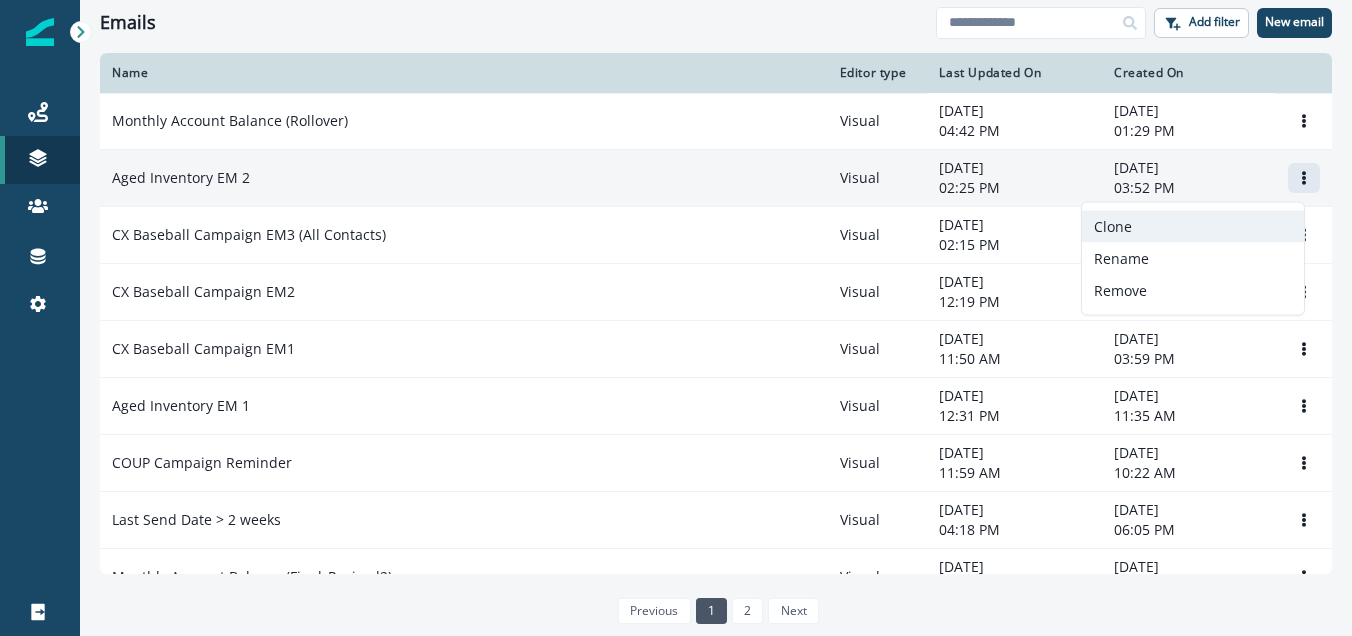 click on "Clone" at bounding box center [1193, 227] 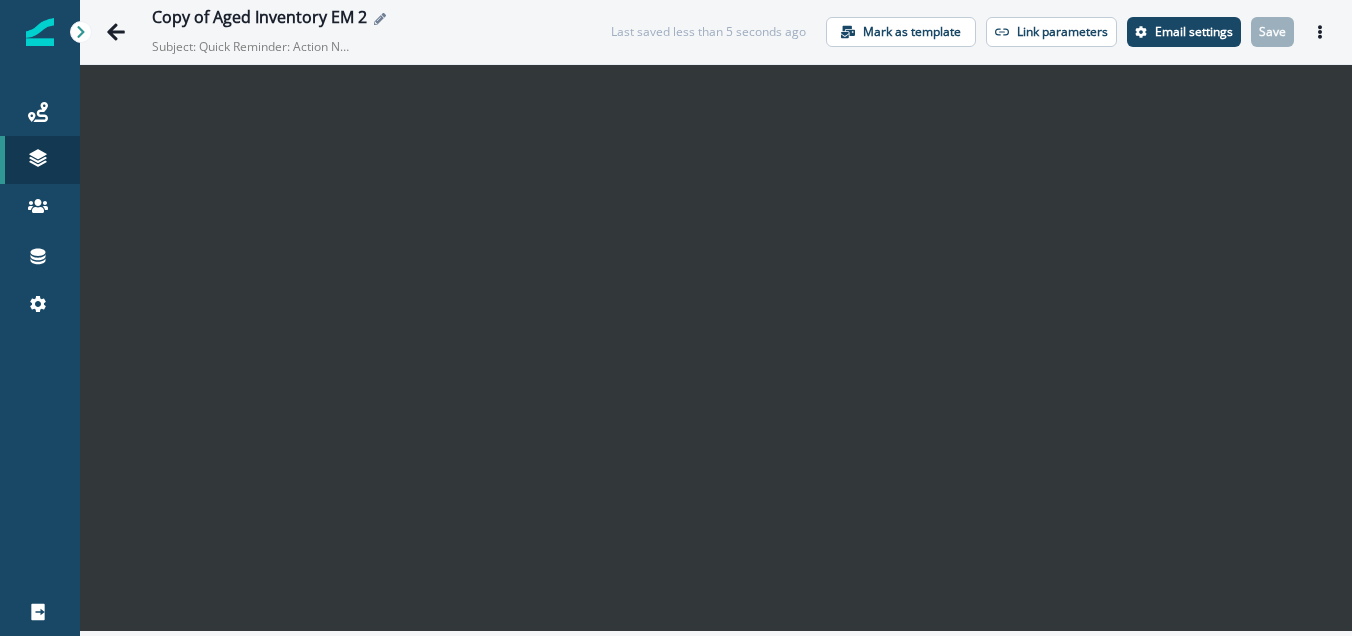 click 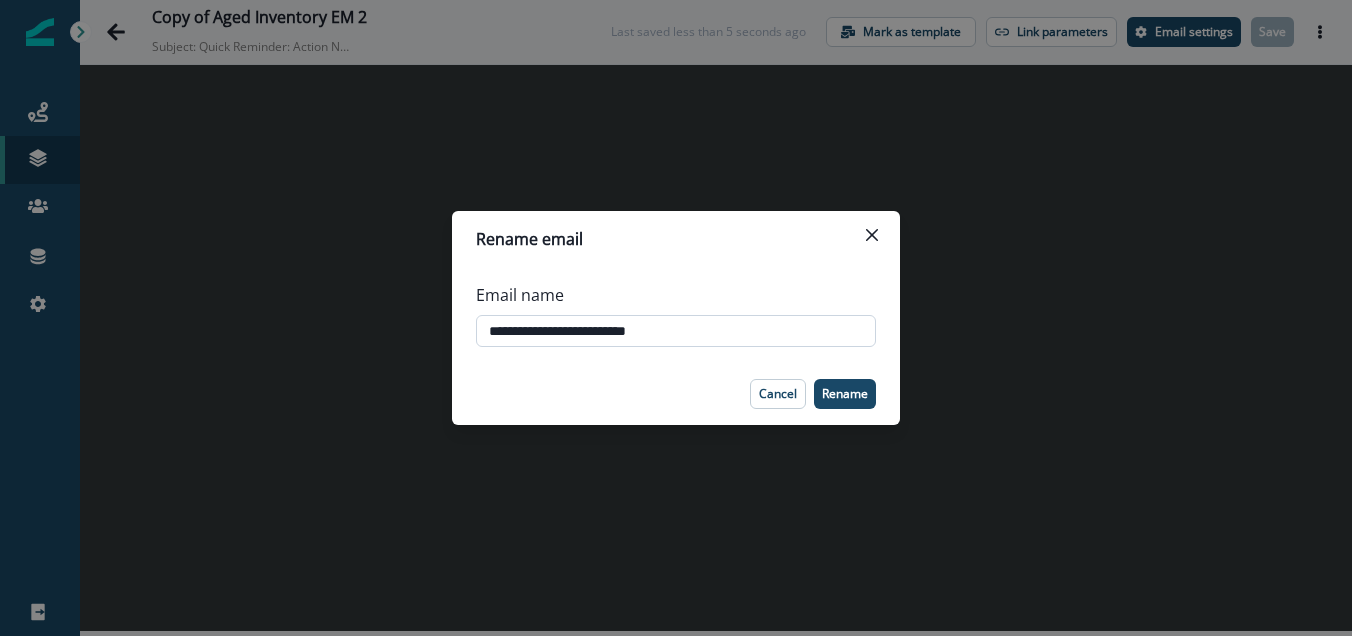 click on "**********" at bounding box center (676, 331) 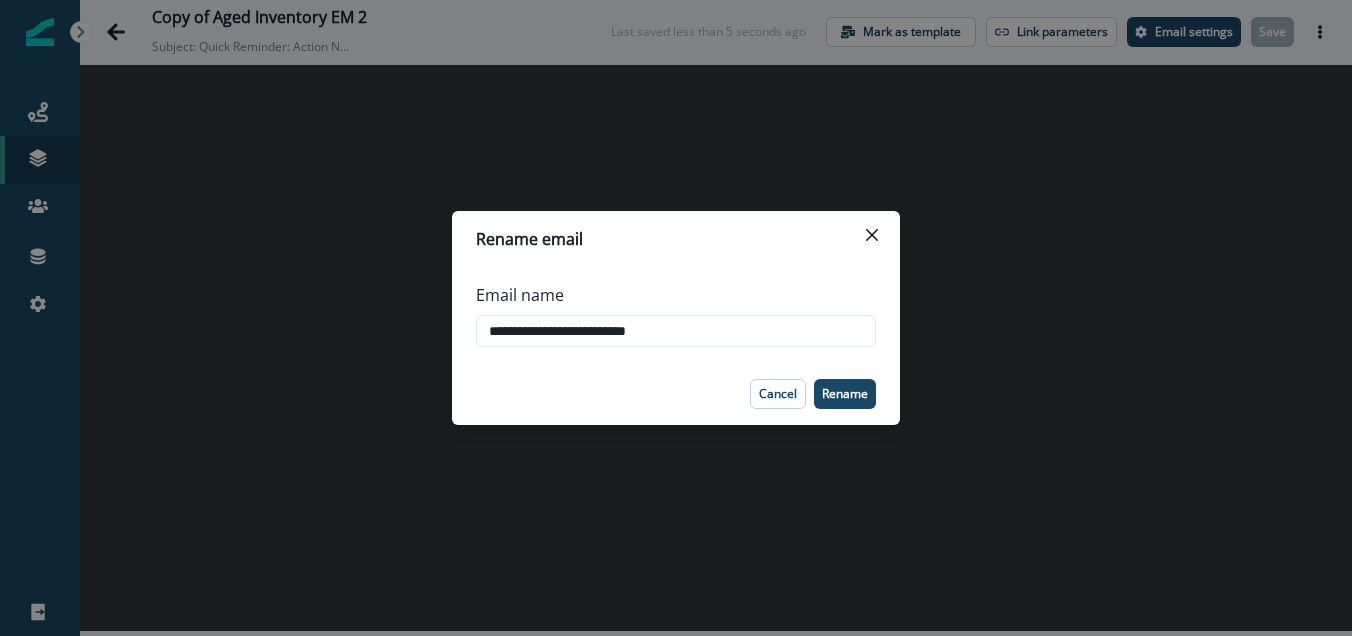 drag, startPoint x: 542, startPoint y: 335, endPoint x: 390, endPoint y: 327, distance: 152.21039 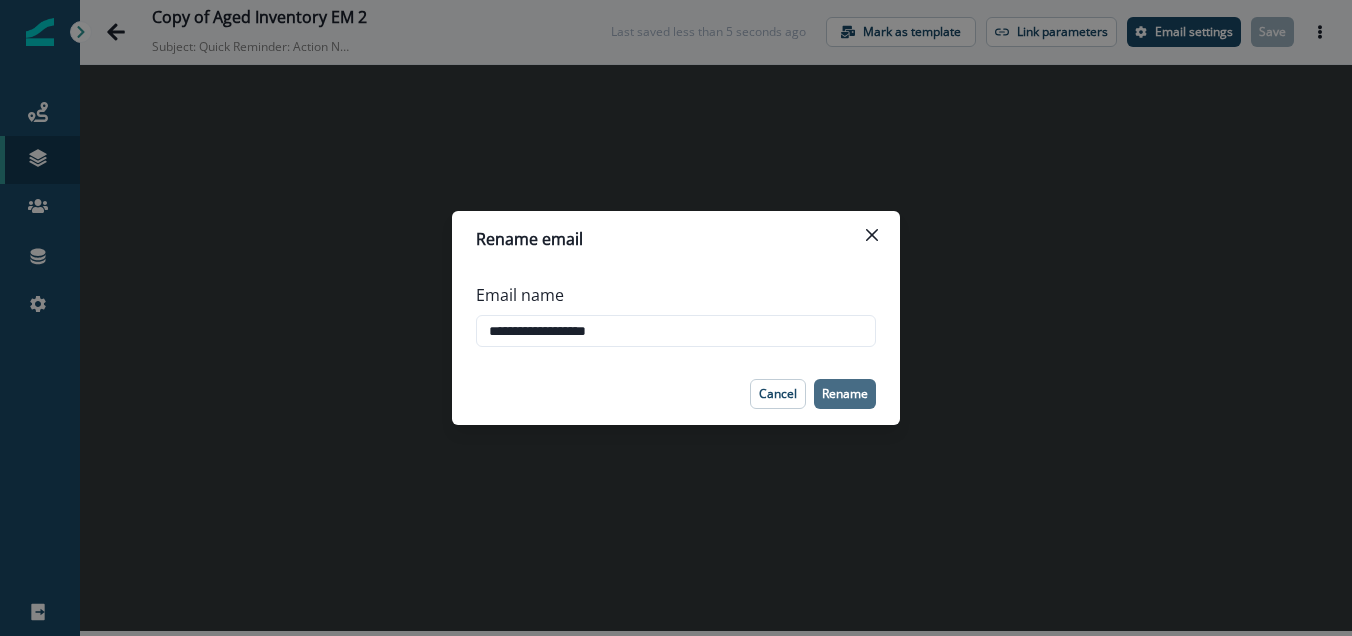 type on "**********" 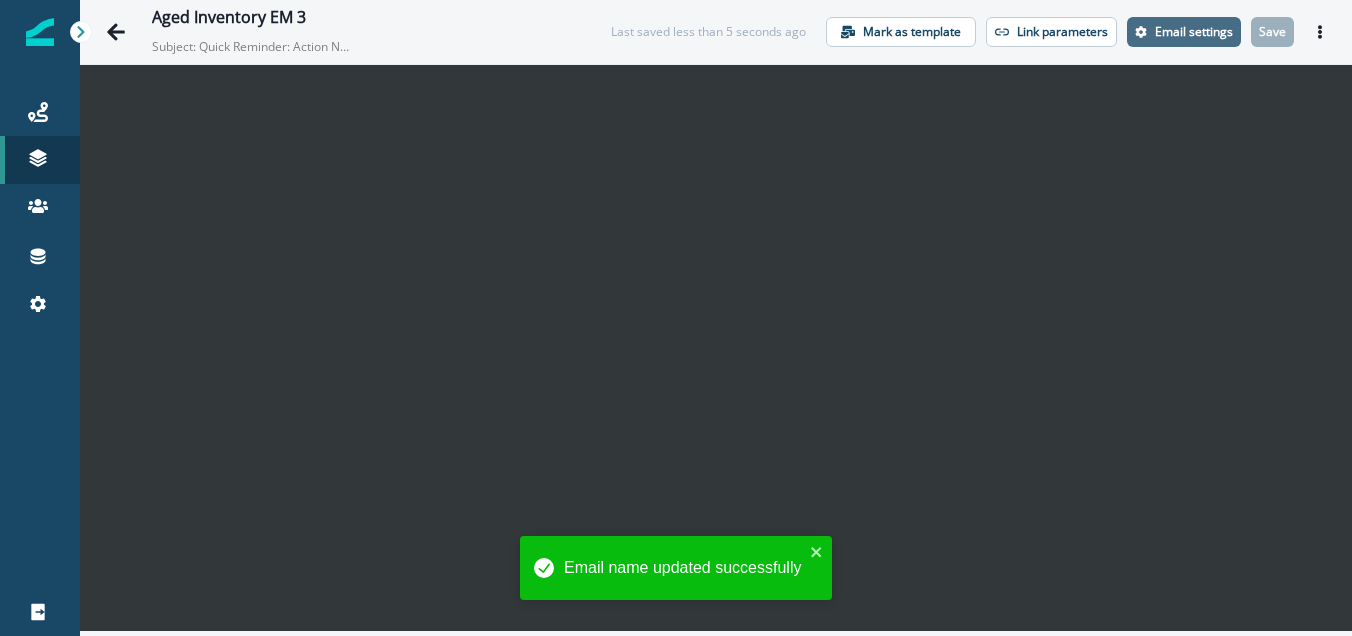 click on "Email settings" at bounding box center (1194, 32) 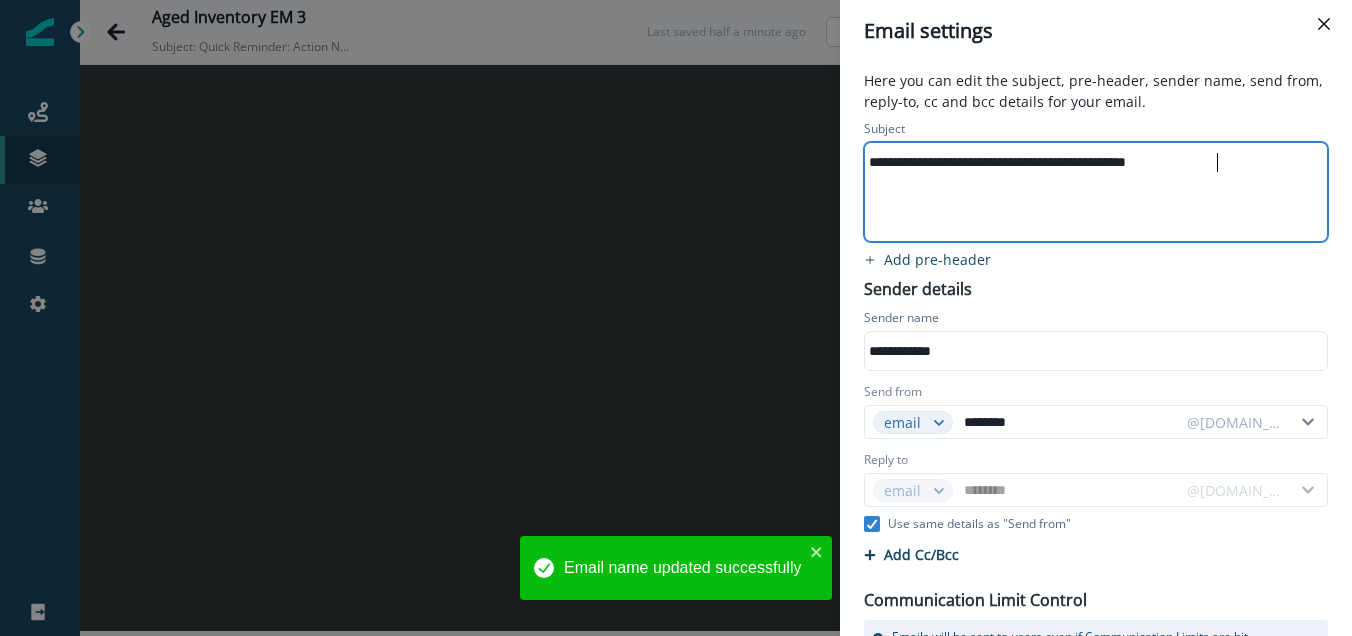click on "**********" at bounding box center [1094, 192] 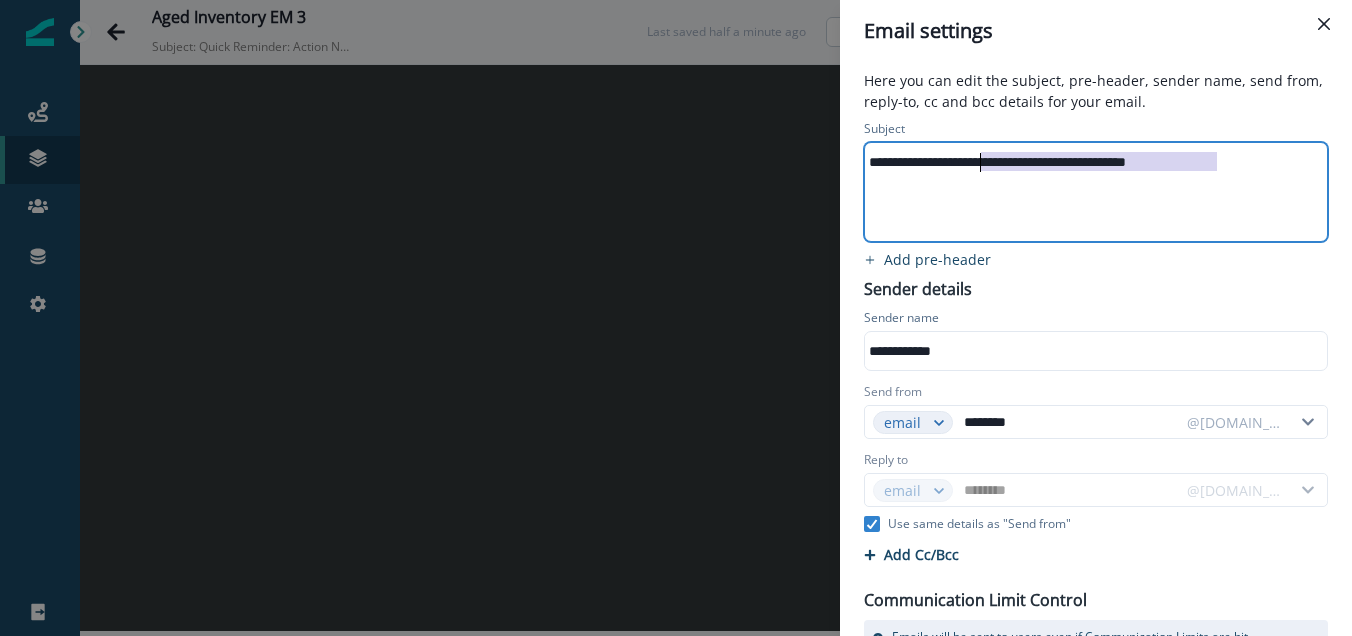 drag, startPoint x: 1019, startPoint y: 169, endPoint x: 982, endPoint y: 168, distance: 37.01351 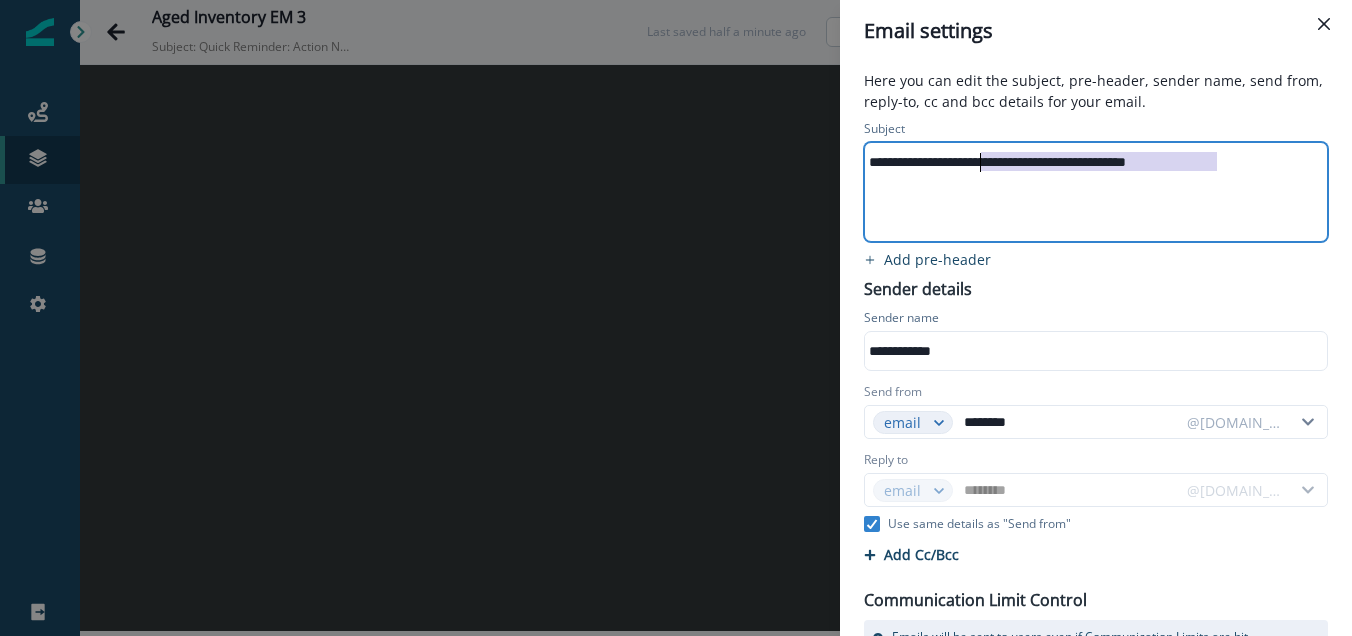 click on "**********" at bounding box center (1094, 192) 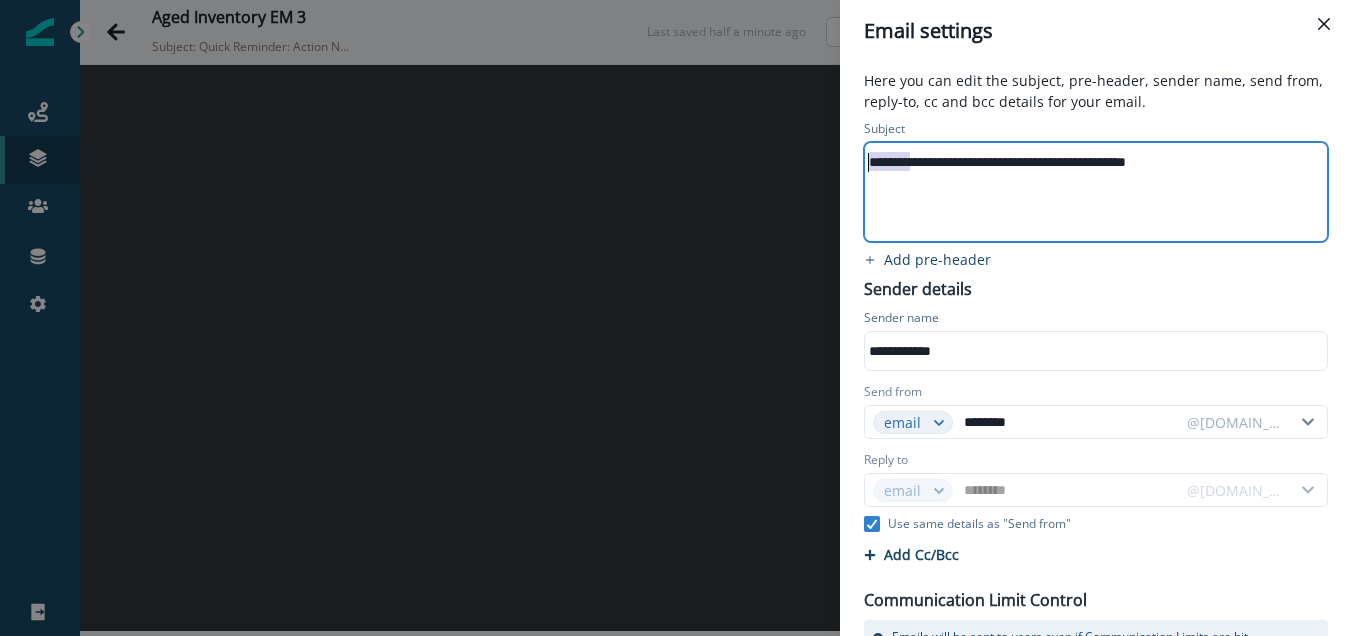 drag, startPoint x: 910, startPoint y: 169, endPoint x: 758, endPoint y: 164, distance: 152.08221 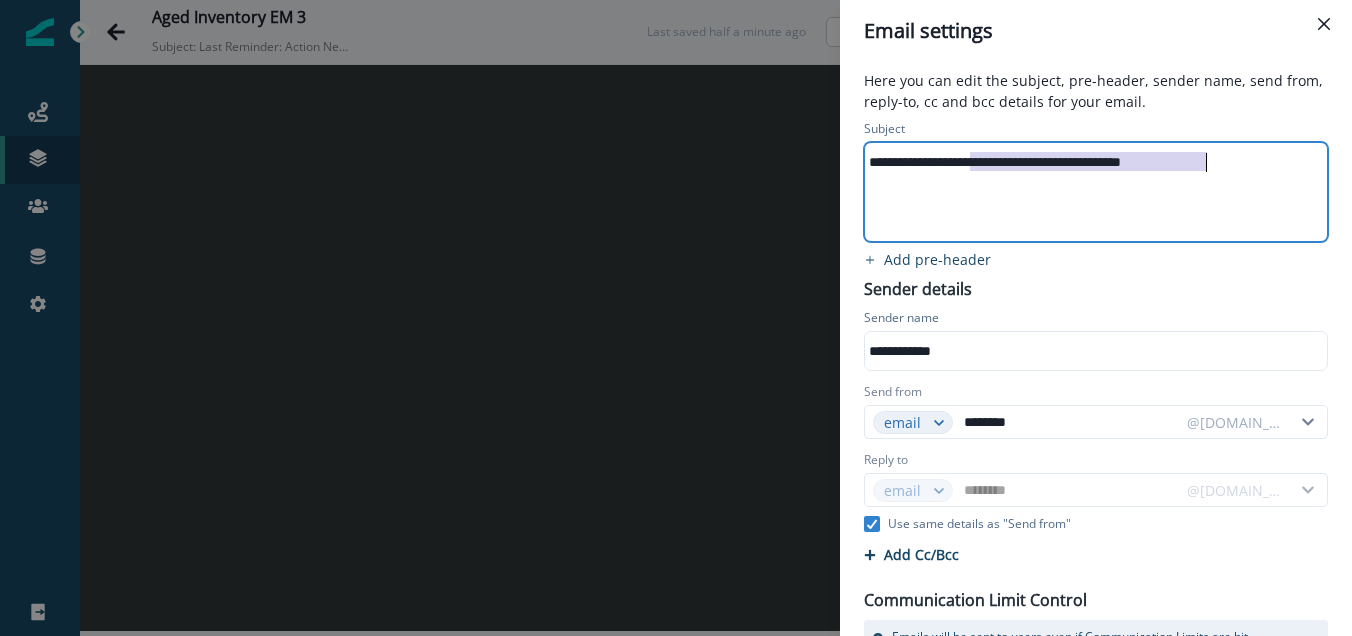 drag, startPoint x: 971, startPoint y: 162, endPoint x: 1251, endPoint y: 165, distance: 280.01608 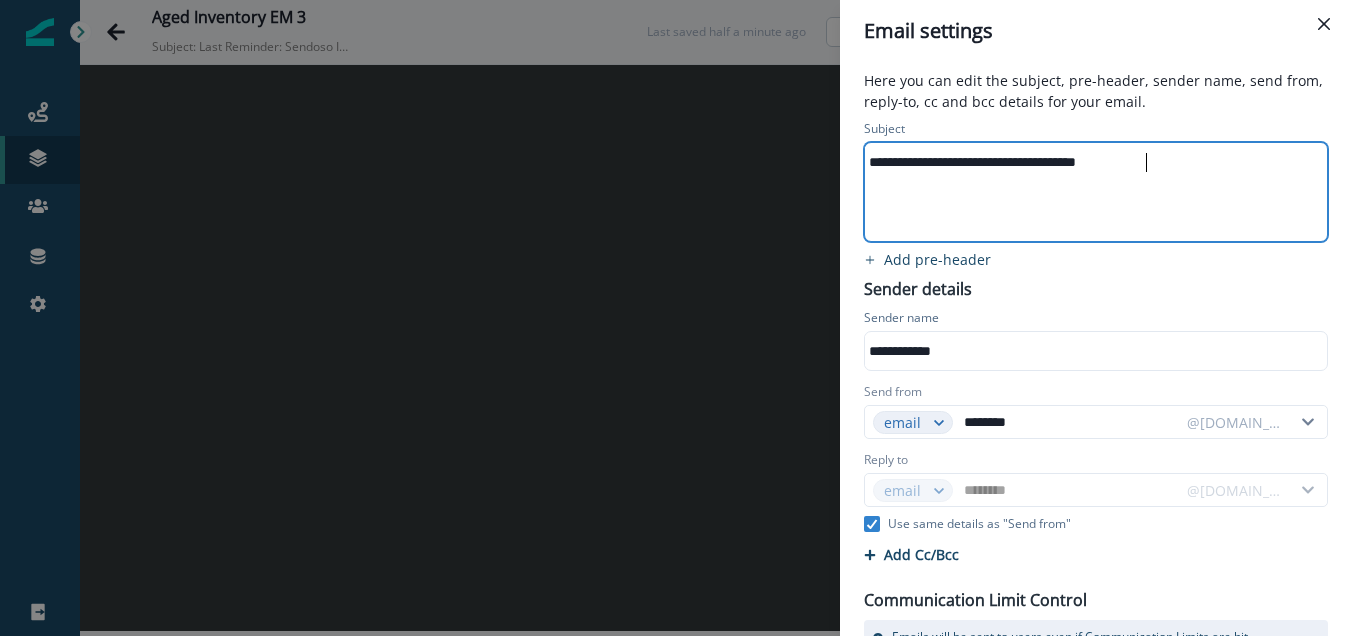 click on "**********" at bounding box center (1087, 162) 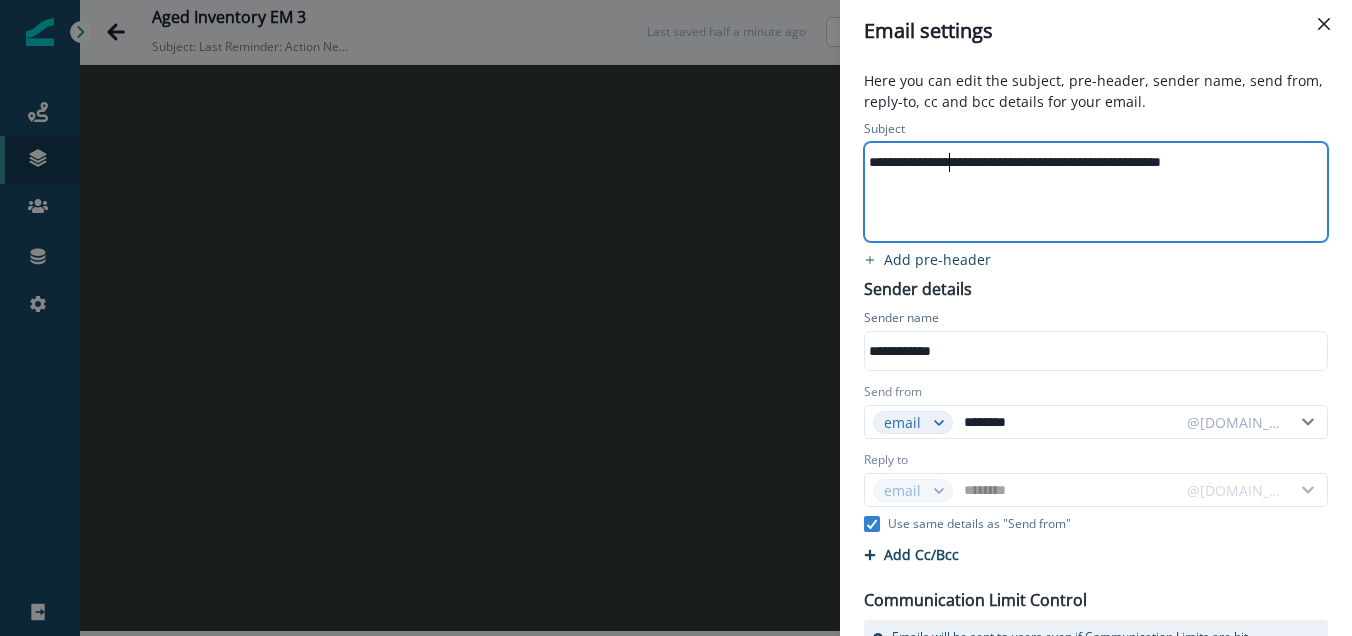 click on "**********" at bounding box center [1087, 162] 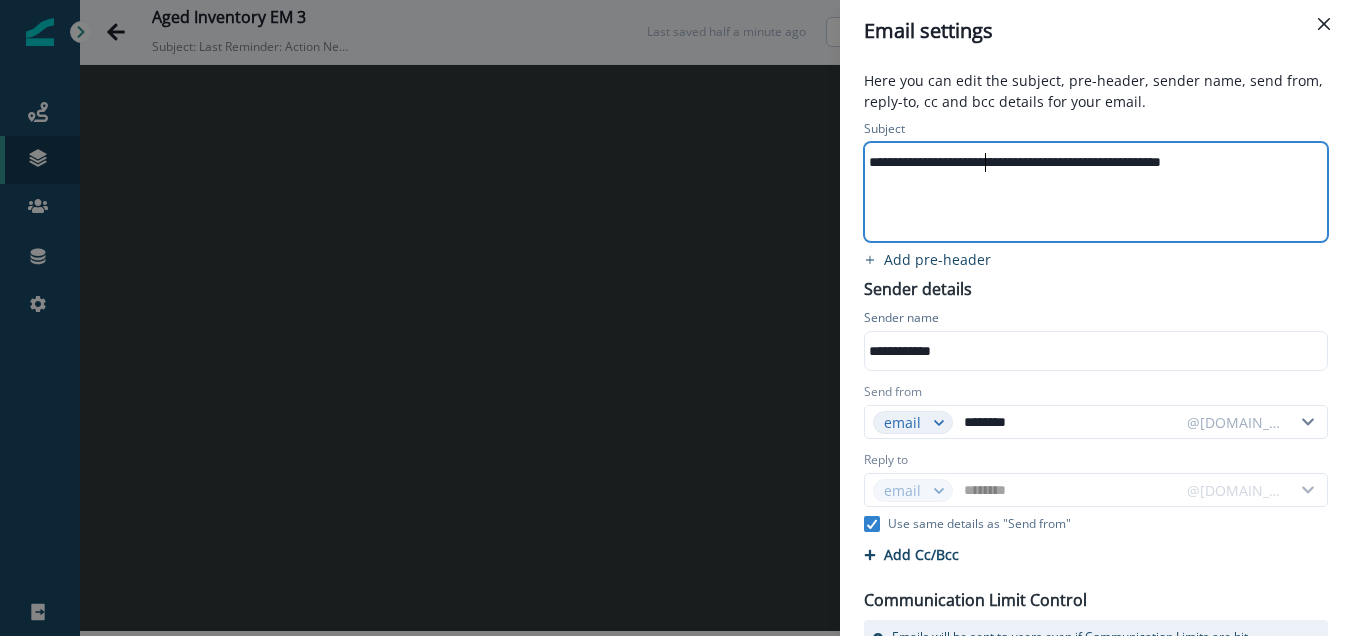 click on "**********" at bounding box center (1094, 192) 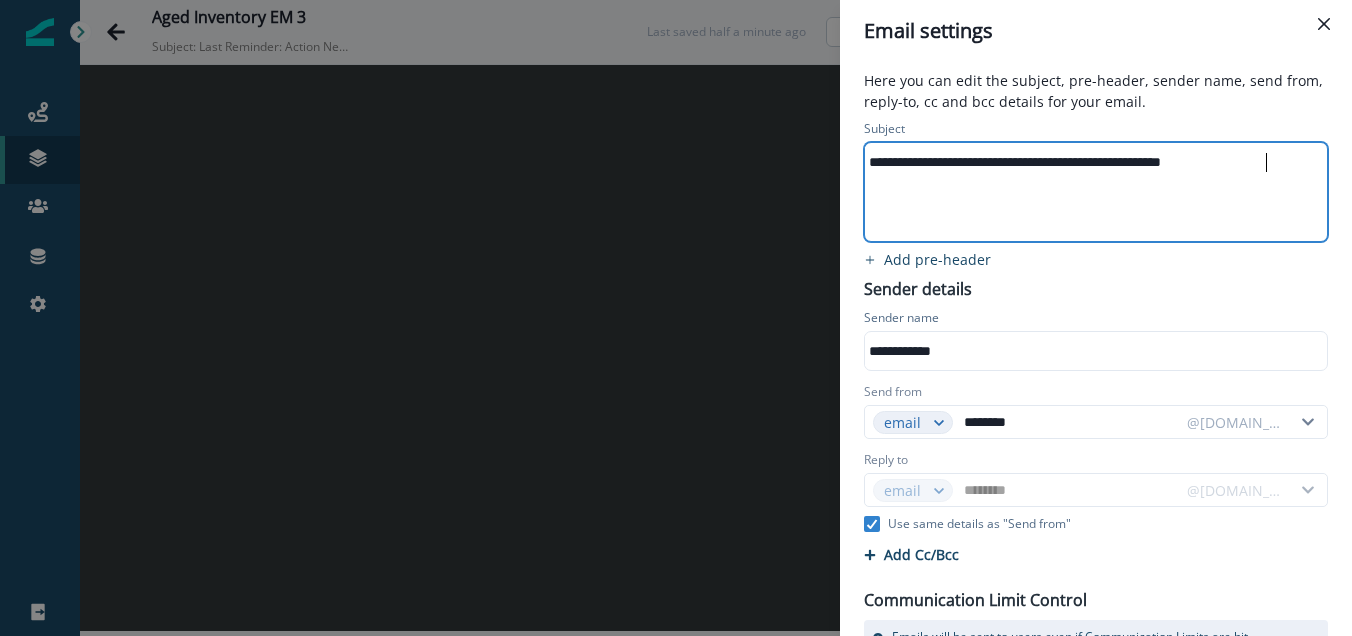 click on "Sender name" at bounding box center [1096, 320] 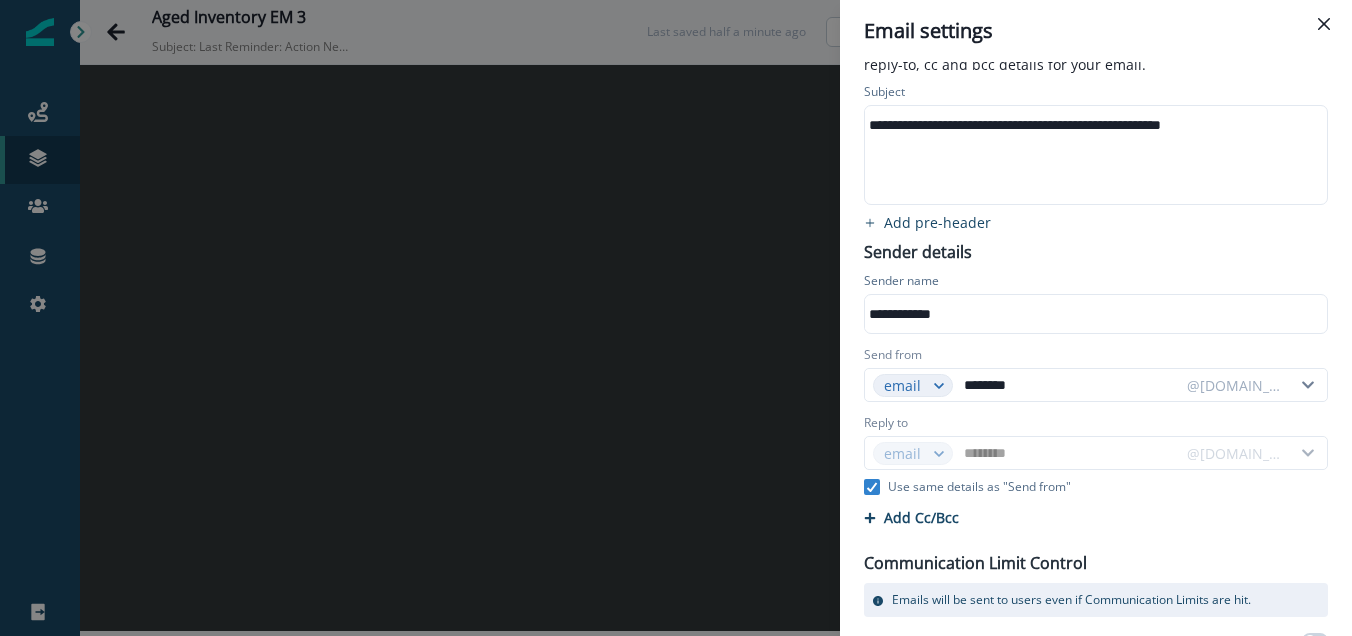 scroll, scrollTop: 108, scrollLeft: 0, axis: vertical 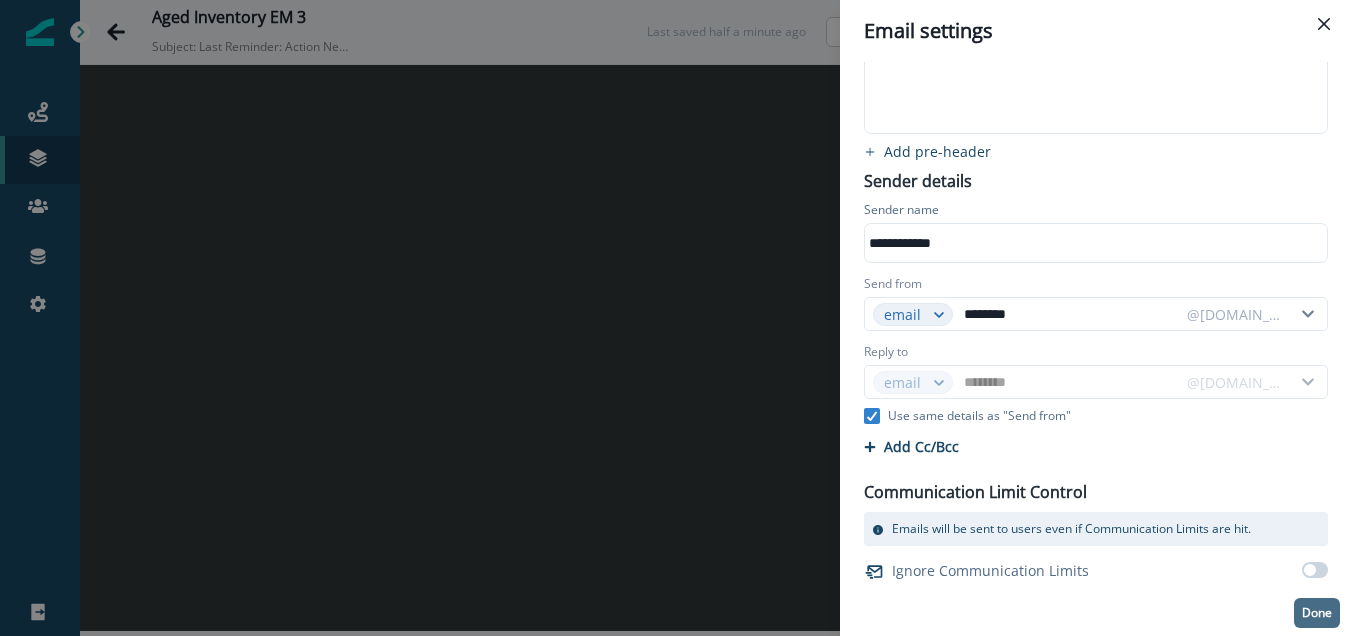 click on "Done" at bounding box center (1317, 613) 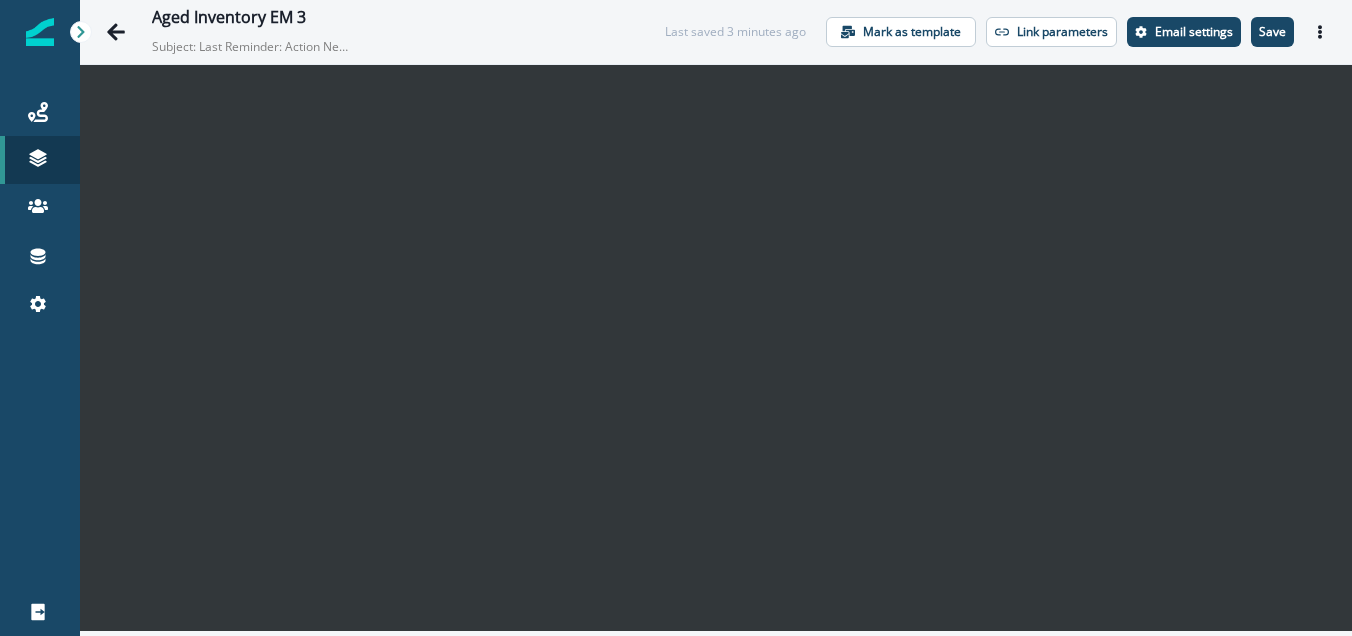 click on "Aged Inventory EM 3 Subject: Last Reminder: Action Needed on Sendoso Inactive Inventory" at bounding box center [388, 32] 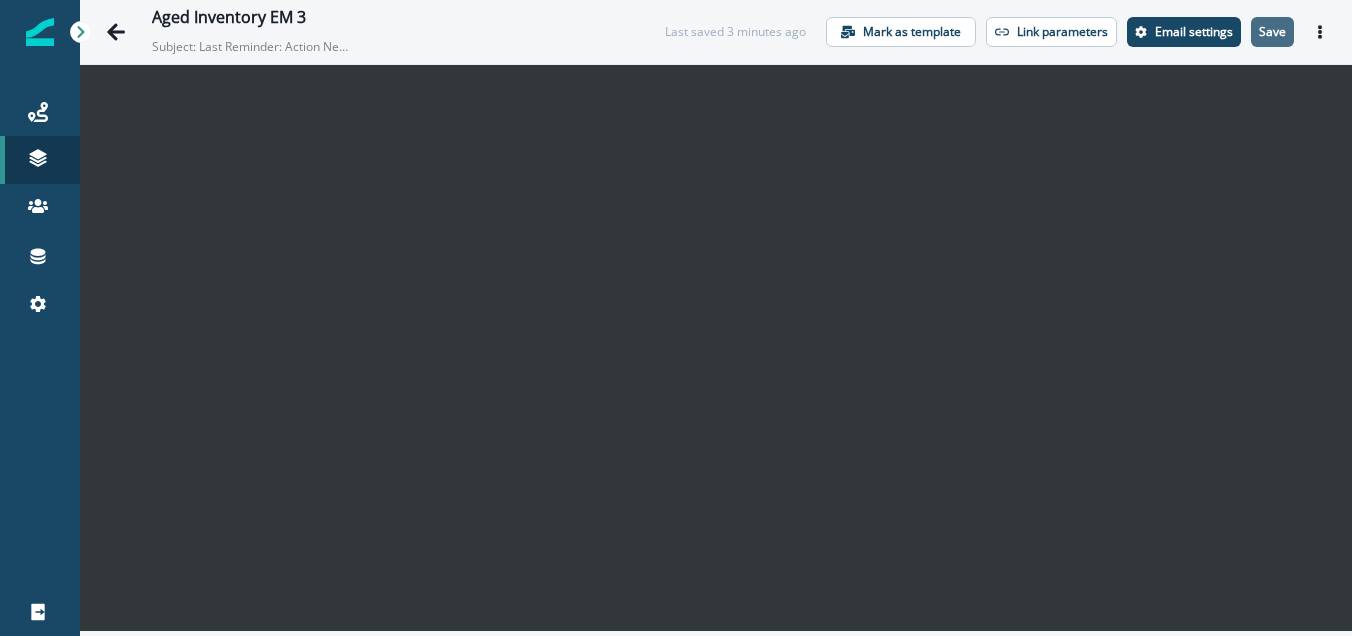 click on "Save" at bounding box center (1272, 32) 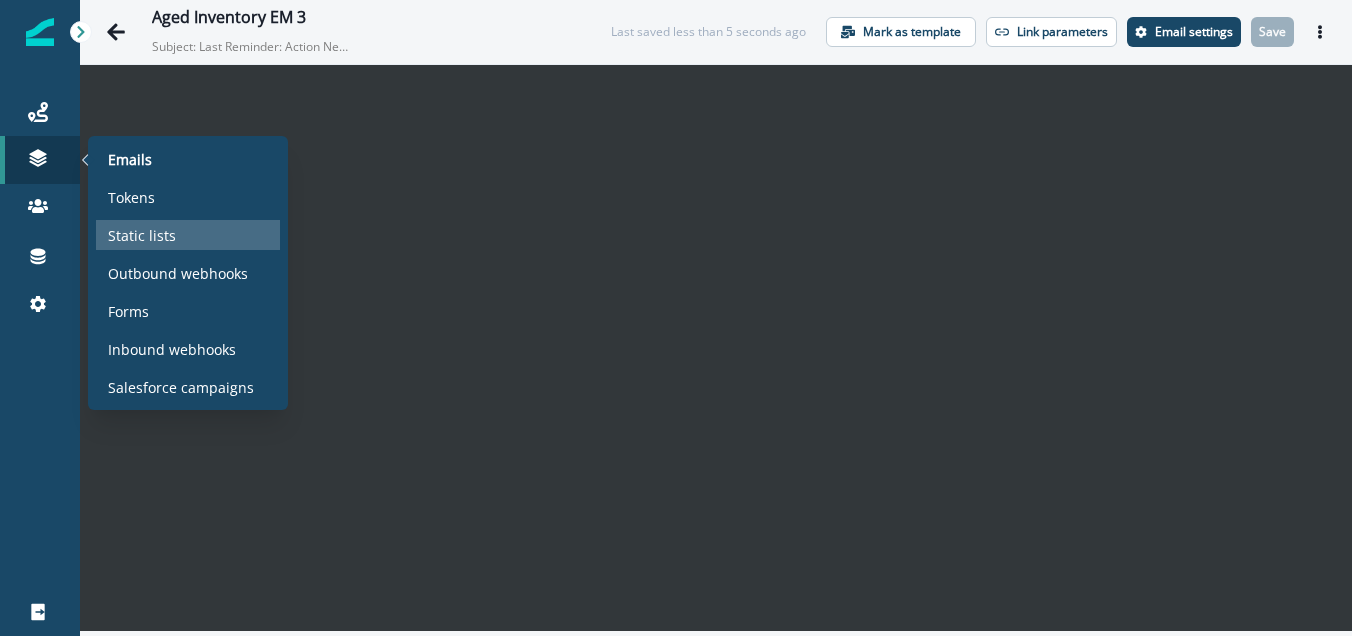 click on "Static lists" at bounding box center [142, 235] 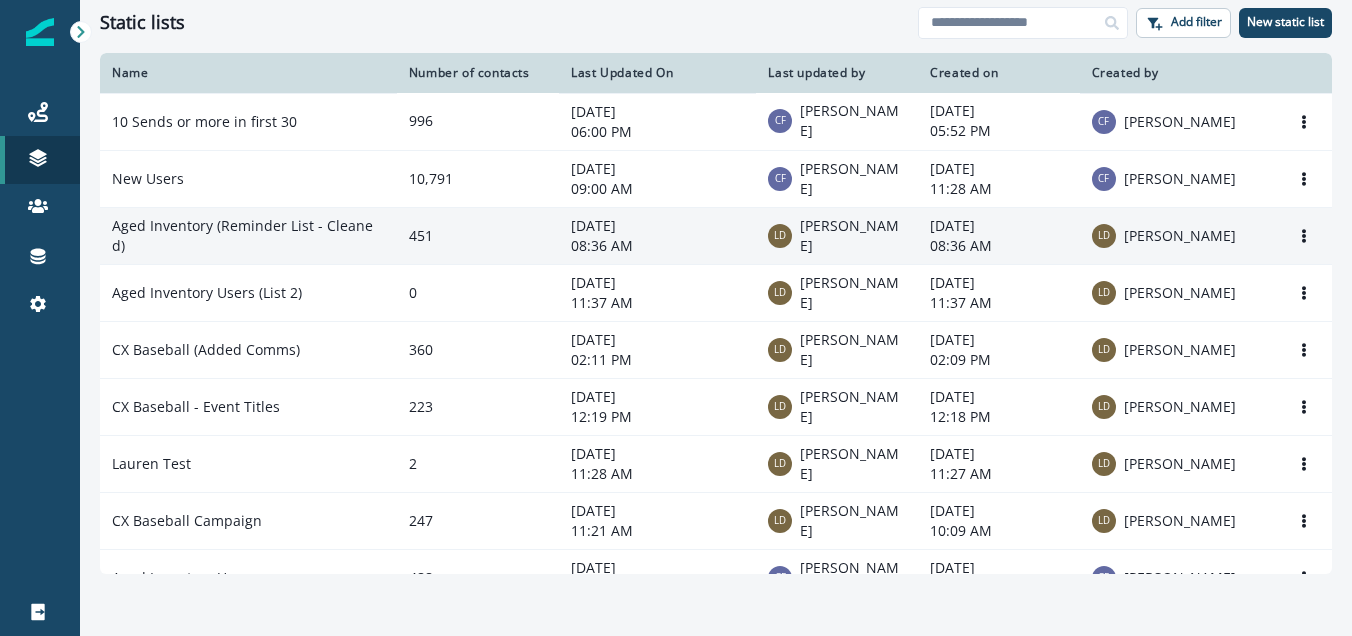 click on "Aged Inventory (Reminder List - Cleaned)" at bounding box center [248, 235] 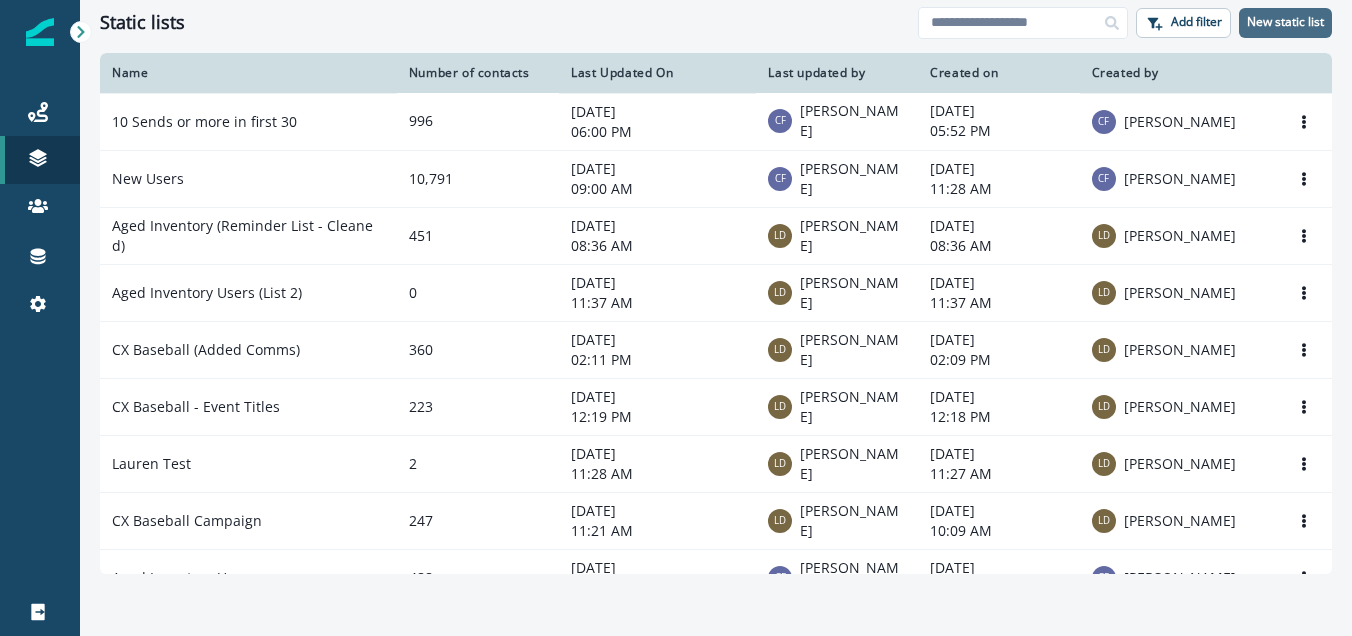 click on "New static list" at bounding box center [1285, 22] 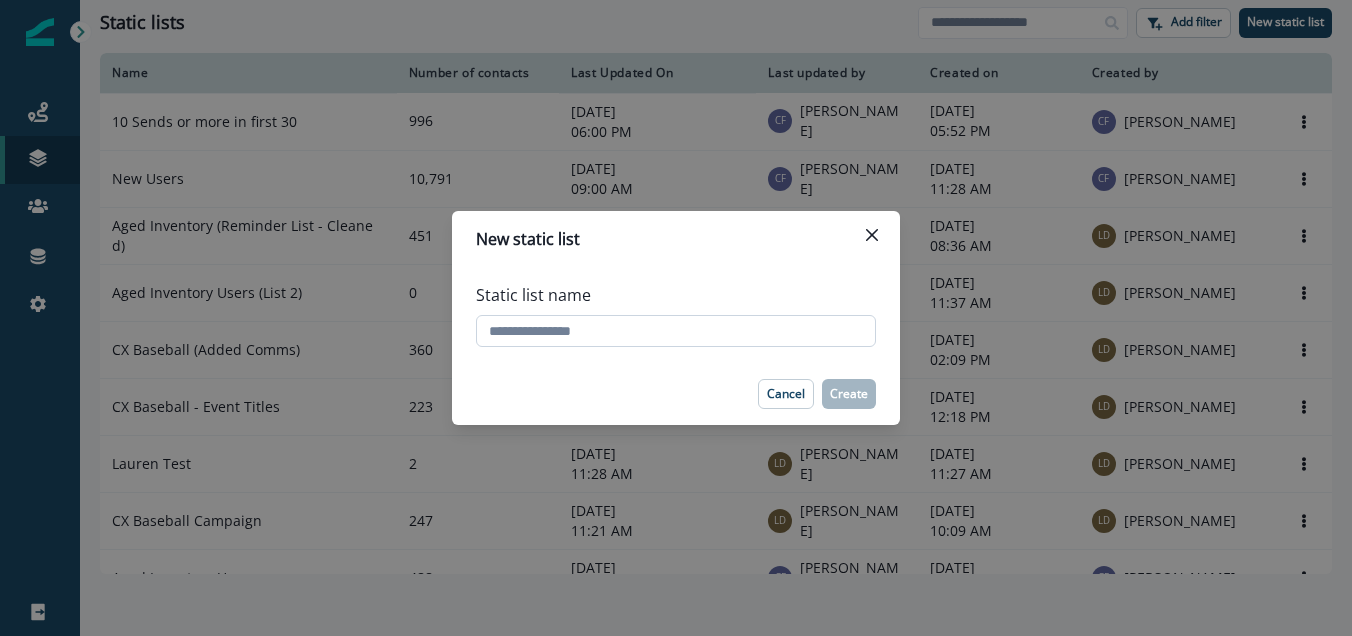 click on "Static list name" at bounding box center (676, 331) 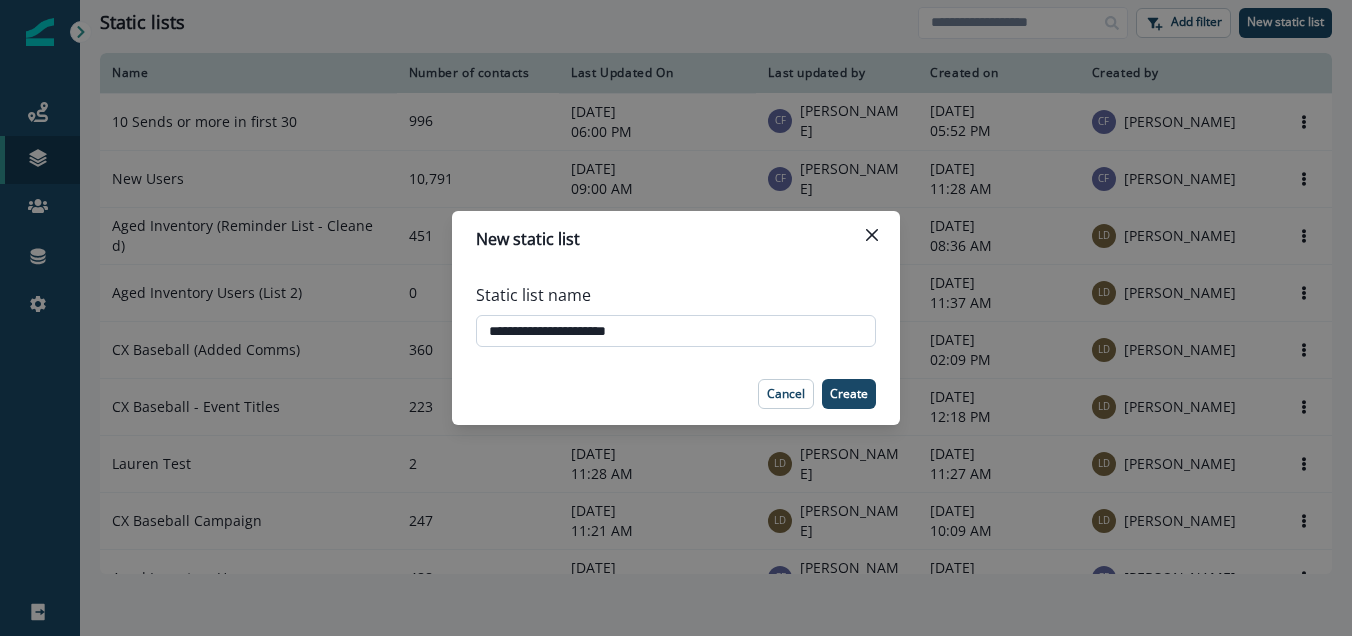 click on "**********" at bounding box center (676, 331) 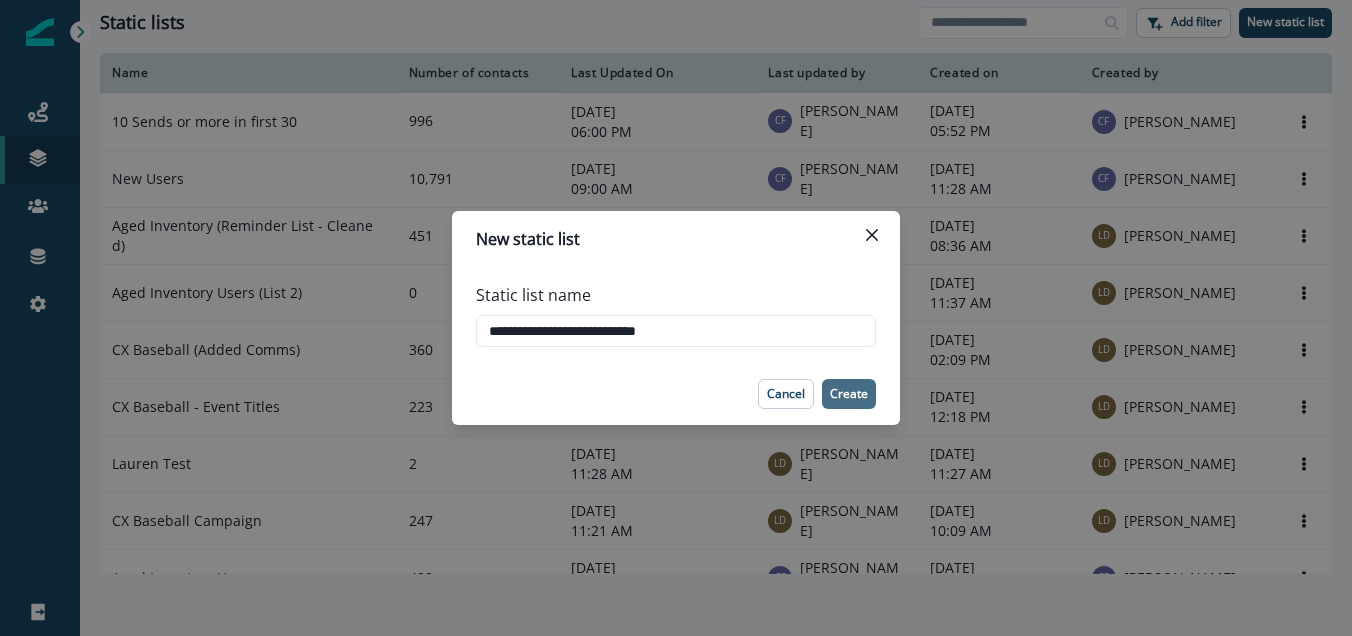 type on "**********" 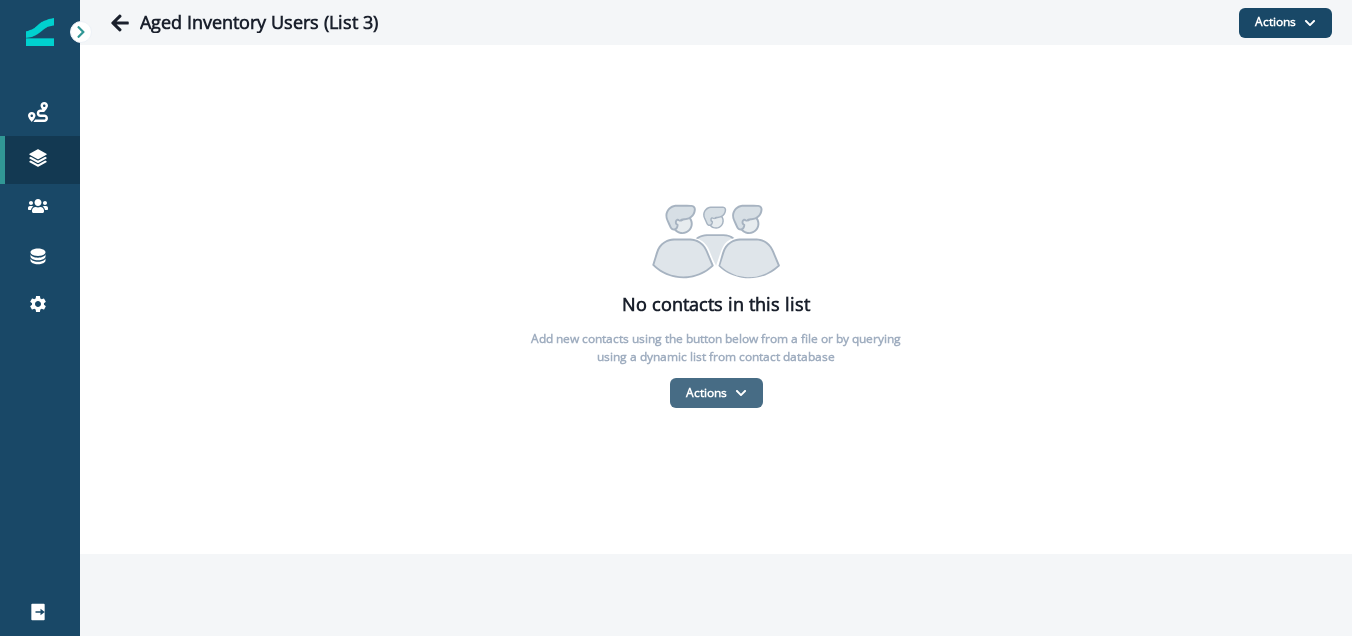 click on "Actions" at bounding box center (716, 393) 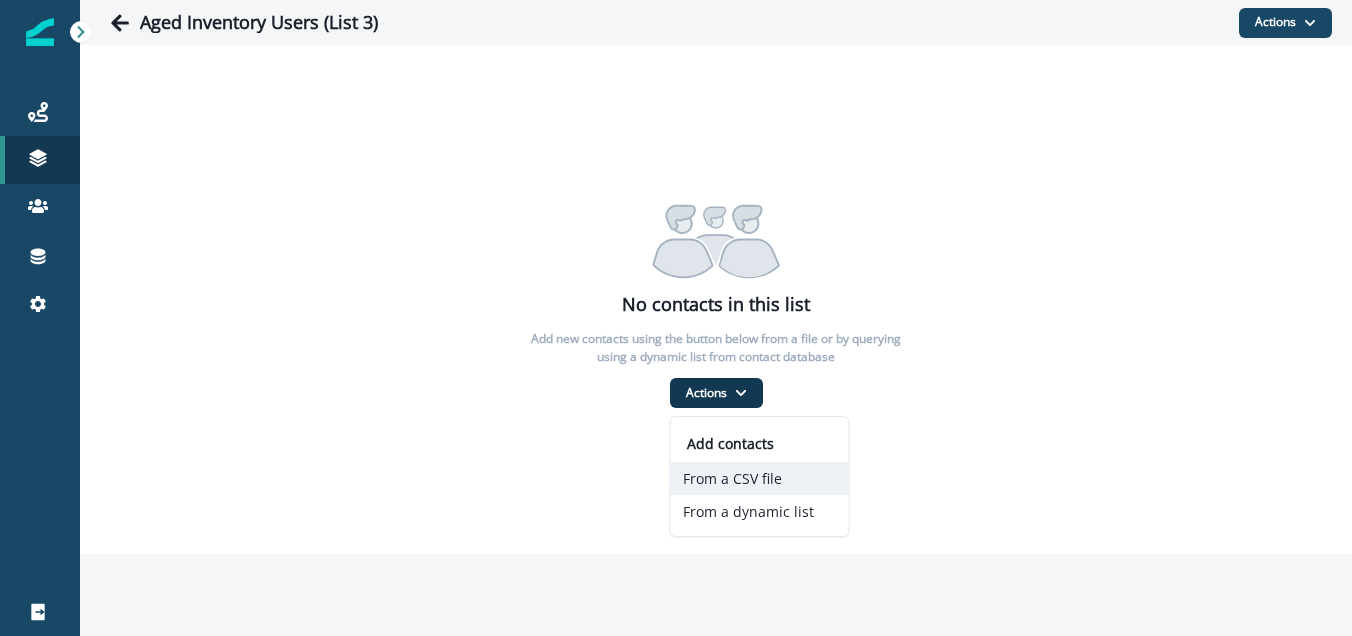 click on "From a CSV file" at bounding box center [760, 478] 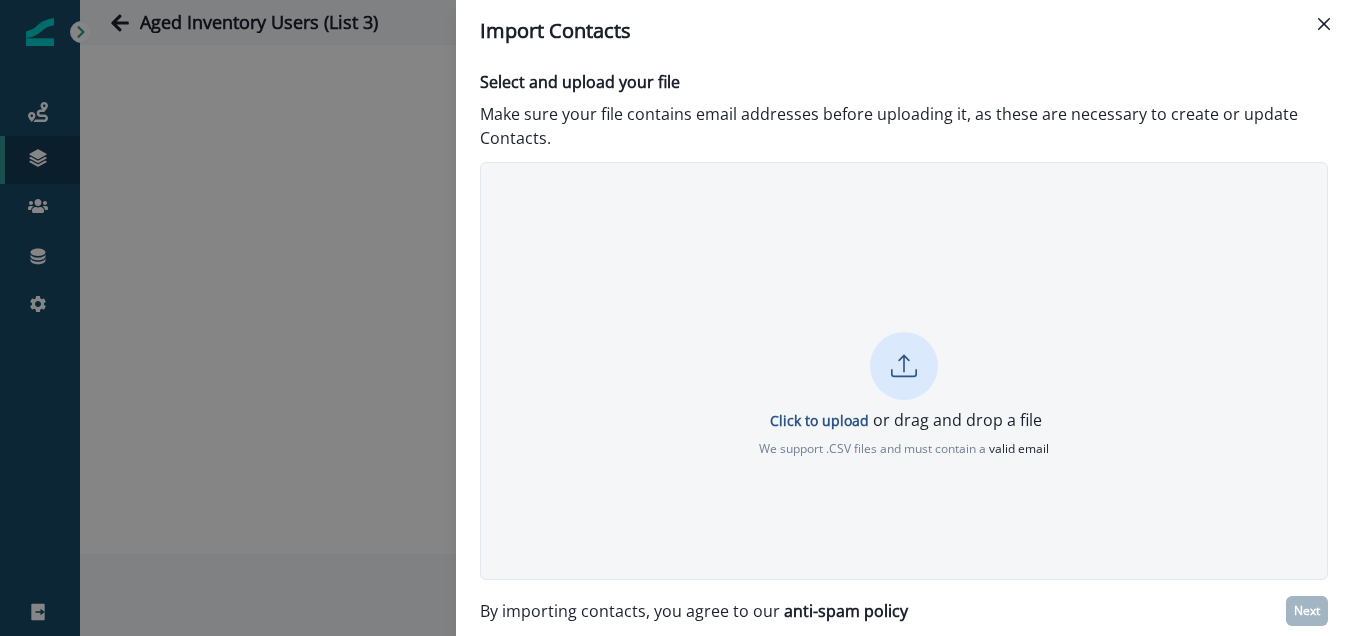 click at bounding box center (904, 366) 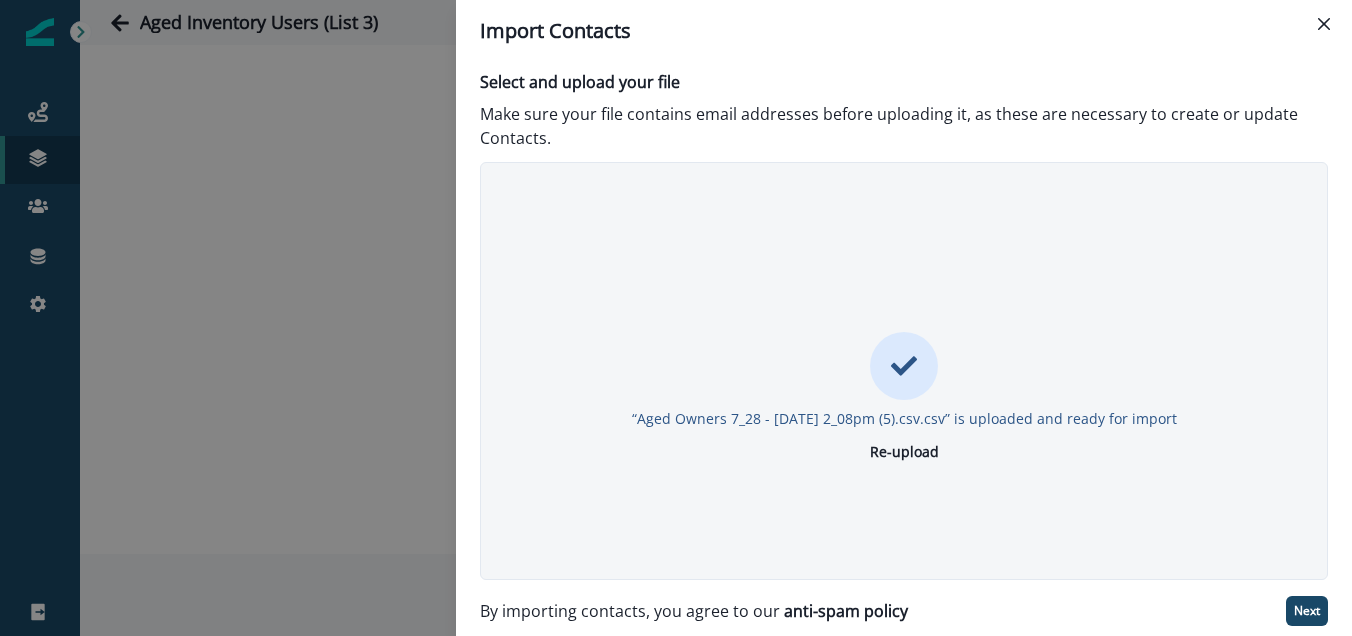 scroll, scrollTop: 0, scrollLeft: 0, axis: both 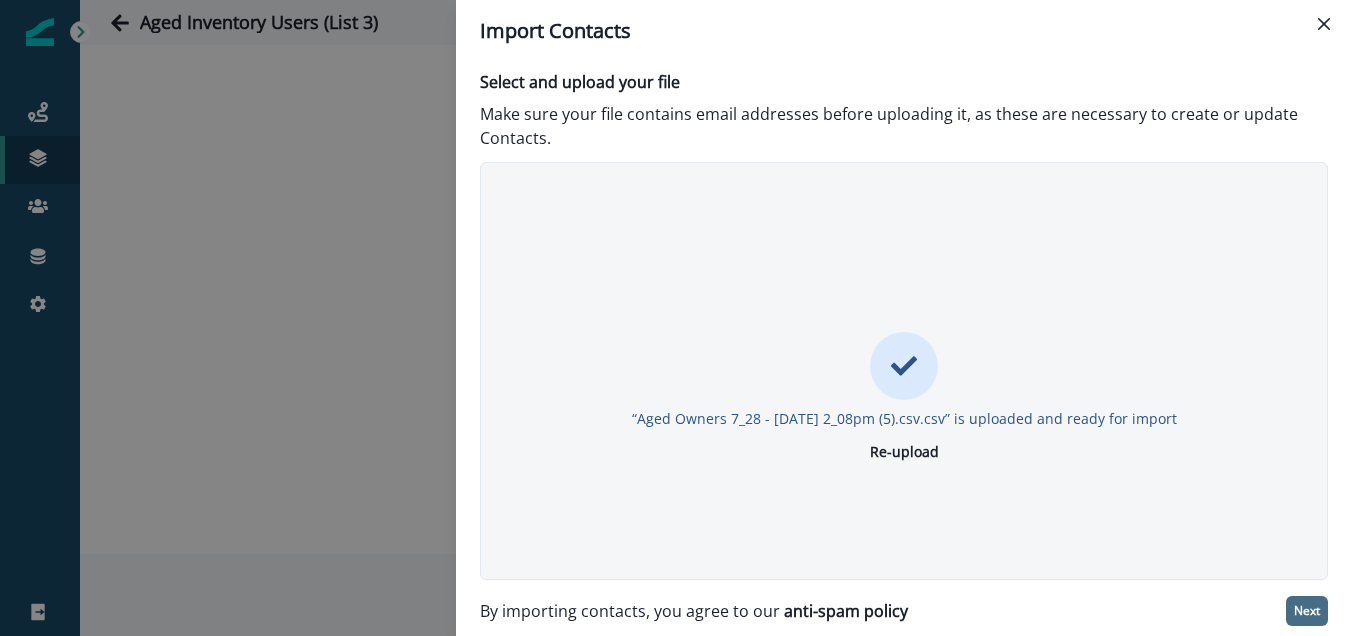 click on "Next" at bounding box center (1307, 611) 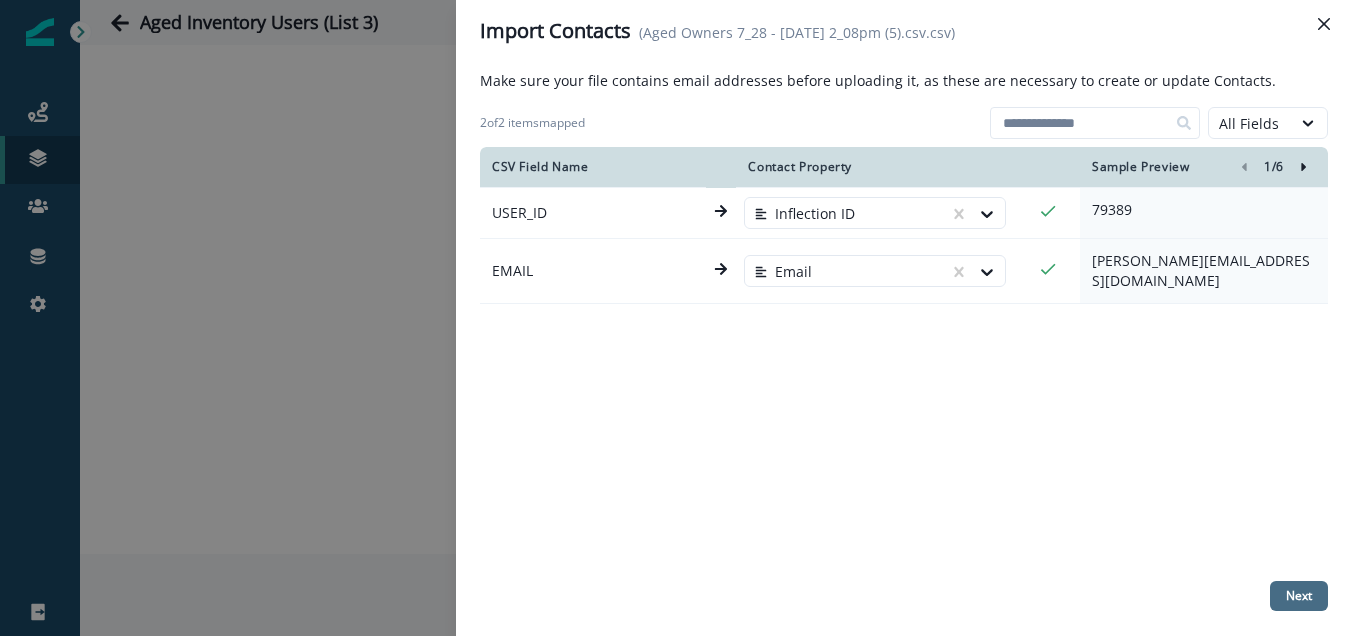 click on "Next" at bounding box center (1299, 596) 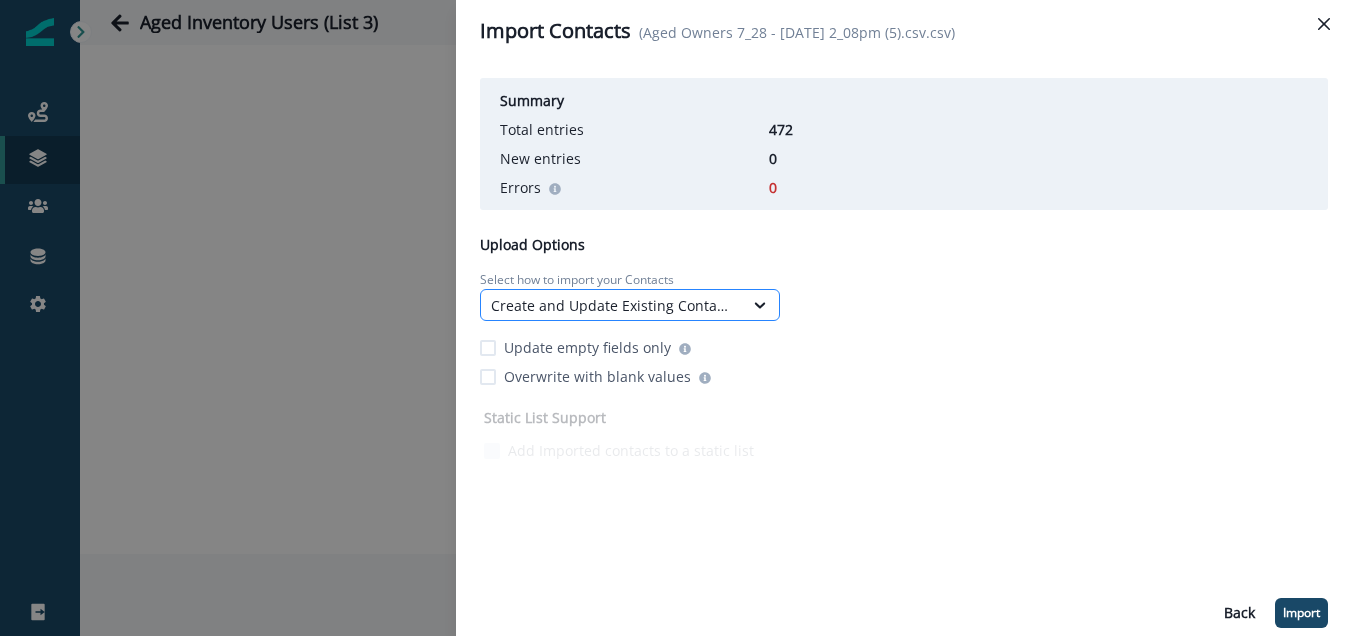 click on "Create and Update Existing Contacts" at bounding box center (612, 305) 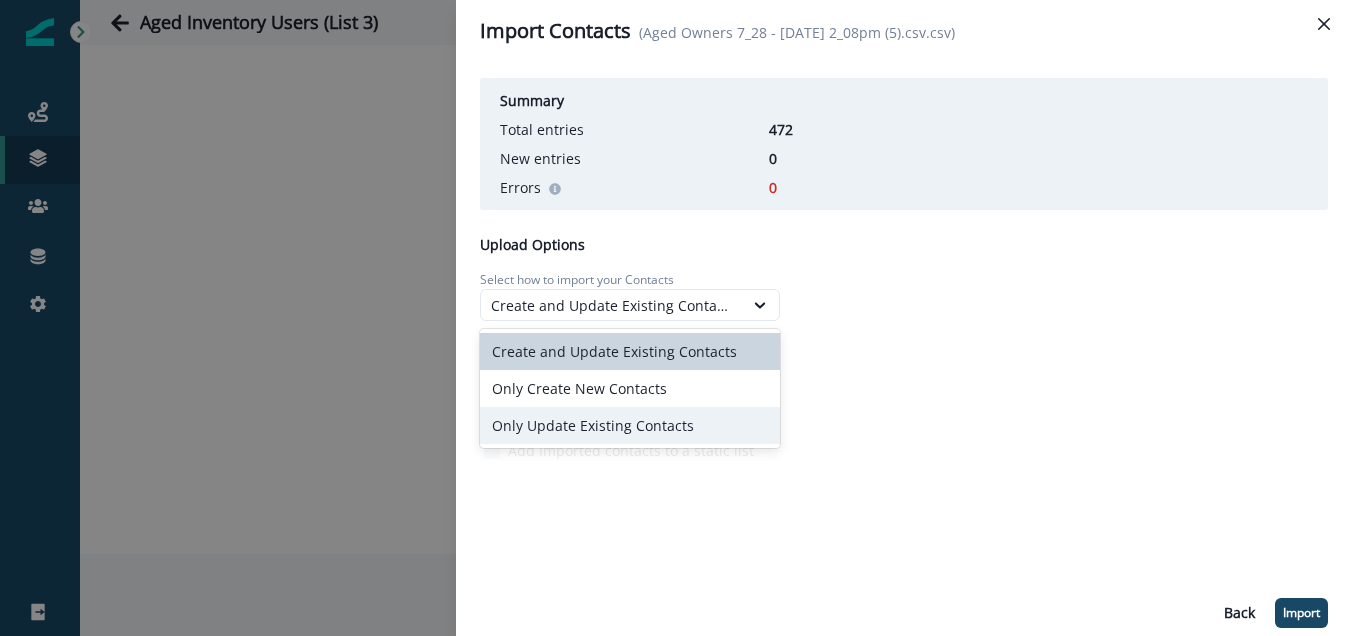 click on "Only Update Existing Contacts" at bounding box center (630, 425) 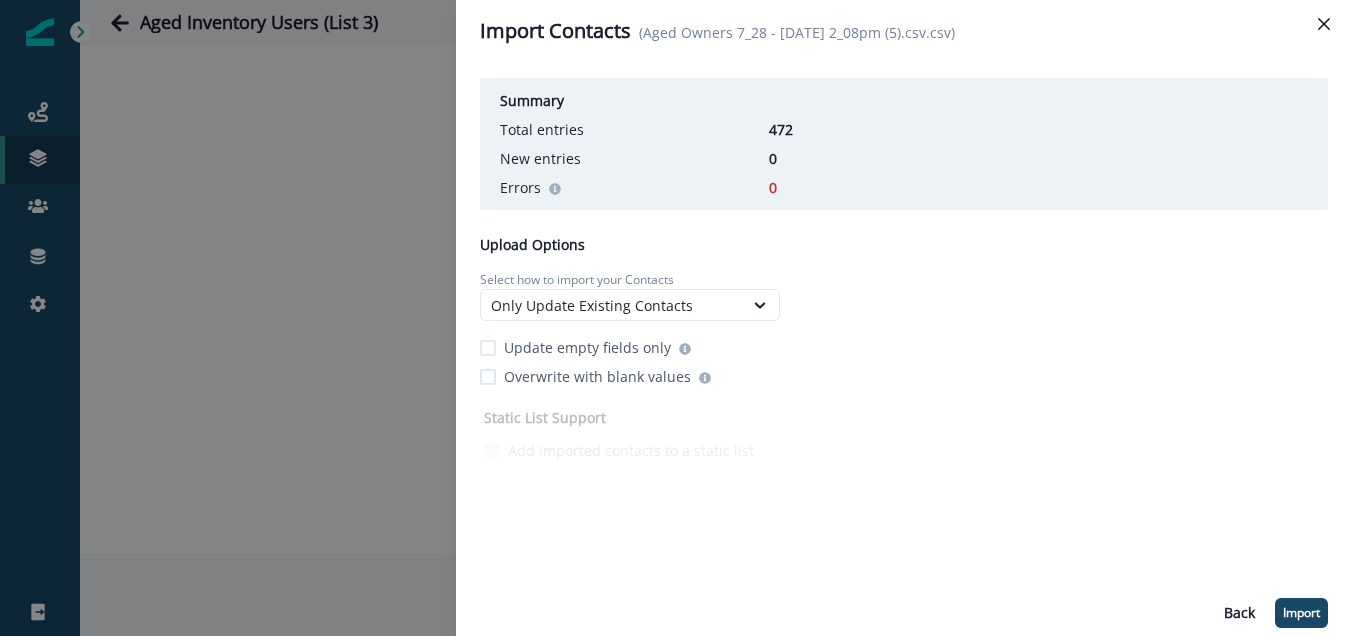 drag, startPoint x: 1307, startPoint y: 619, endPoint x: 1039, endPoint y: 432, distance: 326.792 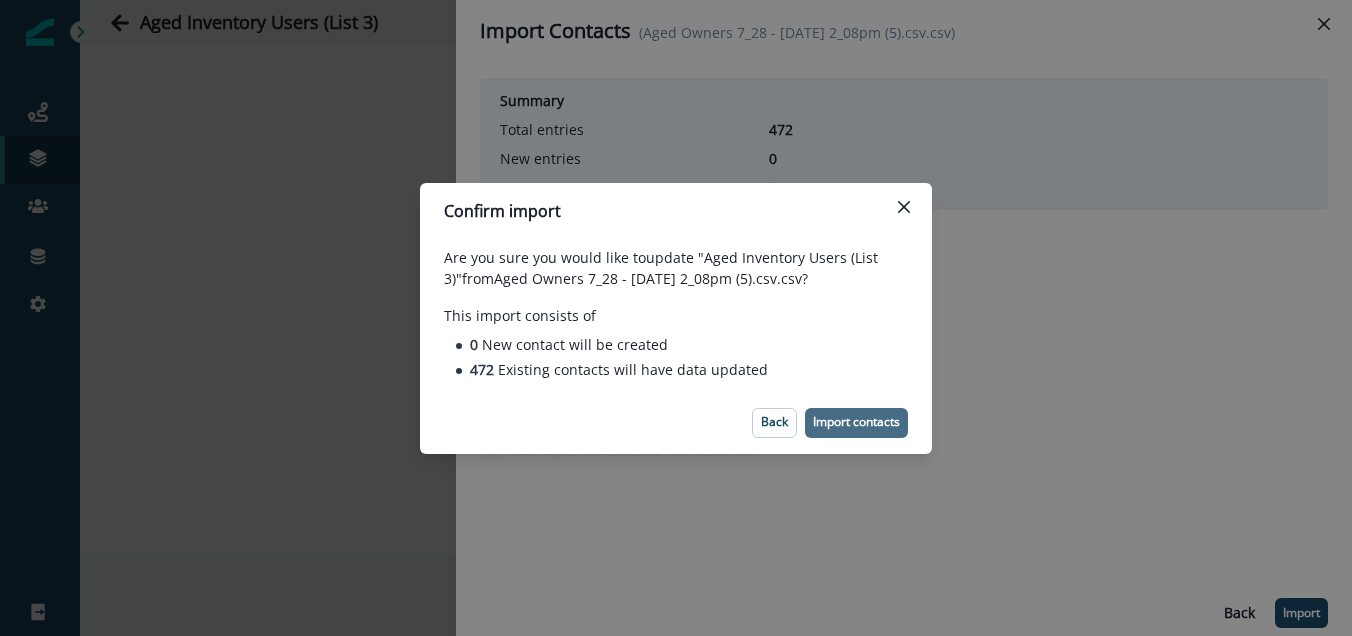 click on "Import contacts" at bounding box center [856, 422] 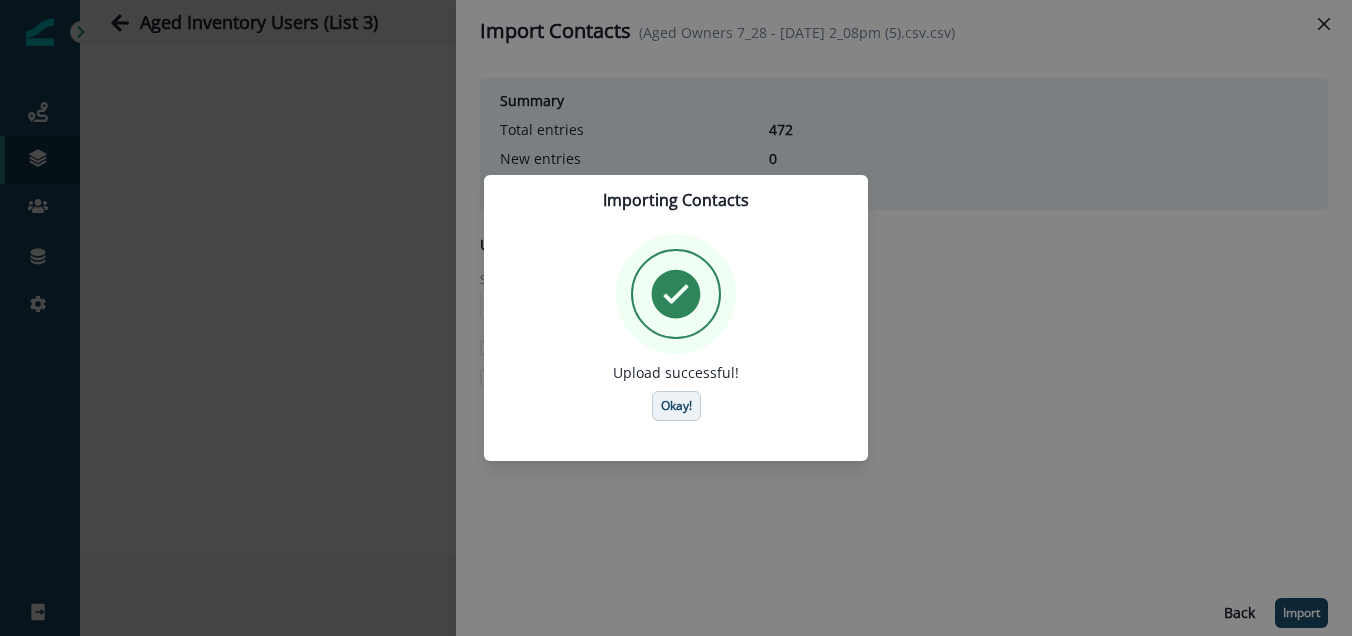 click on "Okay!" at bounding box center (676, 406) 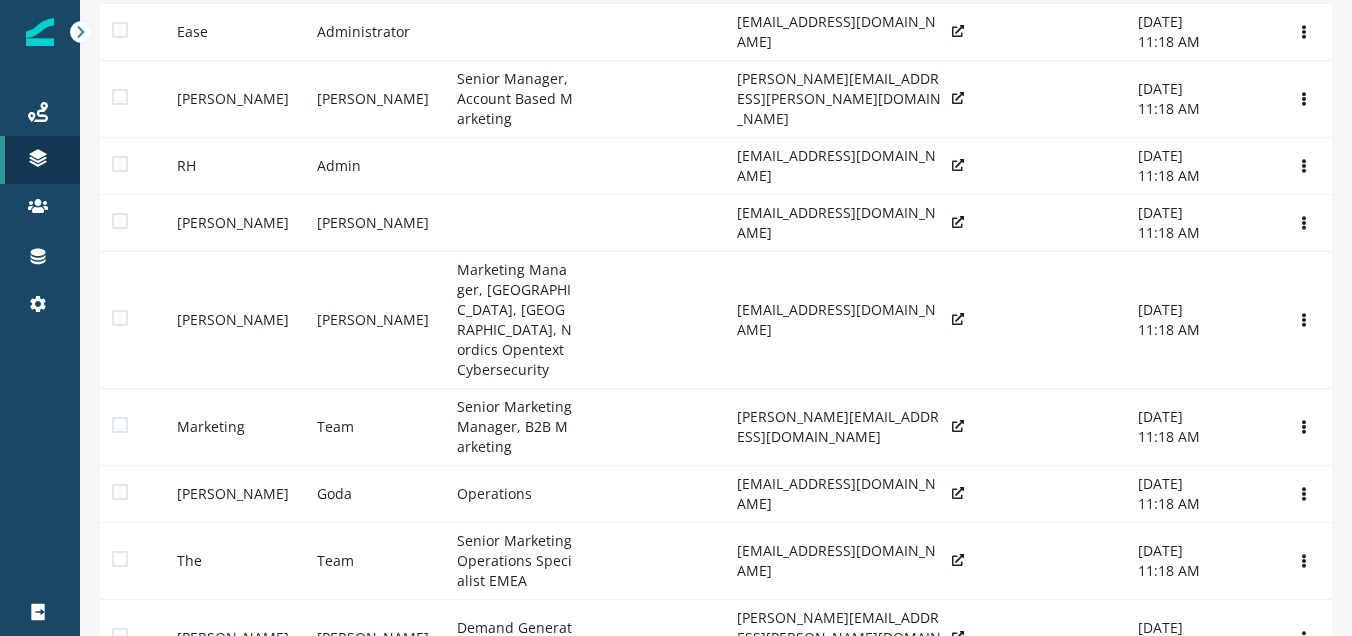 scroll, scrollTop: 0, scrollLeft: 0, axis: both 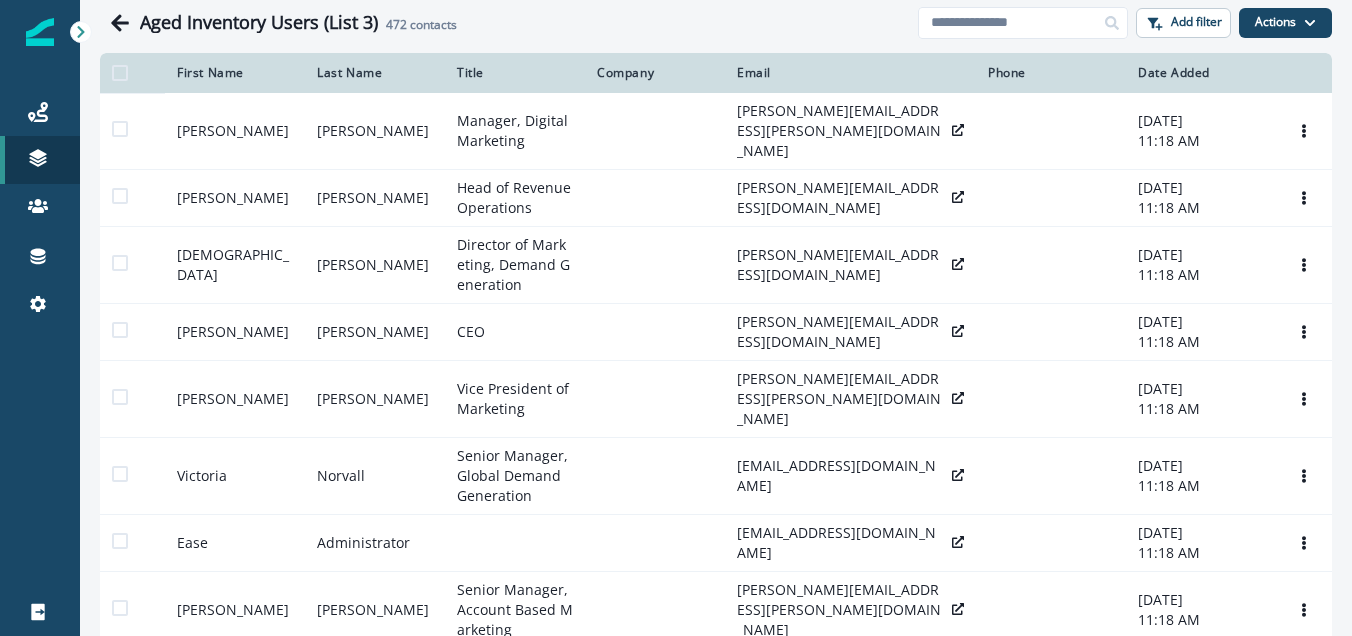 click on "Aged Inventory Users (List 3) 472    contacts" at bounding box center (509, 23) 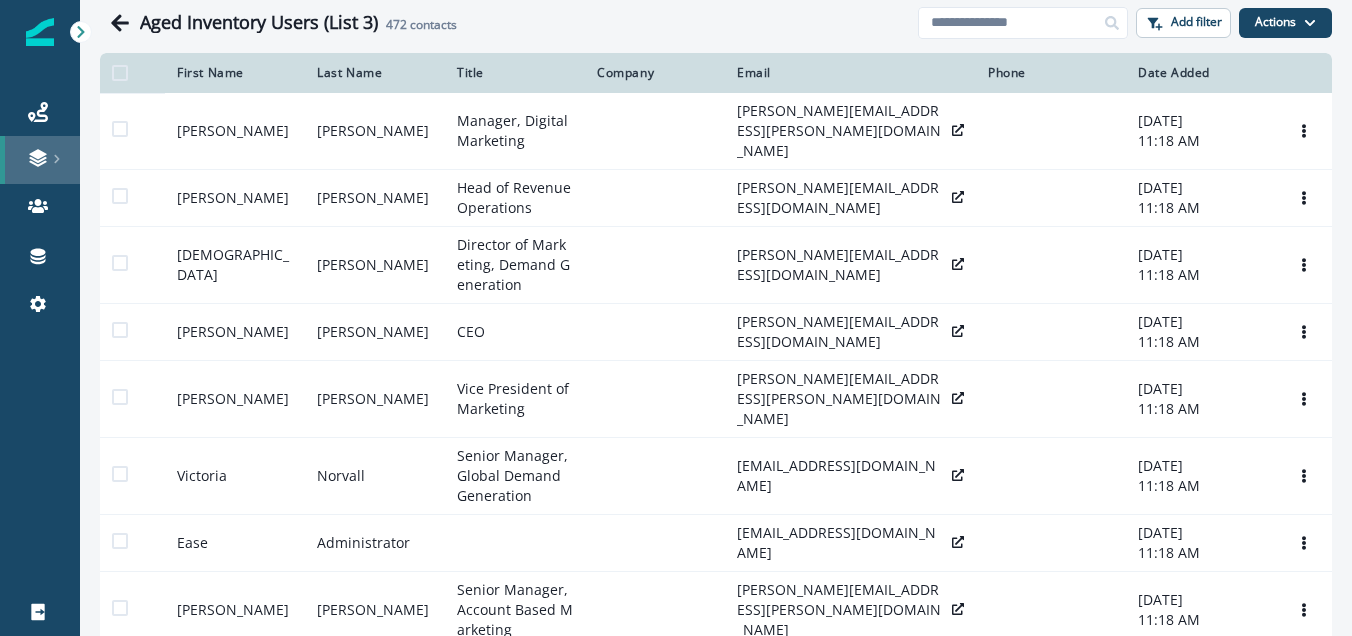 click at bounding box center (40, 158) 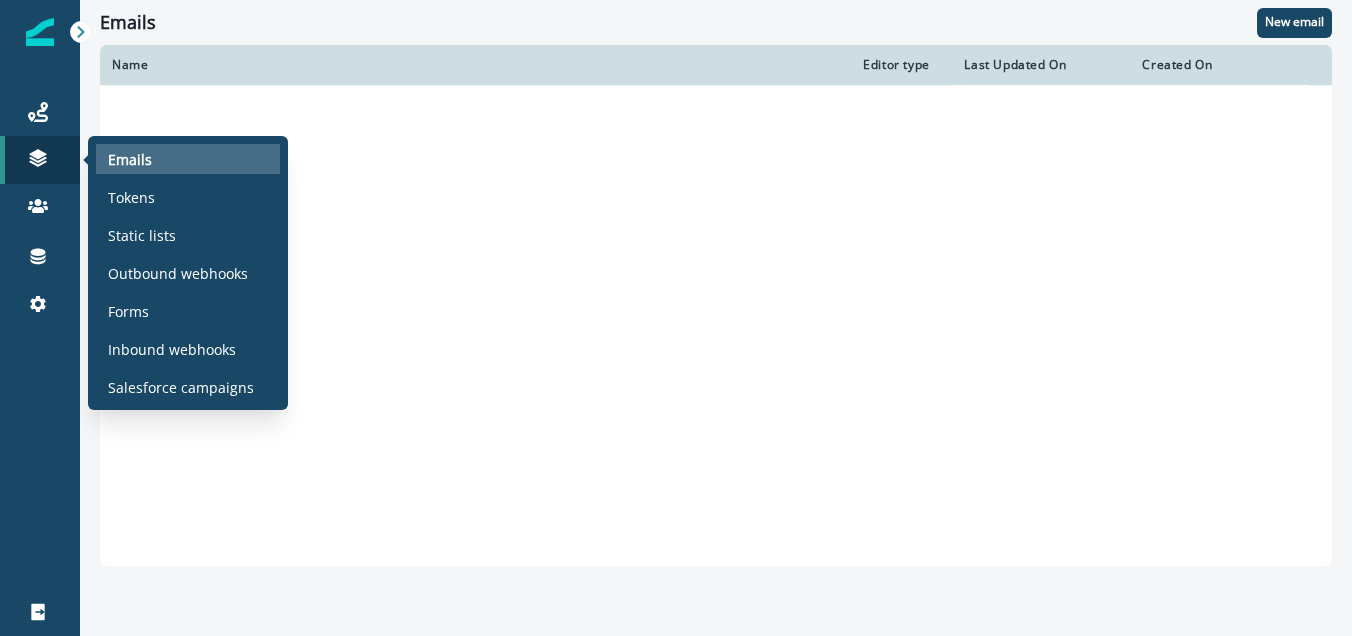 click on "Emails" at bounding box center (130, 159) 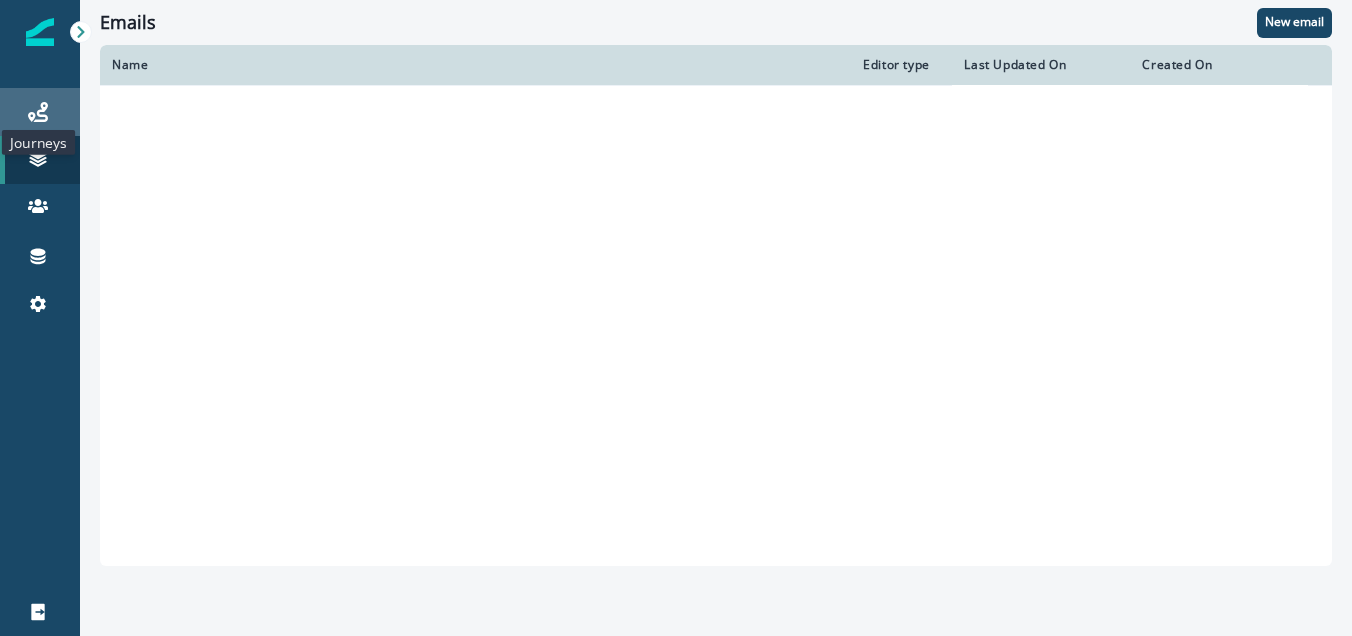 click 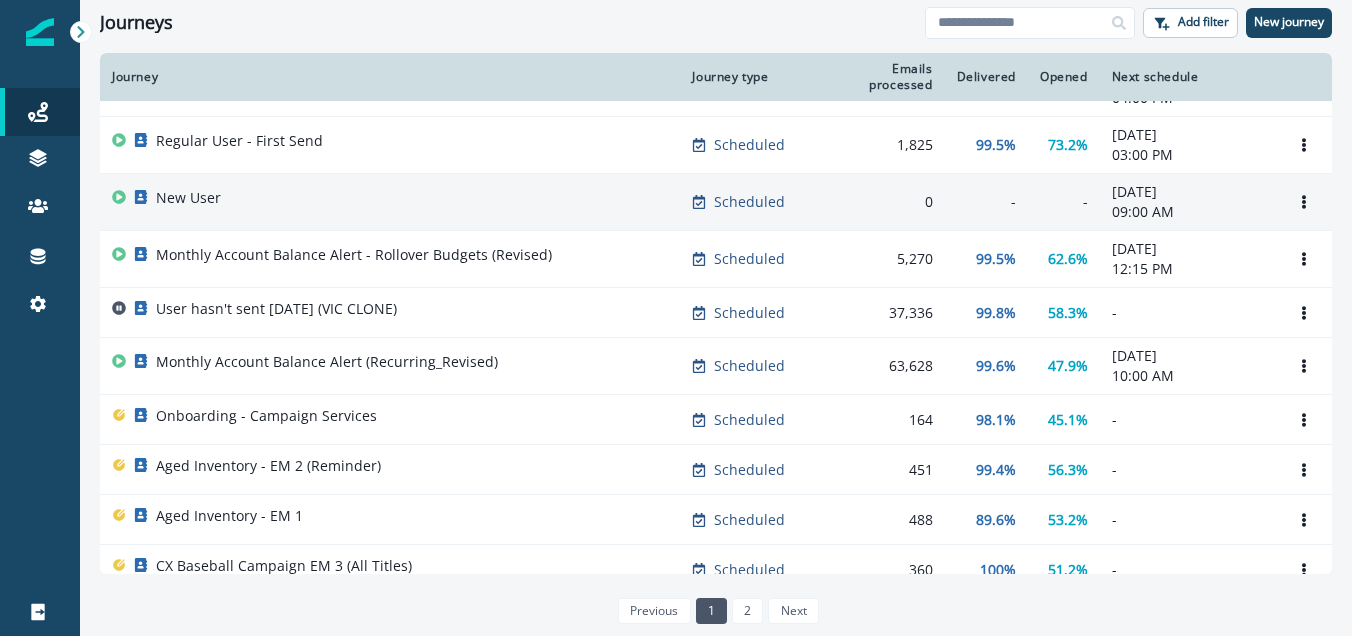 scroll, scrollTop: 184, scrollLeft: 0, axis: vertical 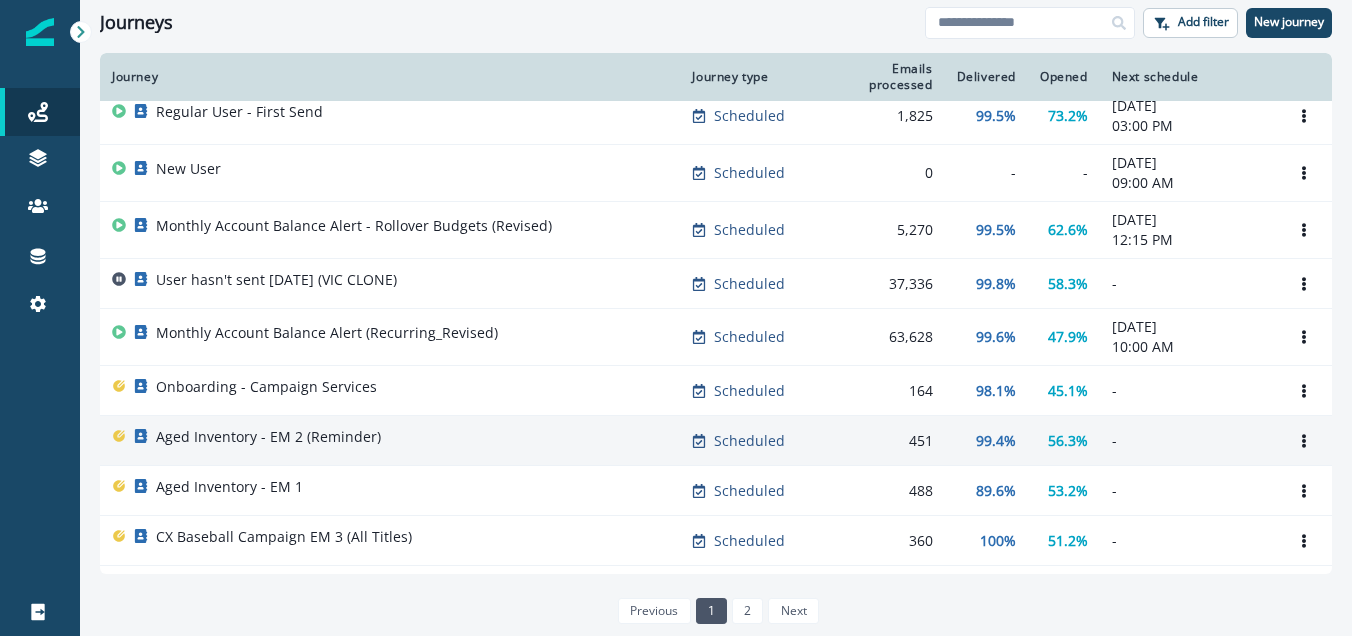 click on "Aged Inventory - EM 2 (Reminder)" at bounding box center (390, 441) 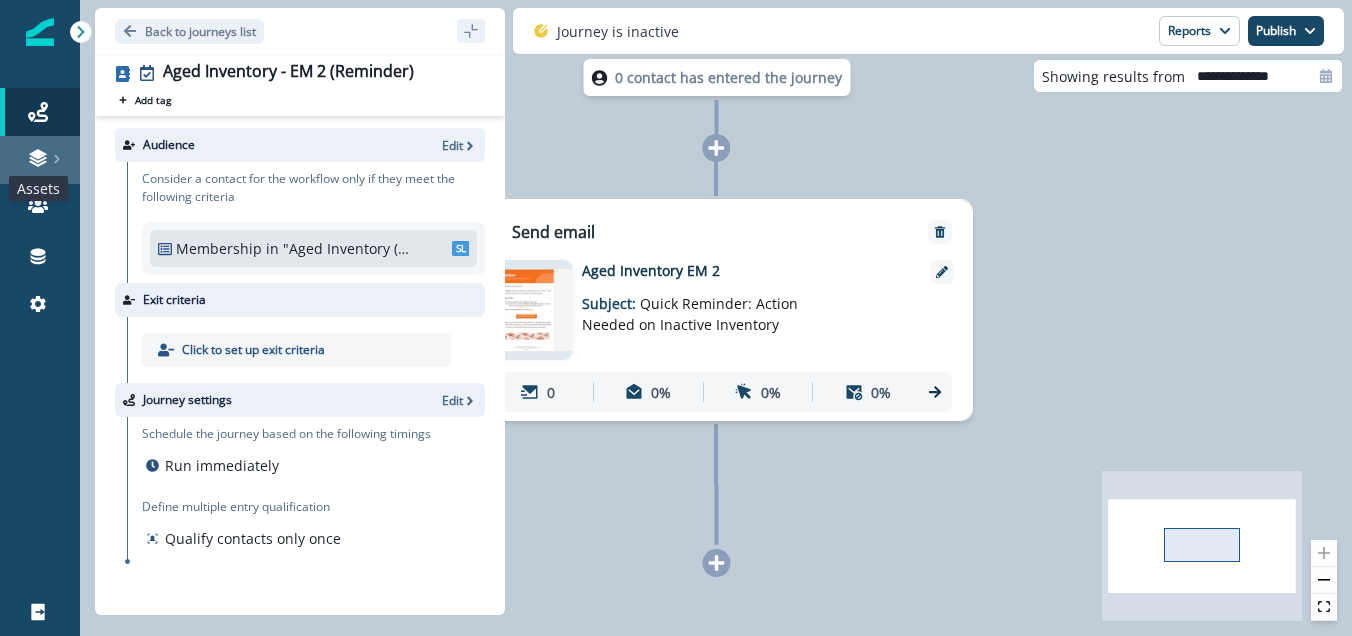 click 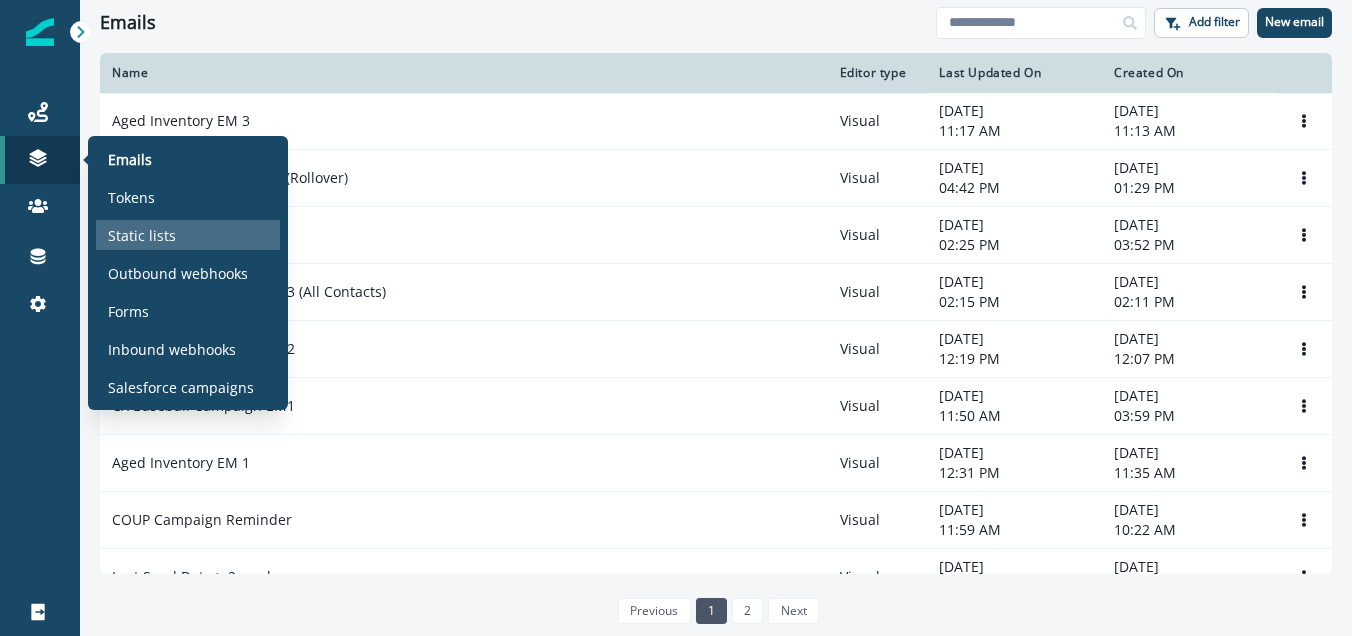 click on "Static lists" at bounding box center [142, 235] 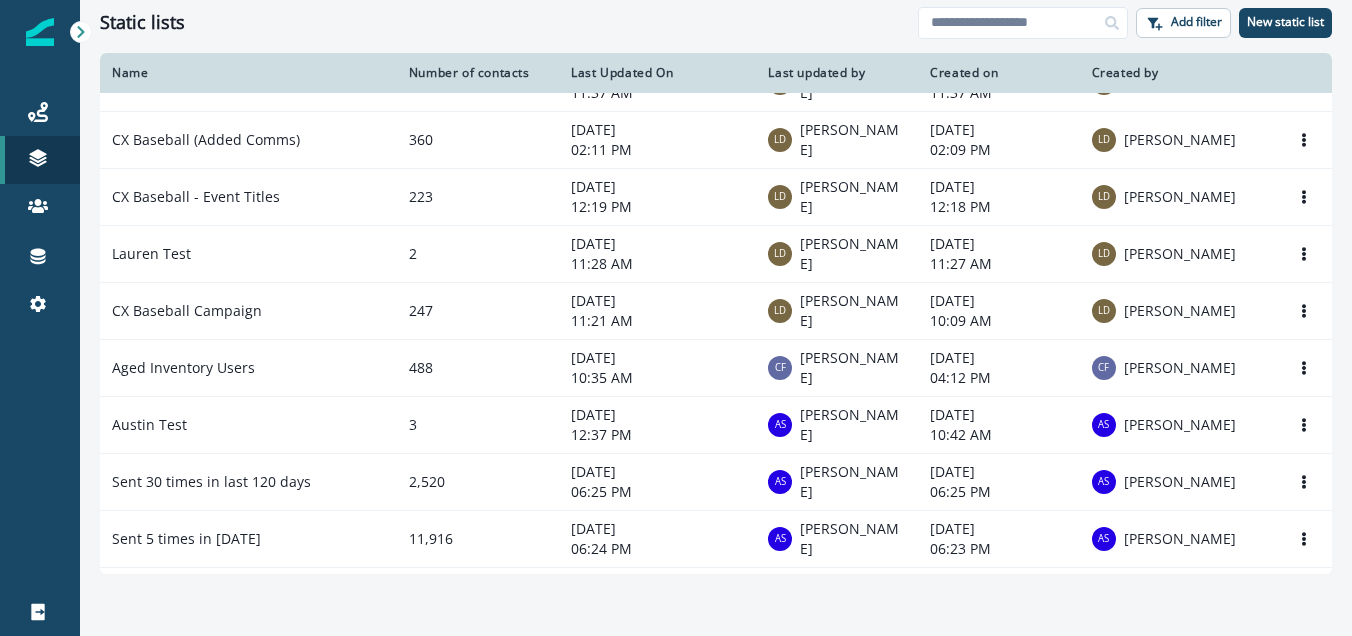 scroll, scrollTop: 287, scrollLeft: 0, axis: vertical 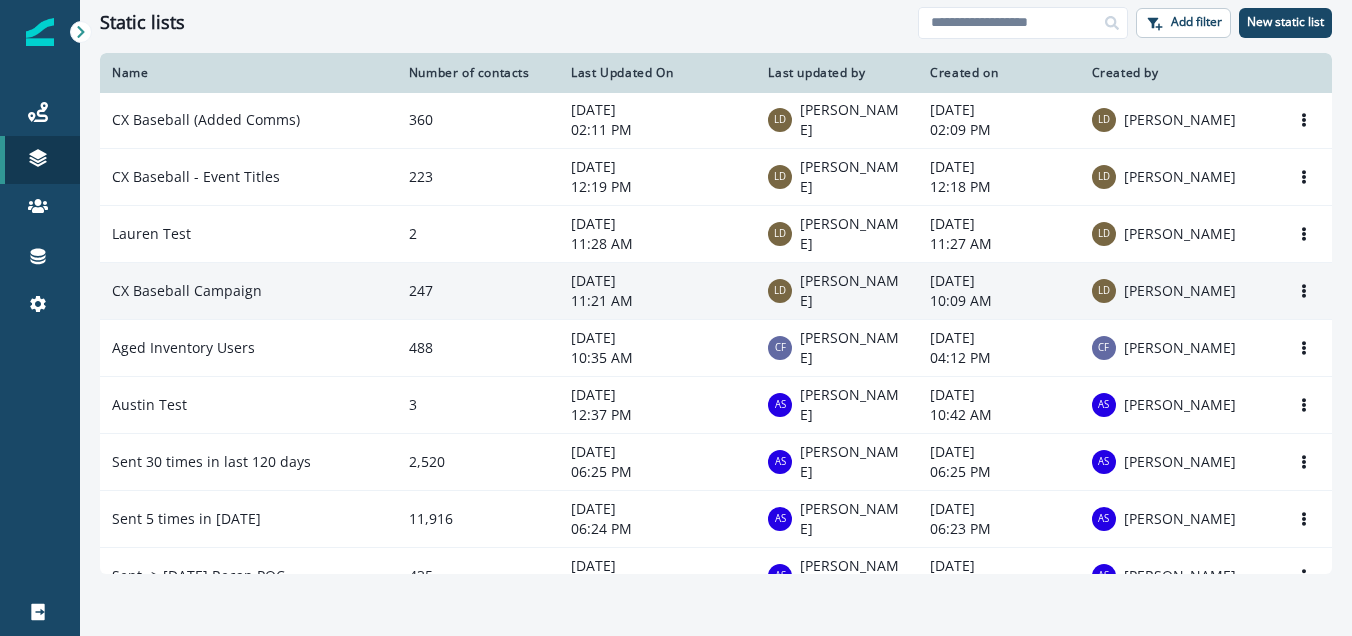 click on "CX Baseball Campaign" at bounding box center (248, 290) 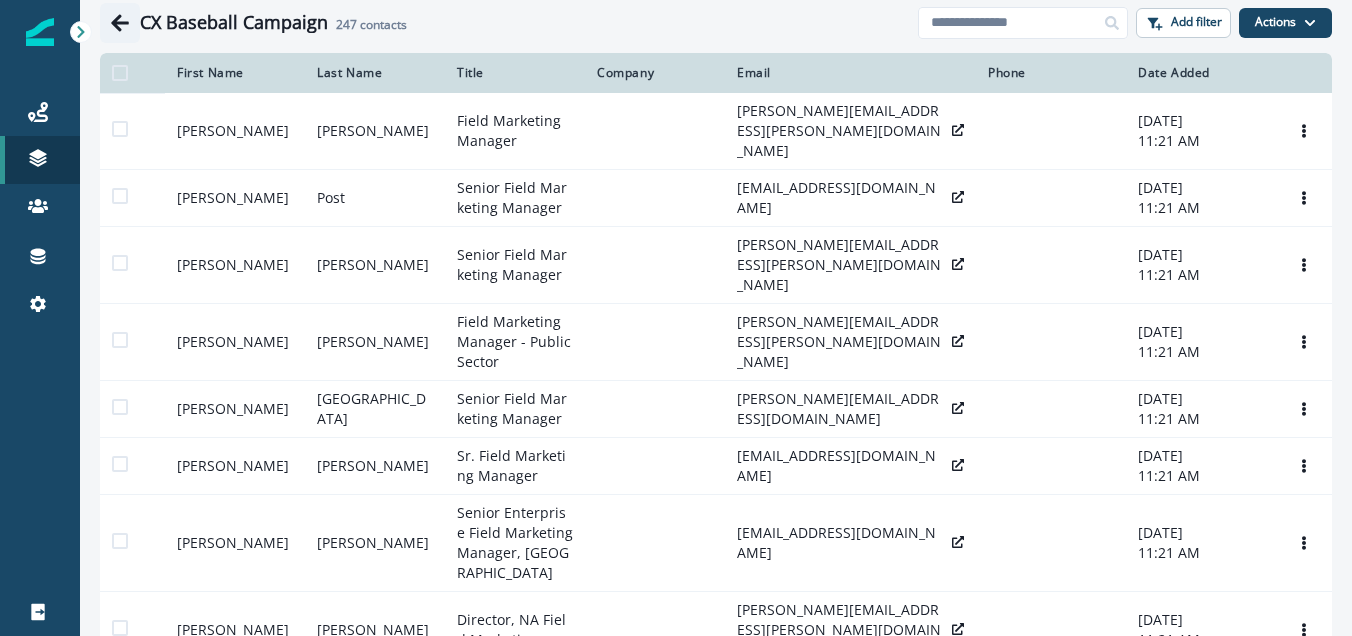click at bounding box center [120, 23] 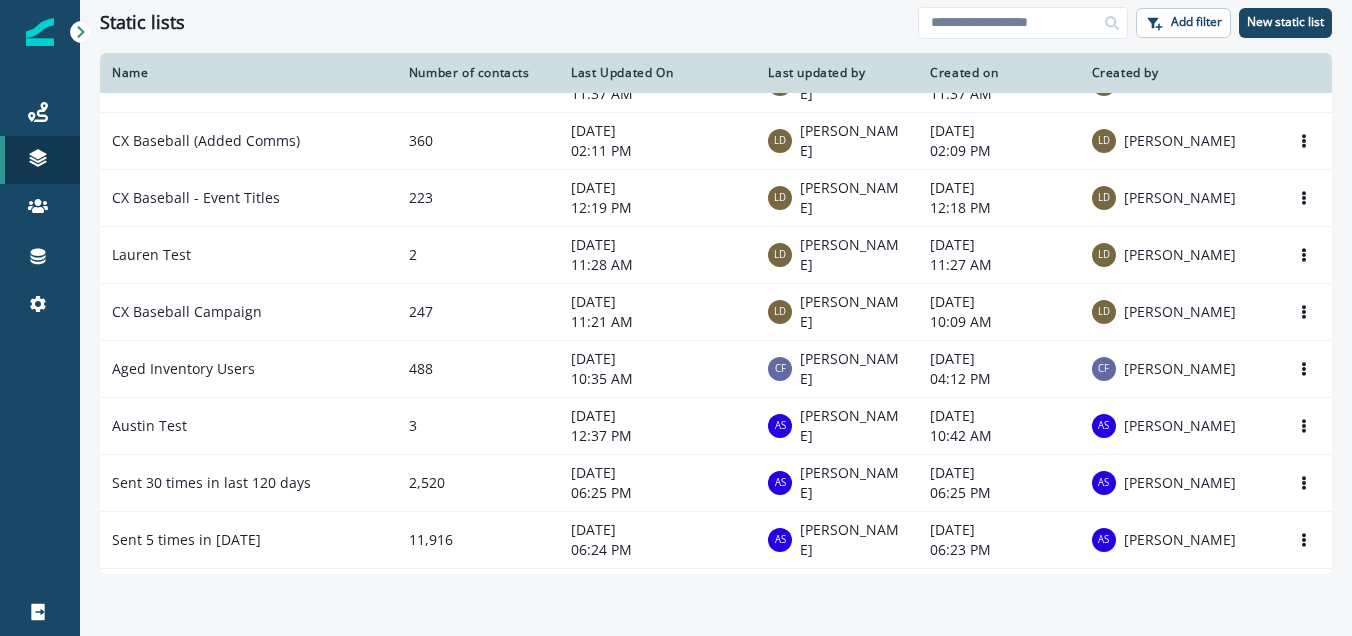 scroll, scrollTop: 267, scrollLeft: 0, axis: vertical 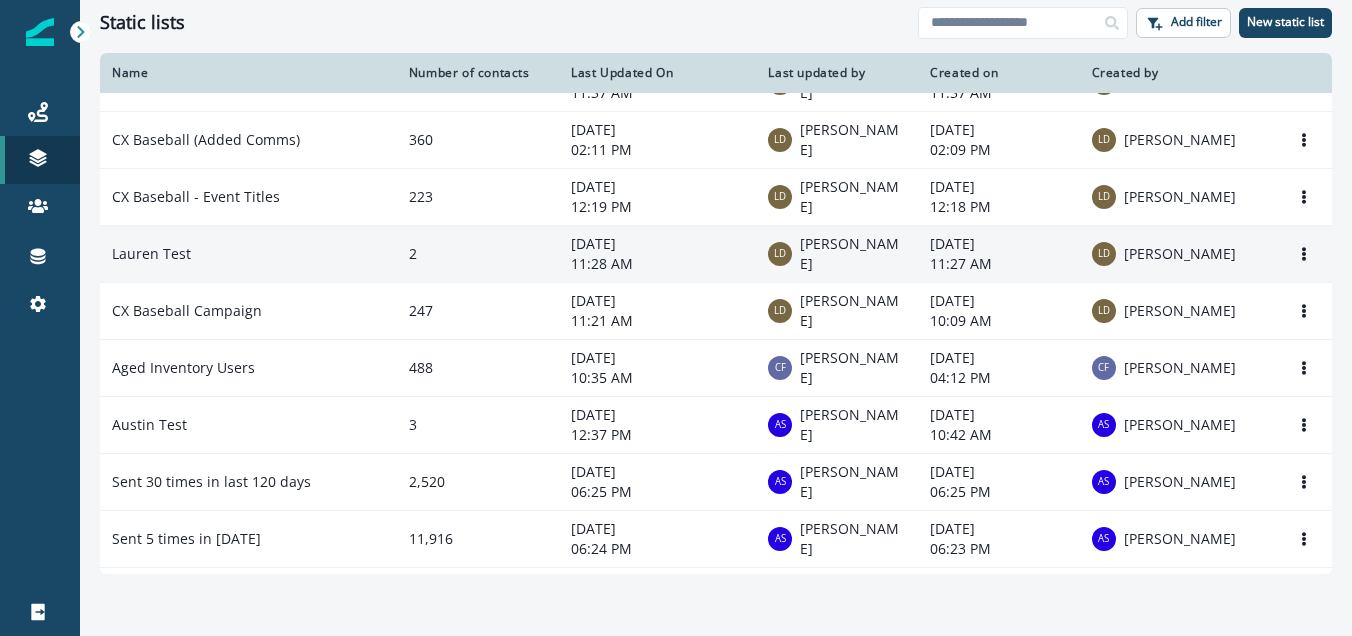 click on "Lauren Test" at bounding box center (248, 253) 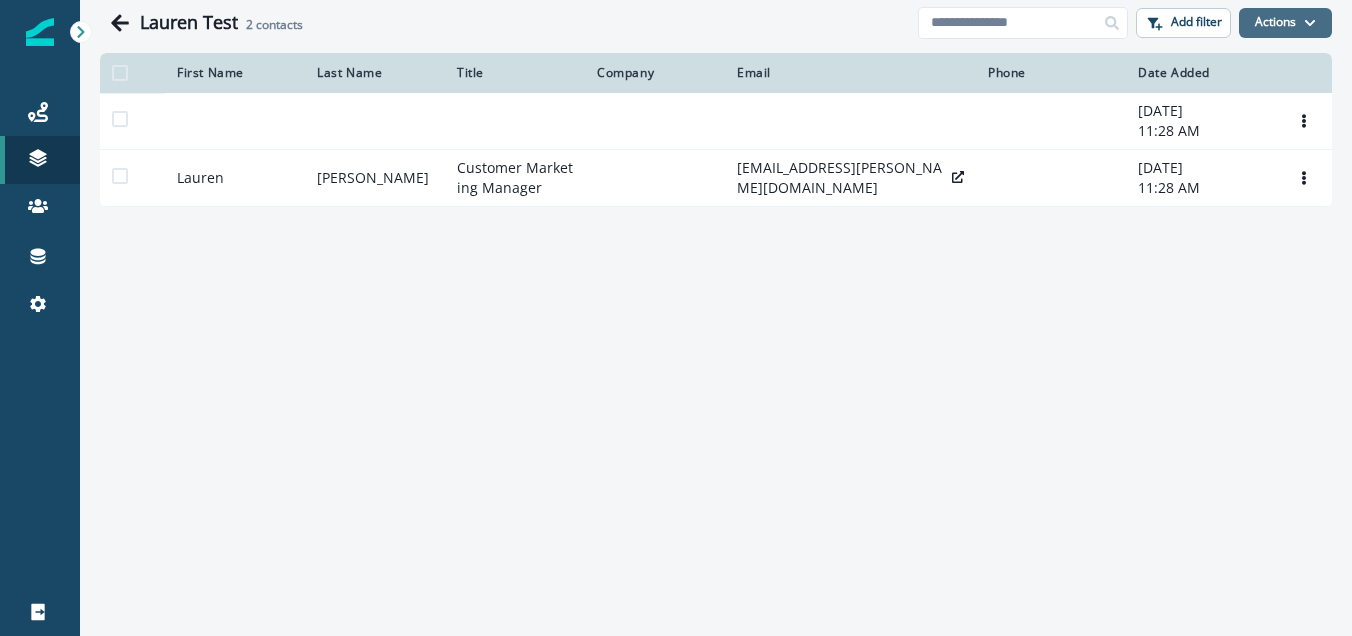 click on "Actions" at bounding box center (1285, 23) 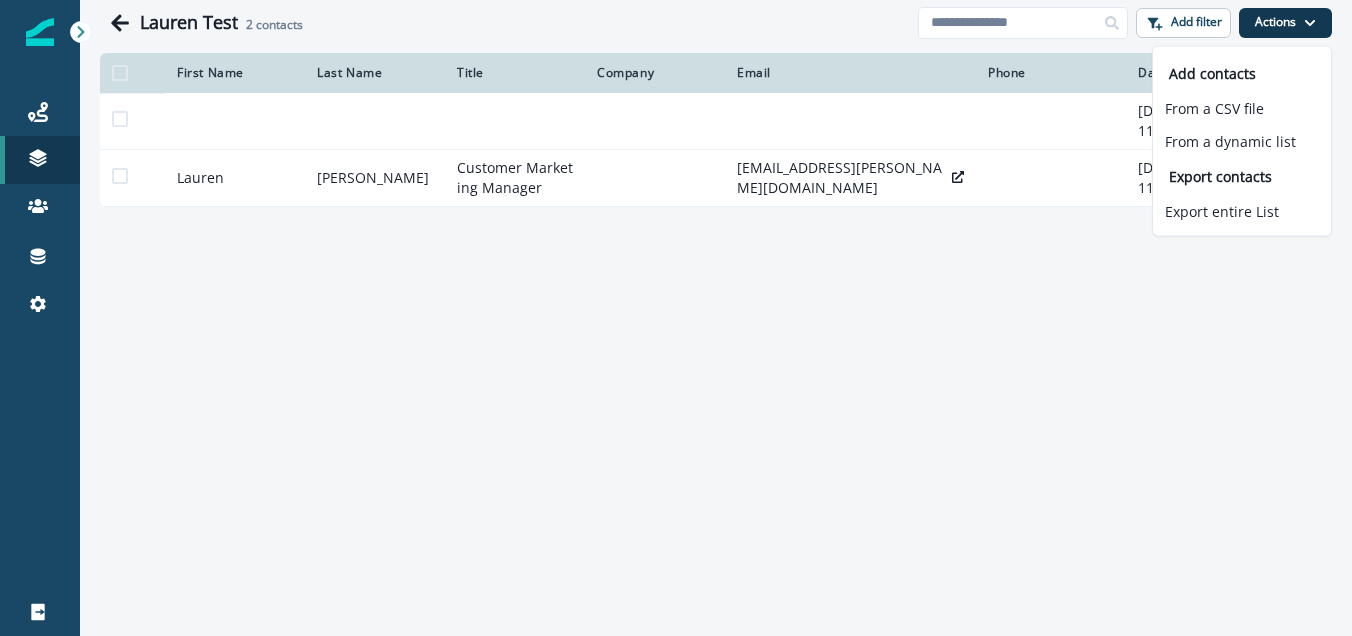 click on "Actions" at bounding box center (1285, 23) 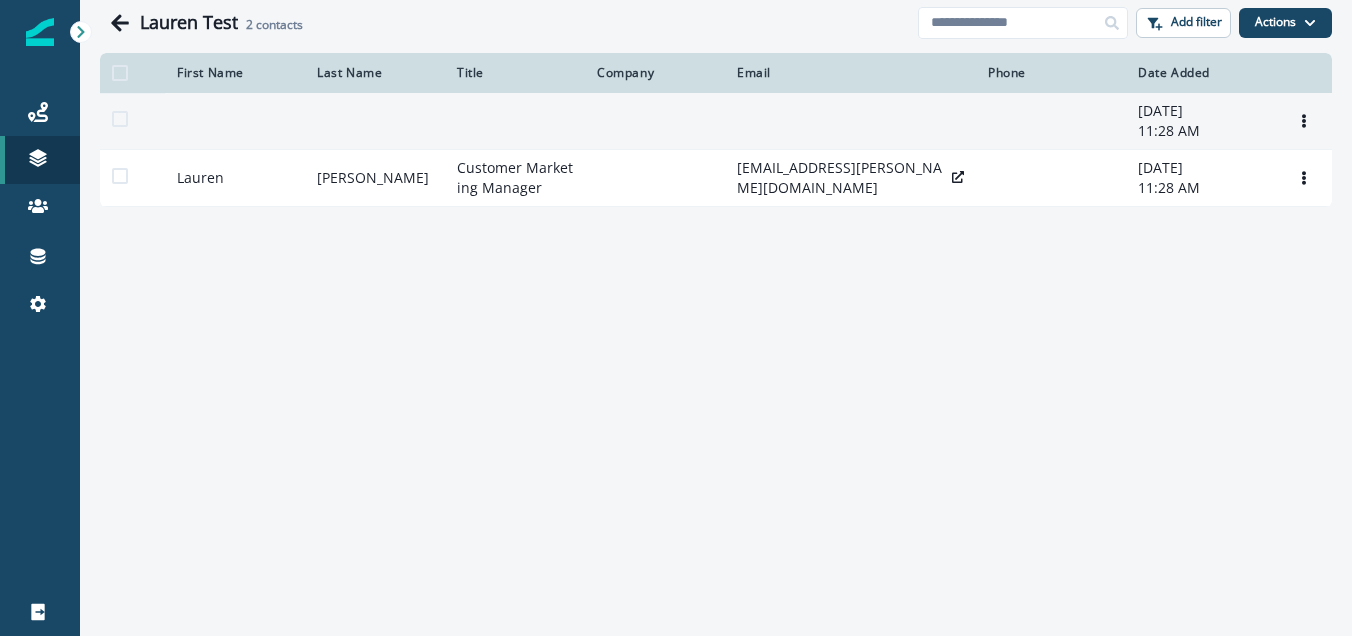 click at bounding box center (375, 121) 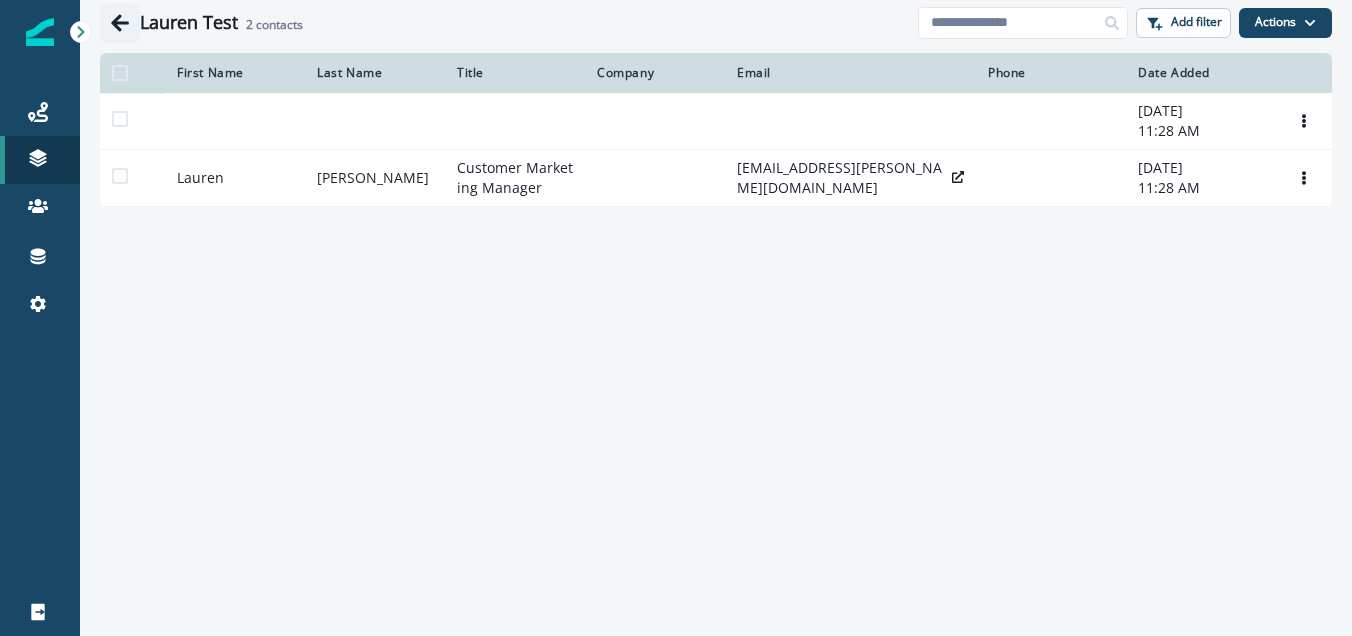 click 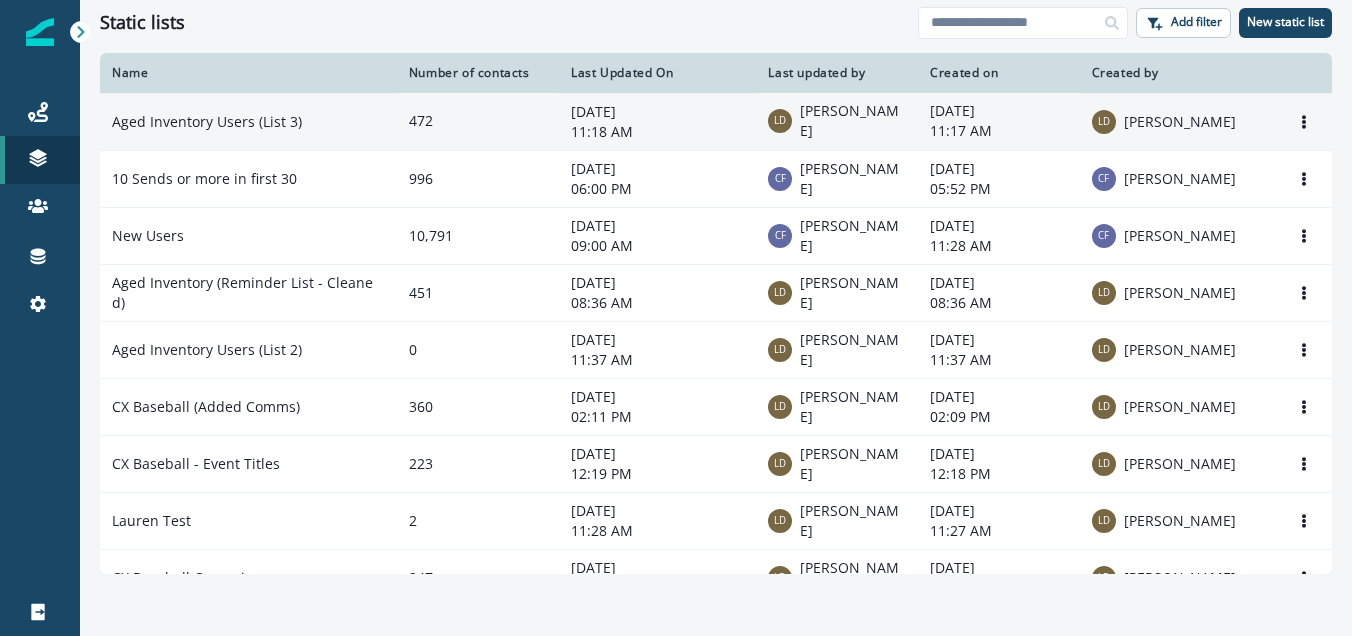 click on "Aged Inventory Users (List 3)" at bounding box center (248, 121) 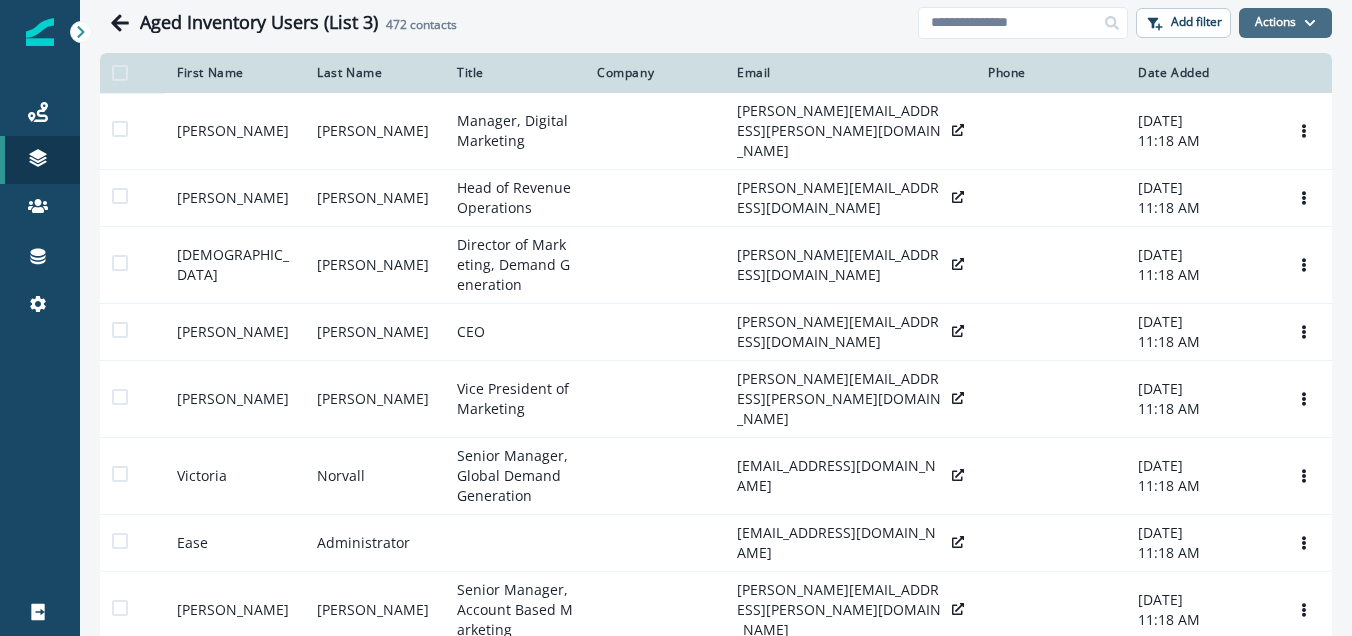 click on "Actions" at bounding box center (1285, 23) 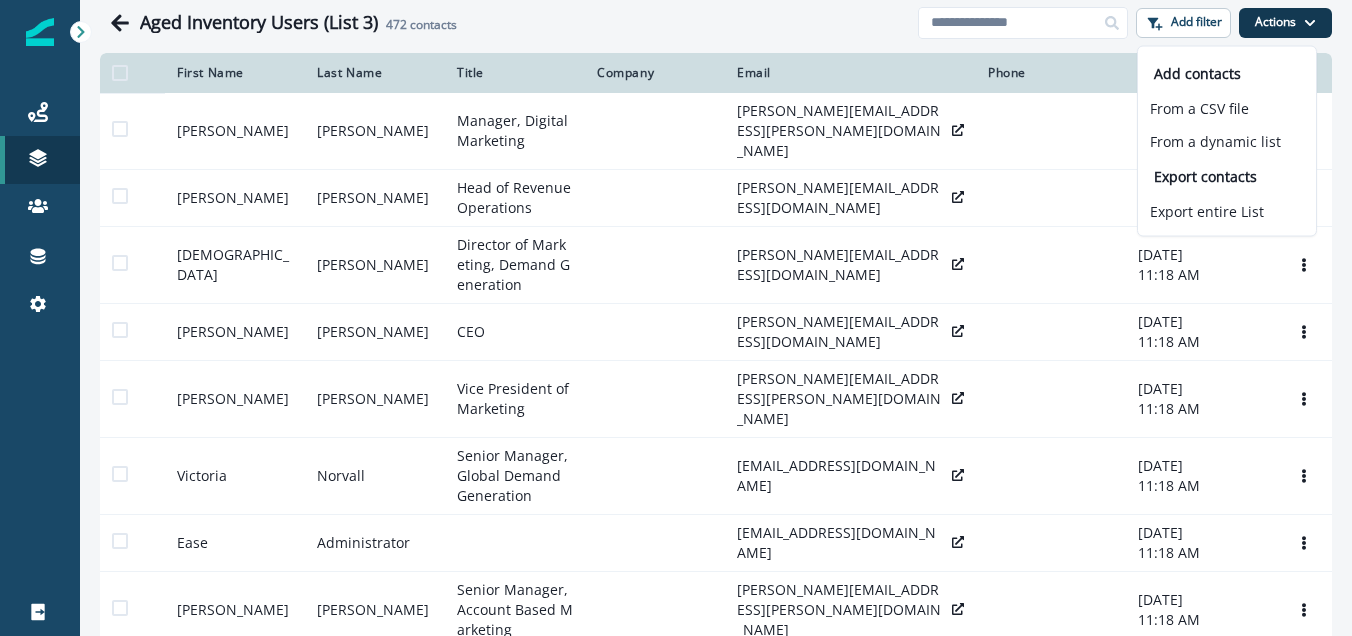 click on "Aged Inventory Users (List 3) 472    contacts" at bounding box center (529, 23) 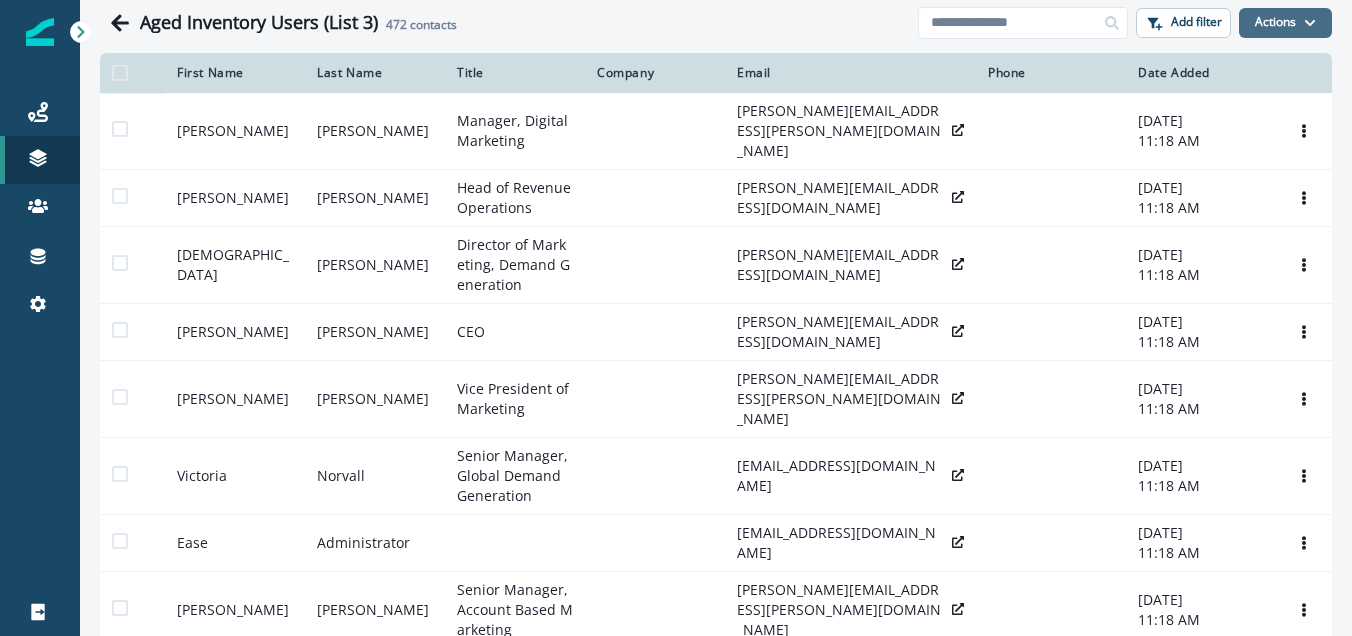 click on "Actions" at bounding box center (1285, 23) 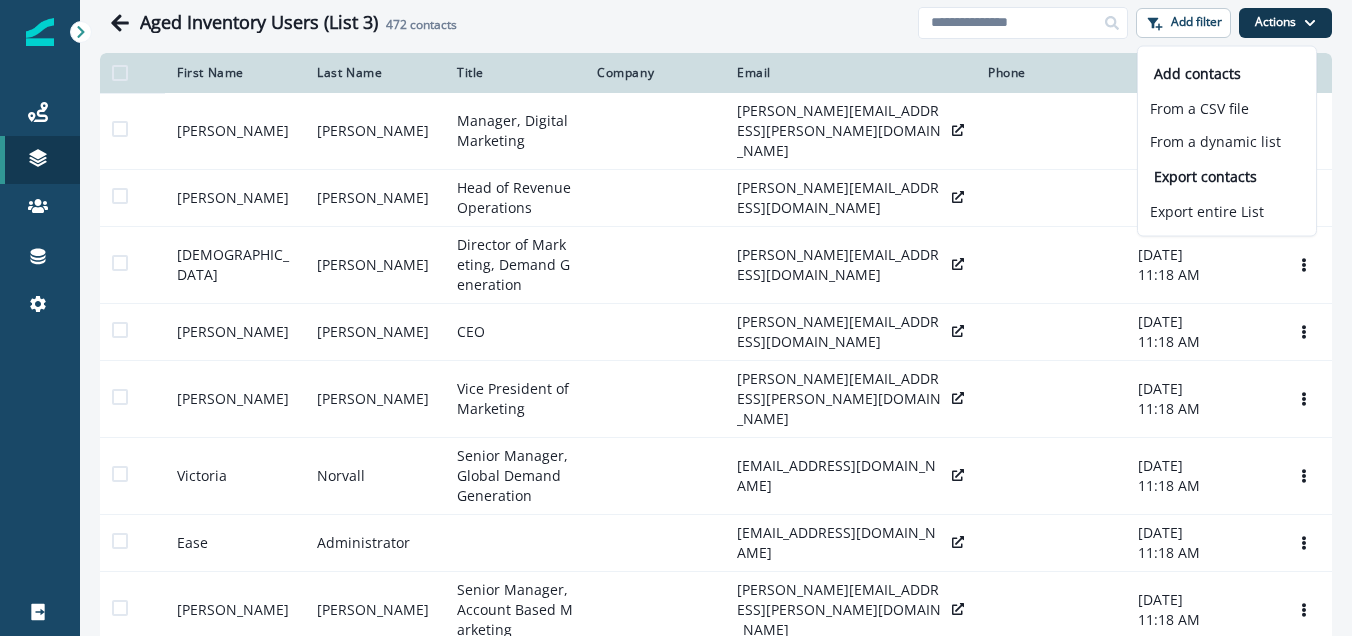 click on "Clear" at bounding box center [716, 49] 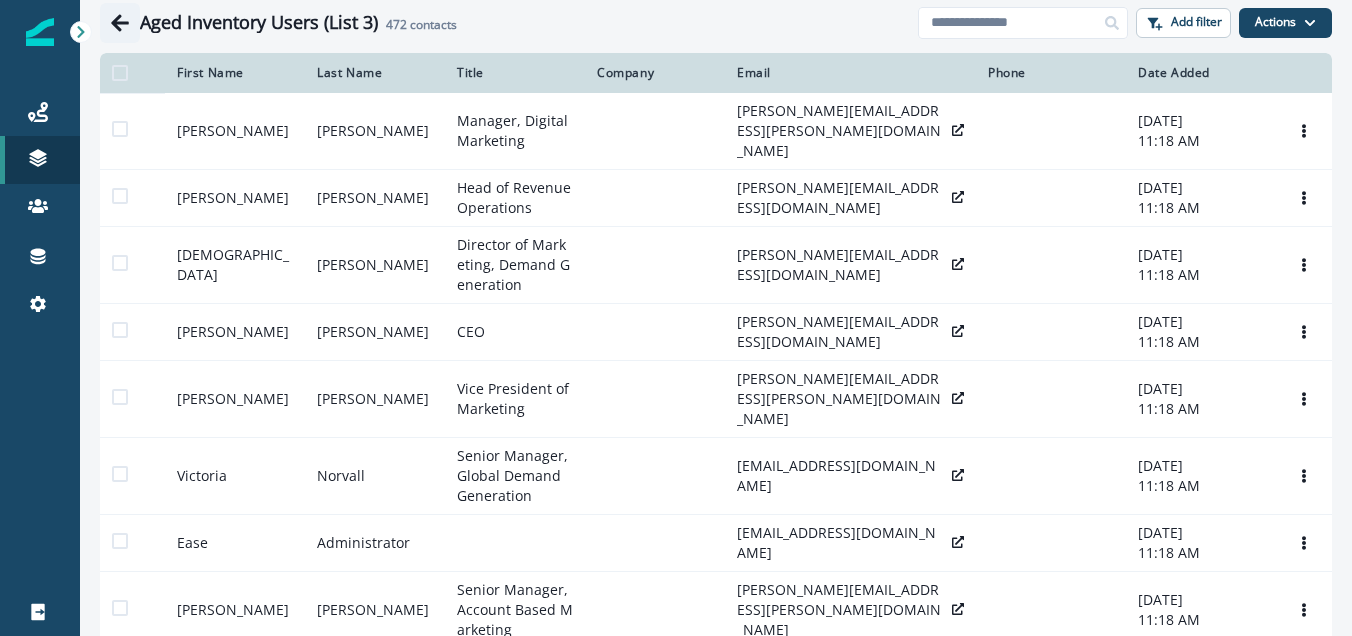 click 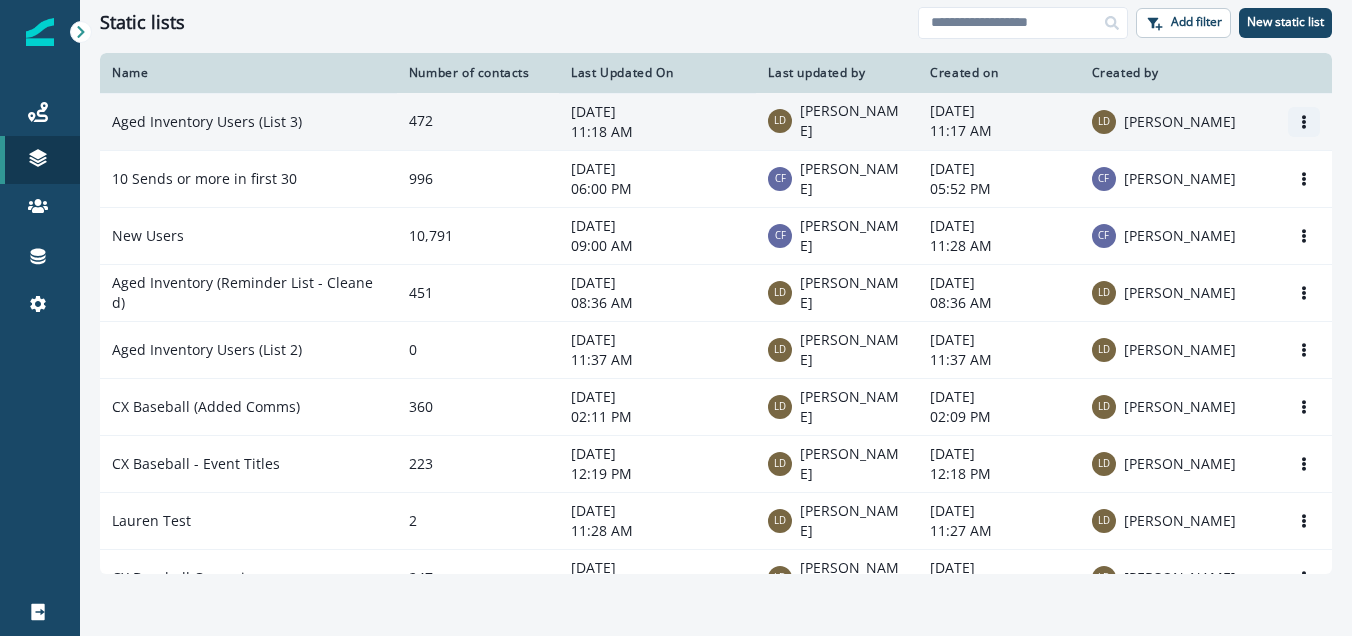 click 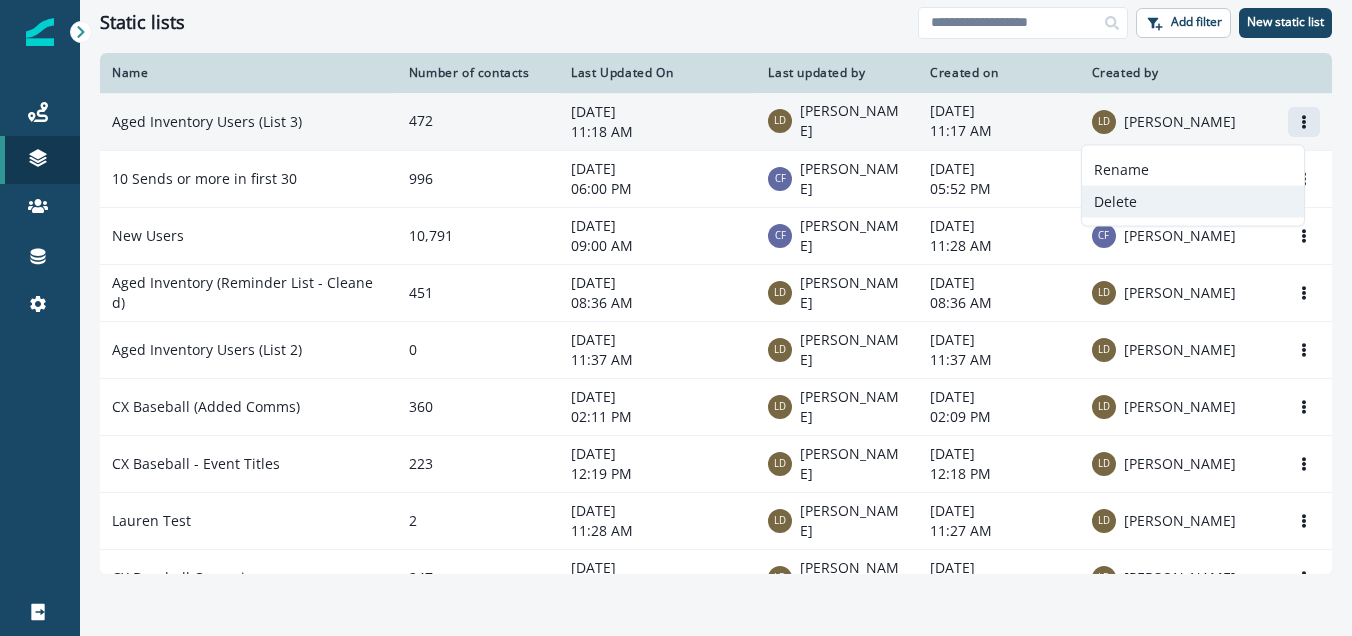 click on "Delete" at bounding box center (1193, 202) 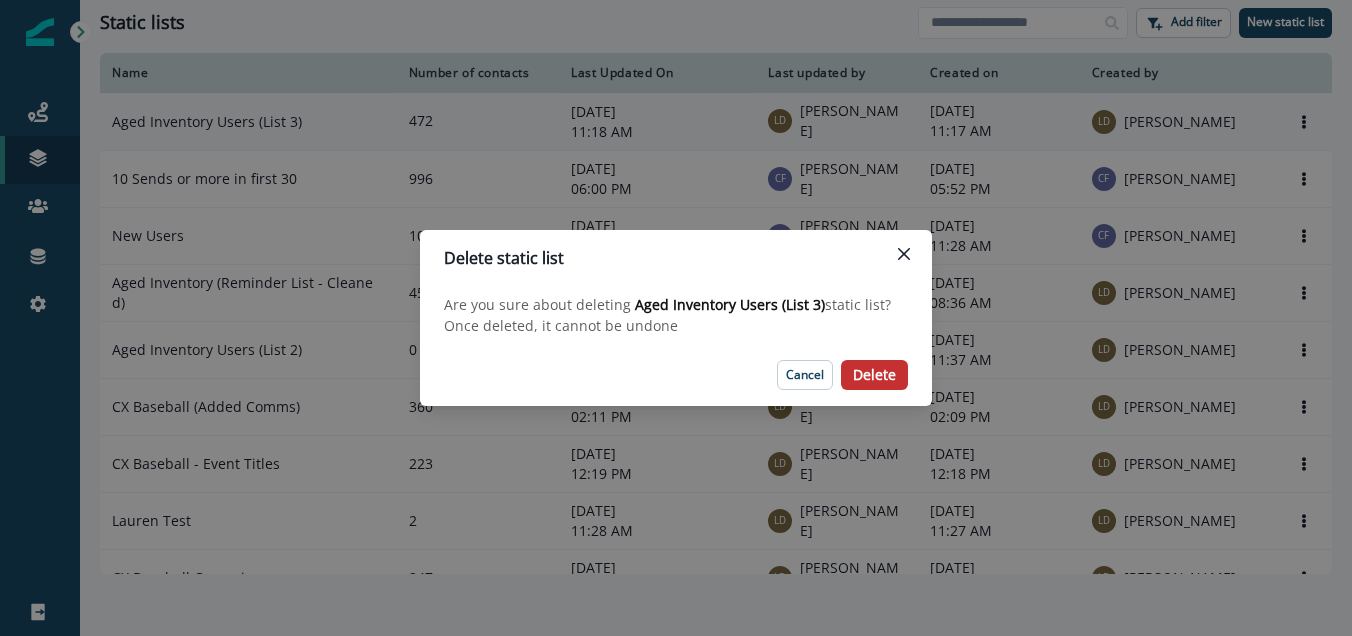 click on "Delete" at bounding box center (874, 375) 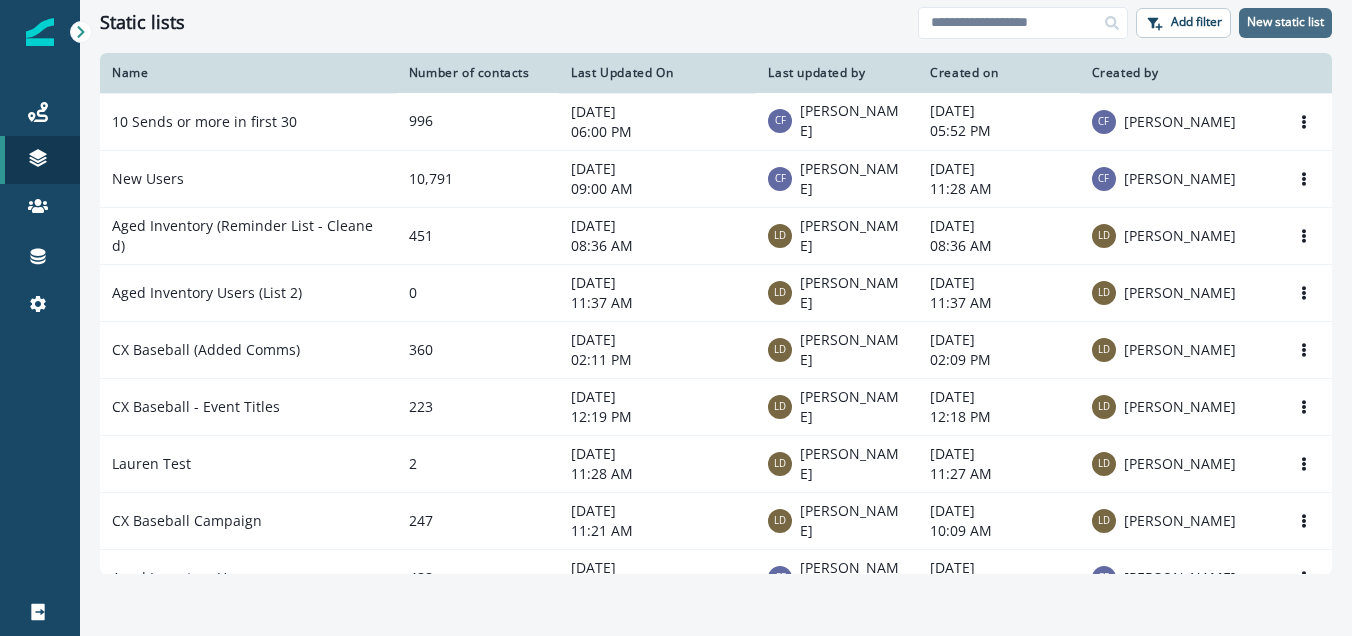 click on "New static list" at bounding box center (1285, 23) 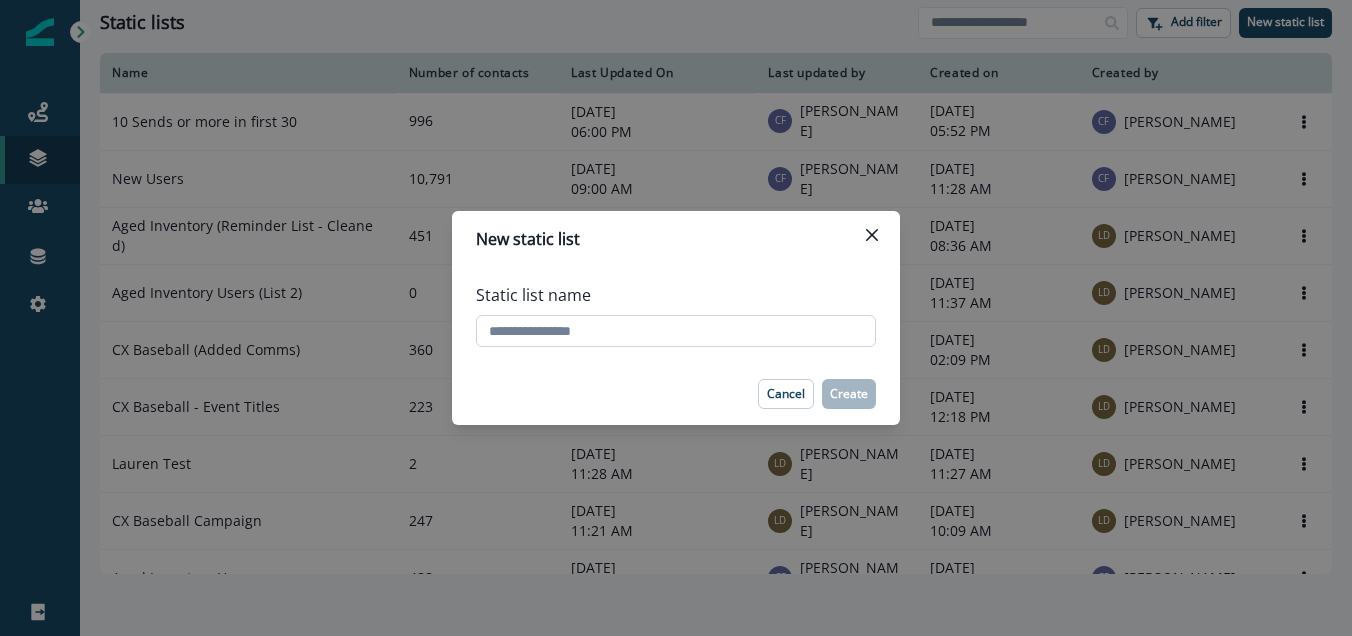 click on "Static list name" at bounding box center (676, 331) 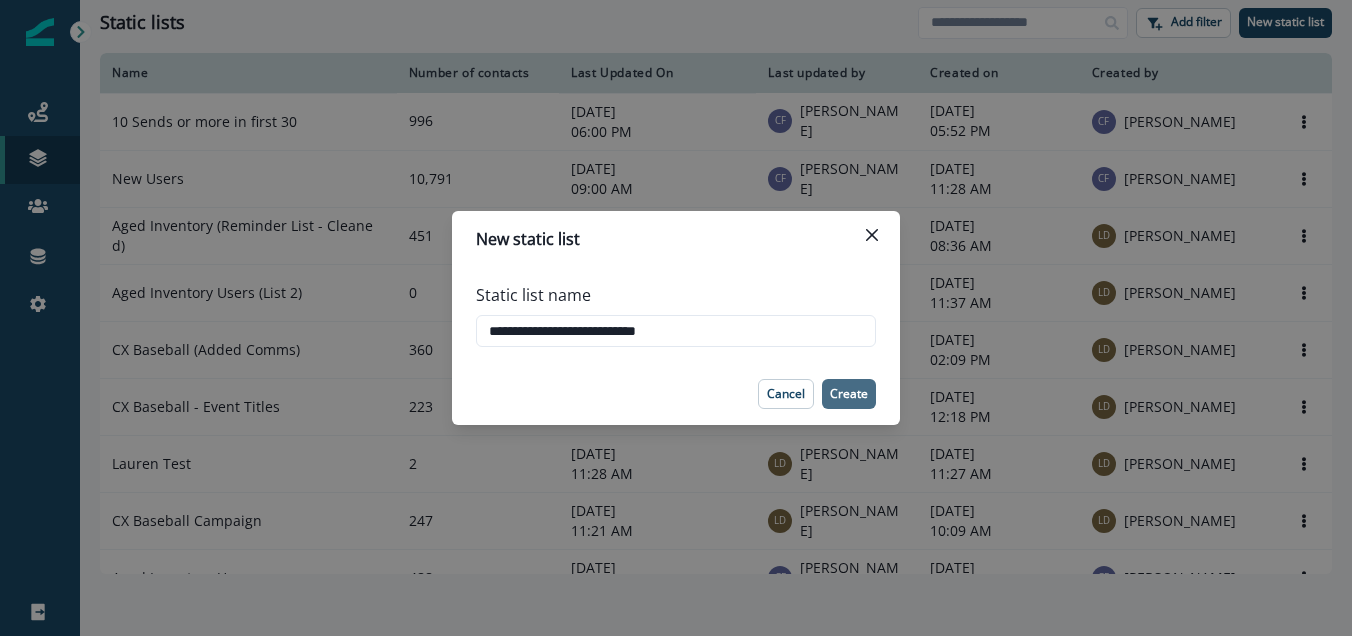 type on "**********" 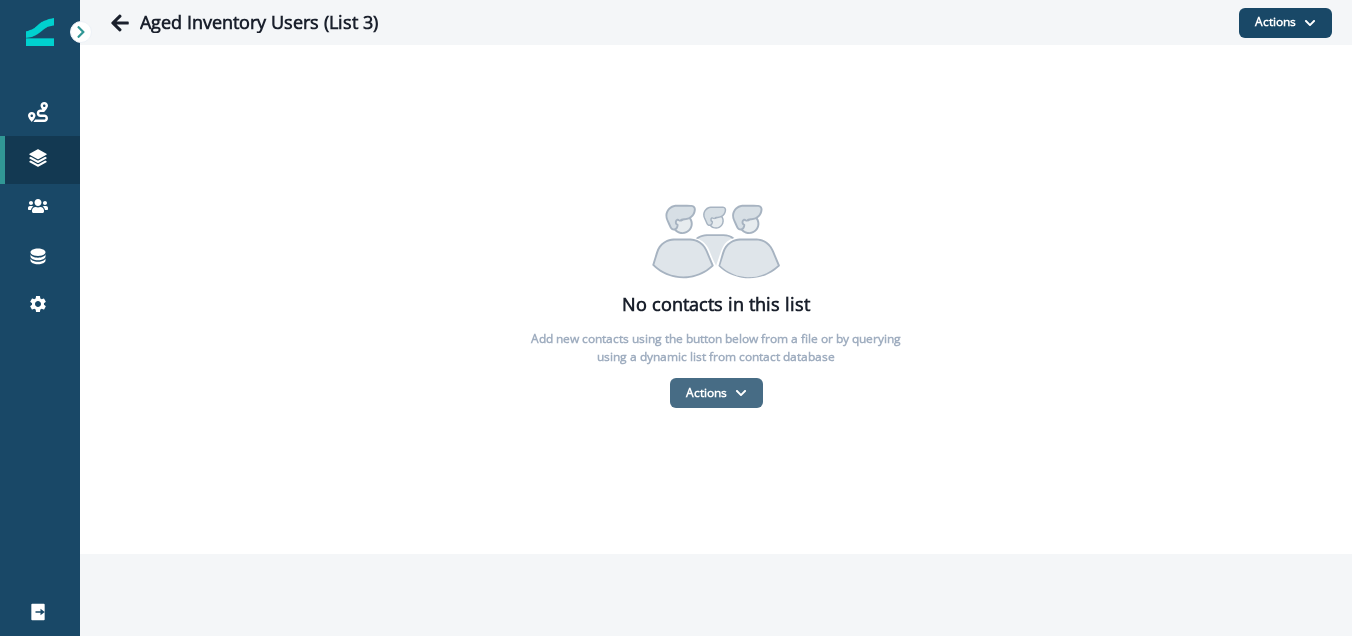 click on "Actions" at bounding box center (716, 393) 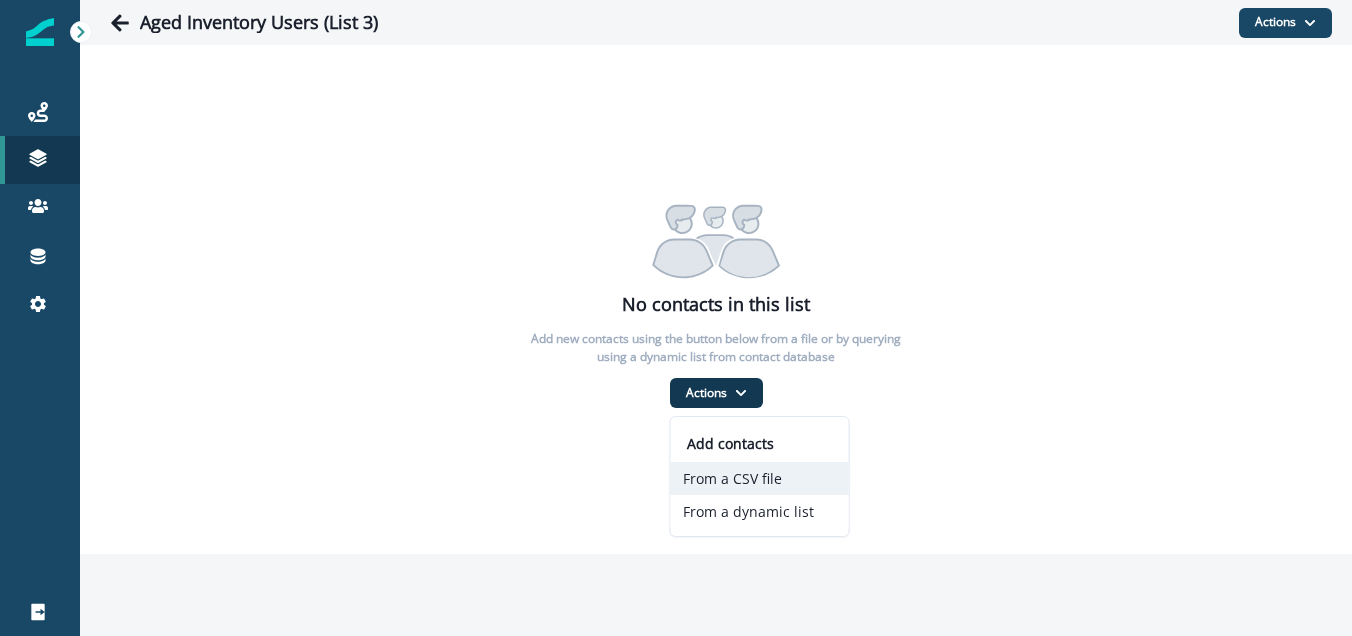 click on "From a CSV file" at bounding box center (760, 478) 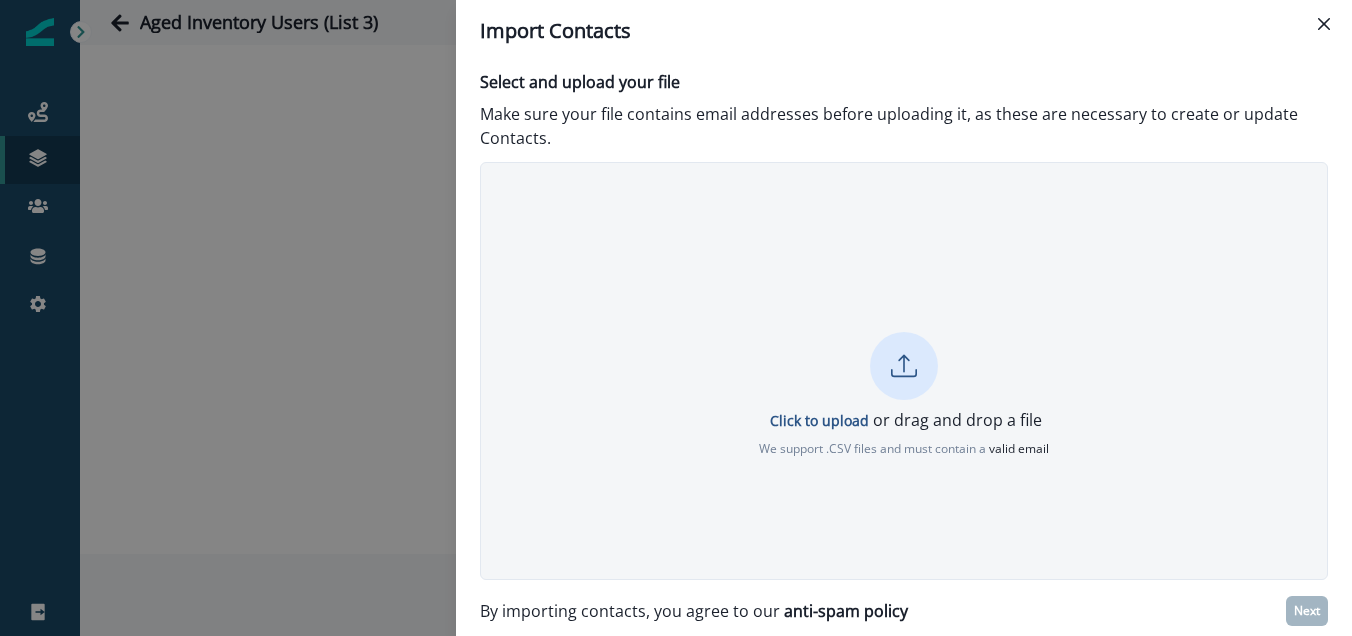 click on "Click to upload or drag and drop a file We support .CSV files and must contain a   valid email" at bounding box center (904, 395) 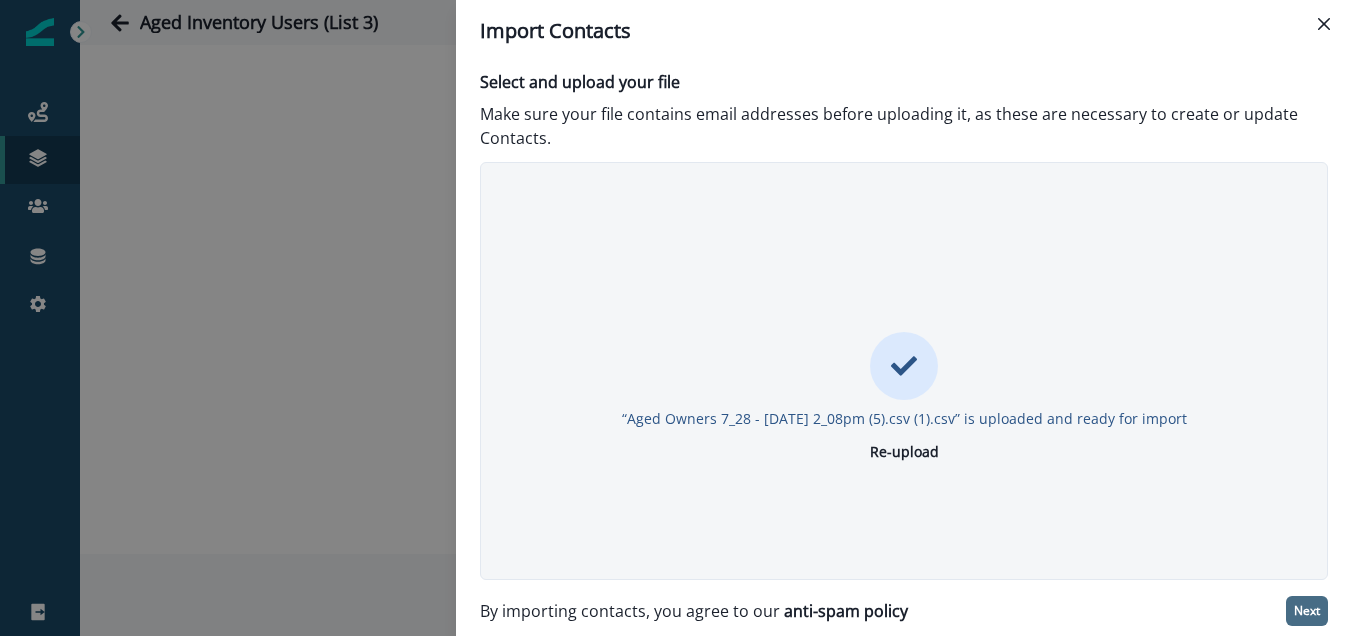 click on "Next" at bounding box center [1307, 611] 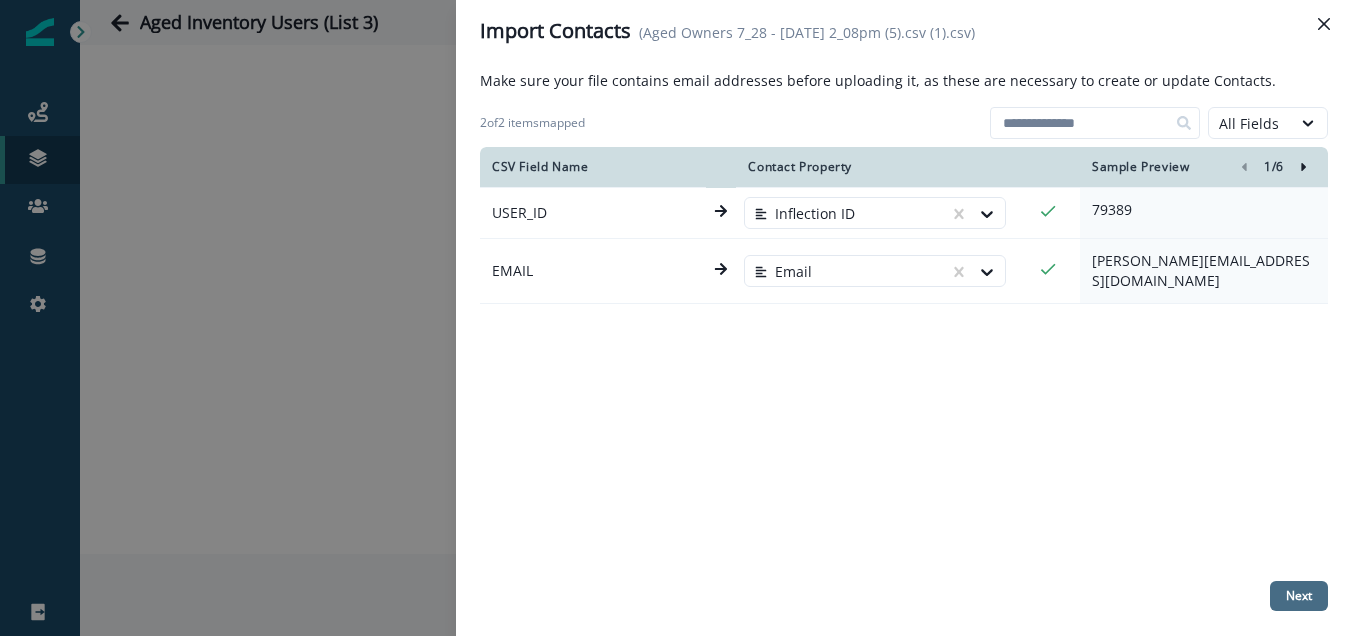 click on "Next" at bounding box center [1299, 596] 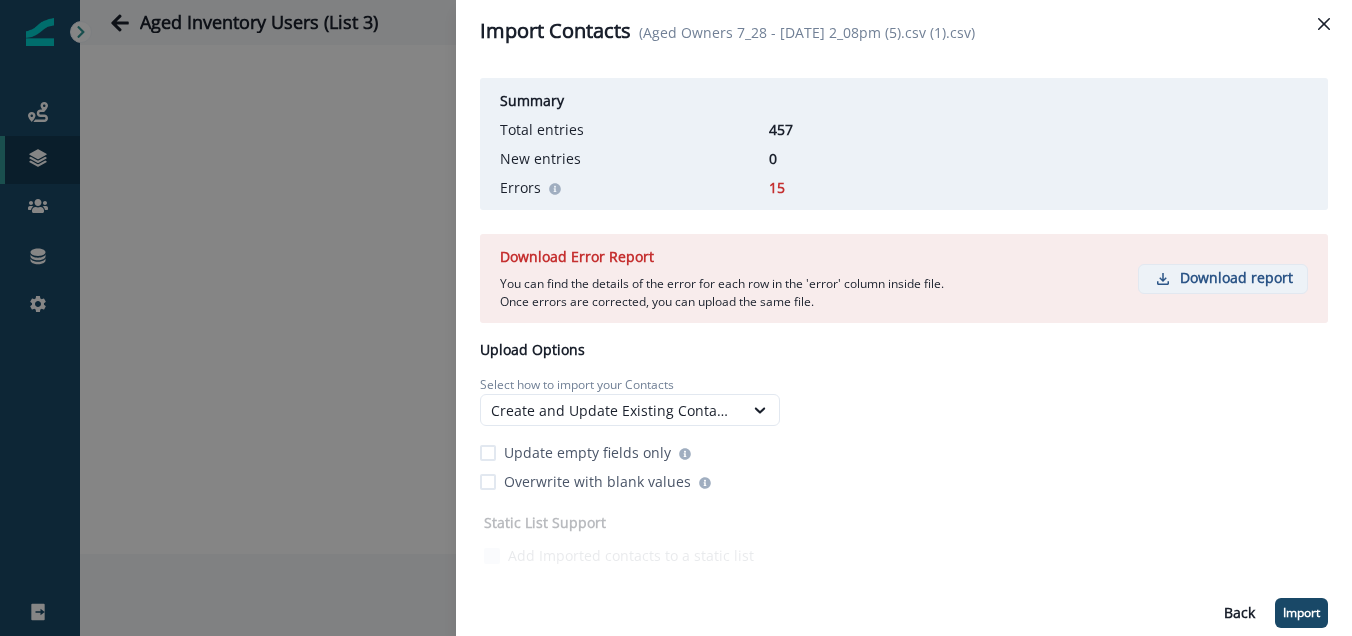 click on "Download report" at bounding box center (1236, 278) 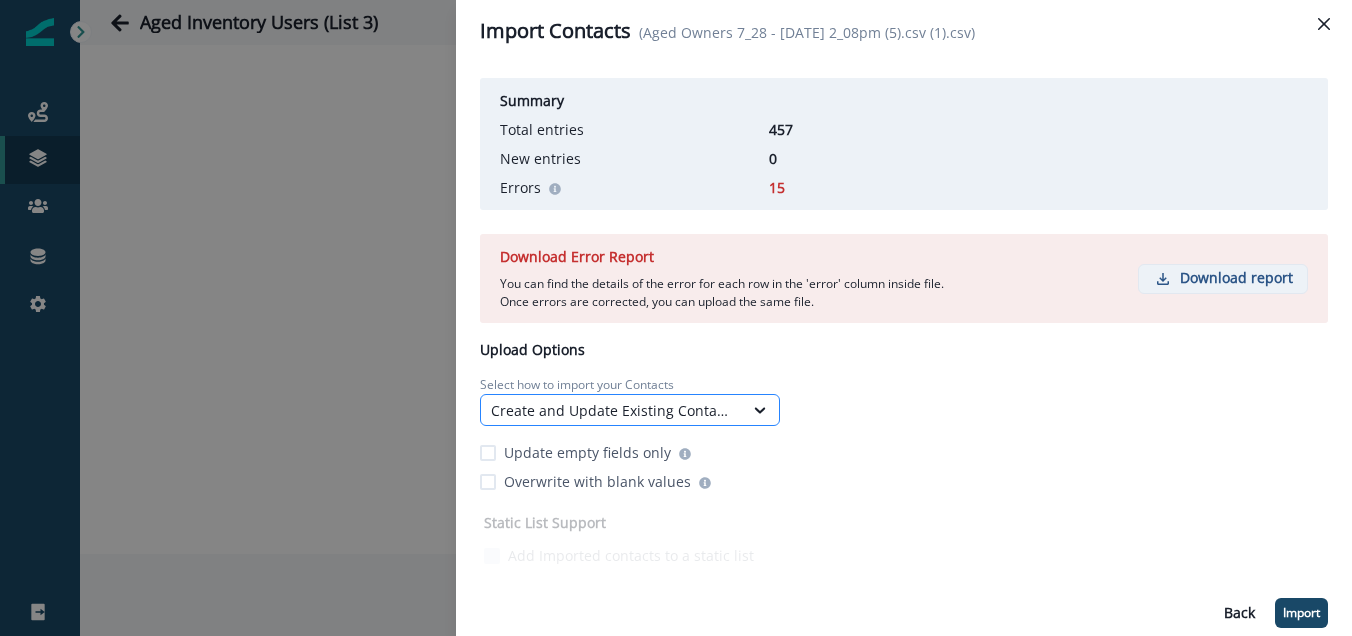 click on "Create and Update Existing Contacts" at bounding box center (612, 410) 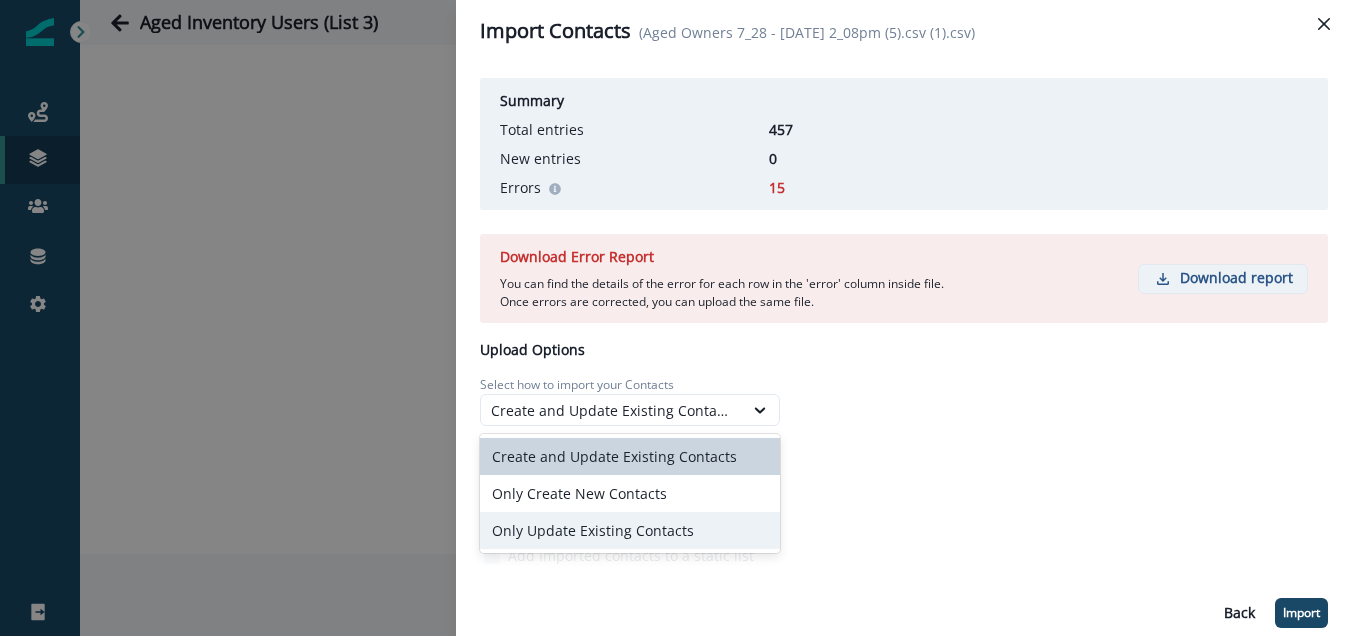 click on "Only Update Existing Contacts" at bounding box center (630, 530) 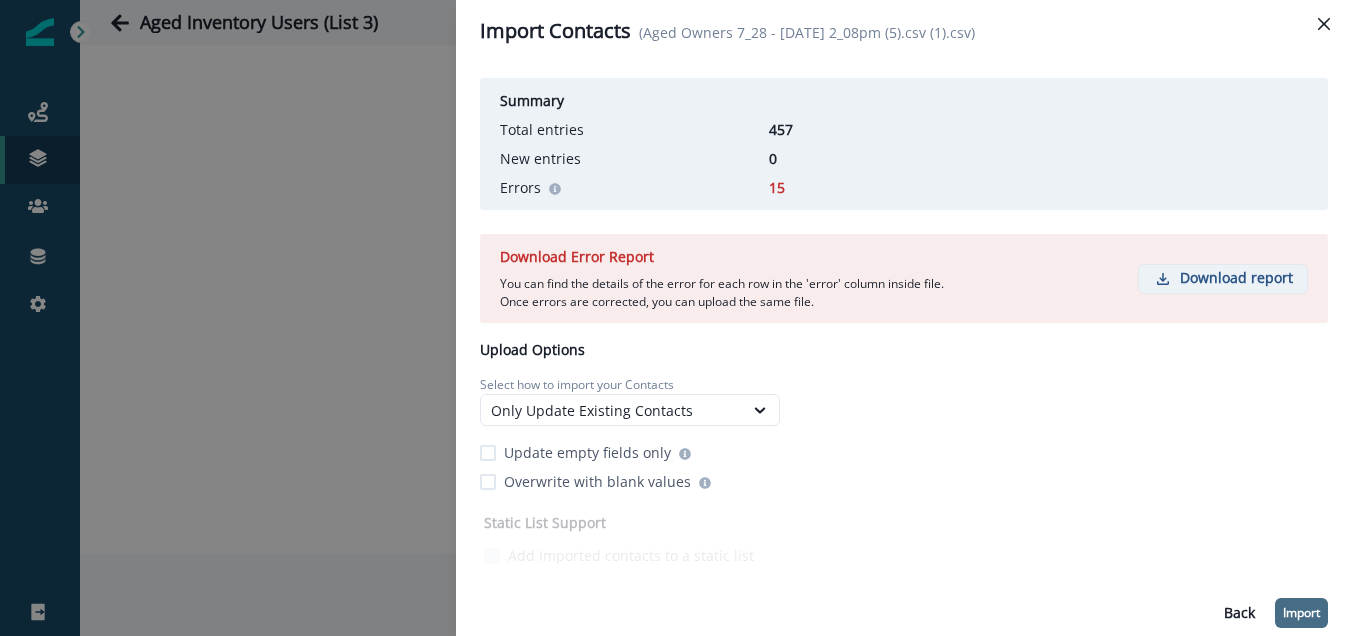click on "Import" at bounding box center [1301, 613] 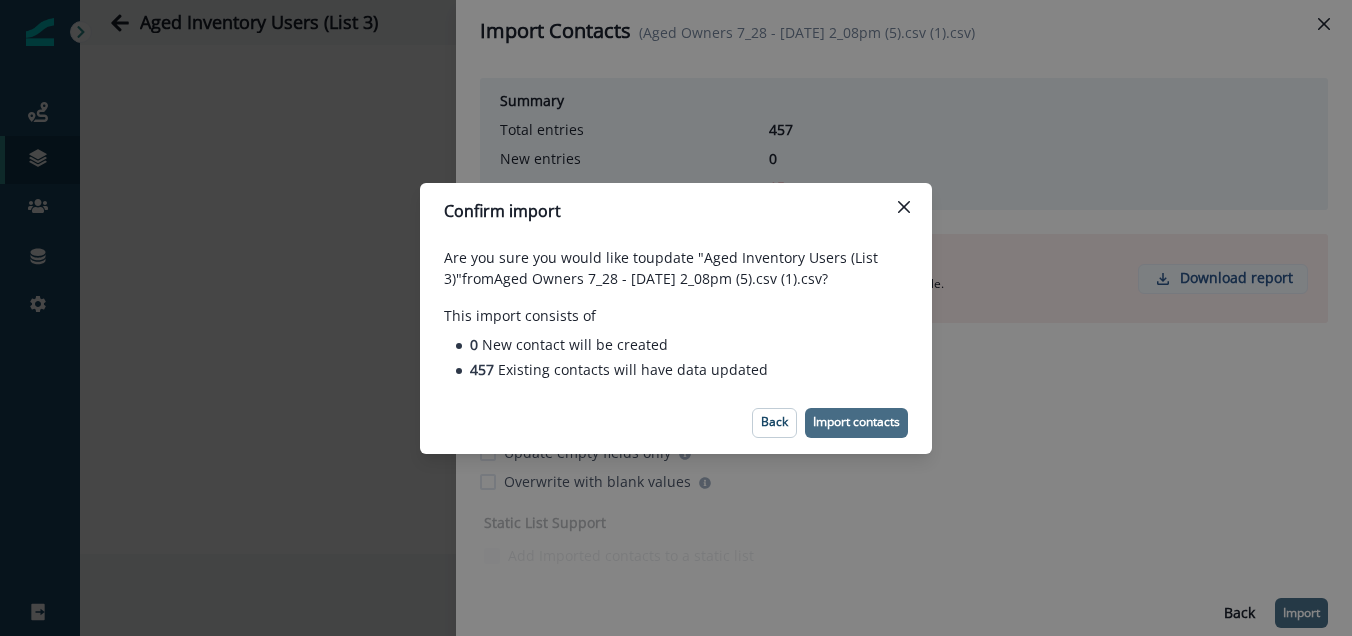 click on "Import contacts" at bounding box center [856, 423] 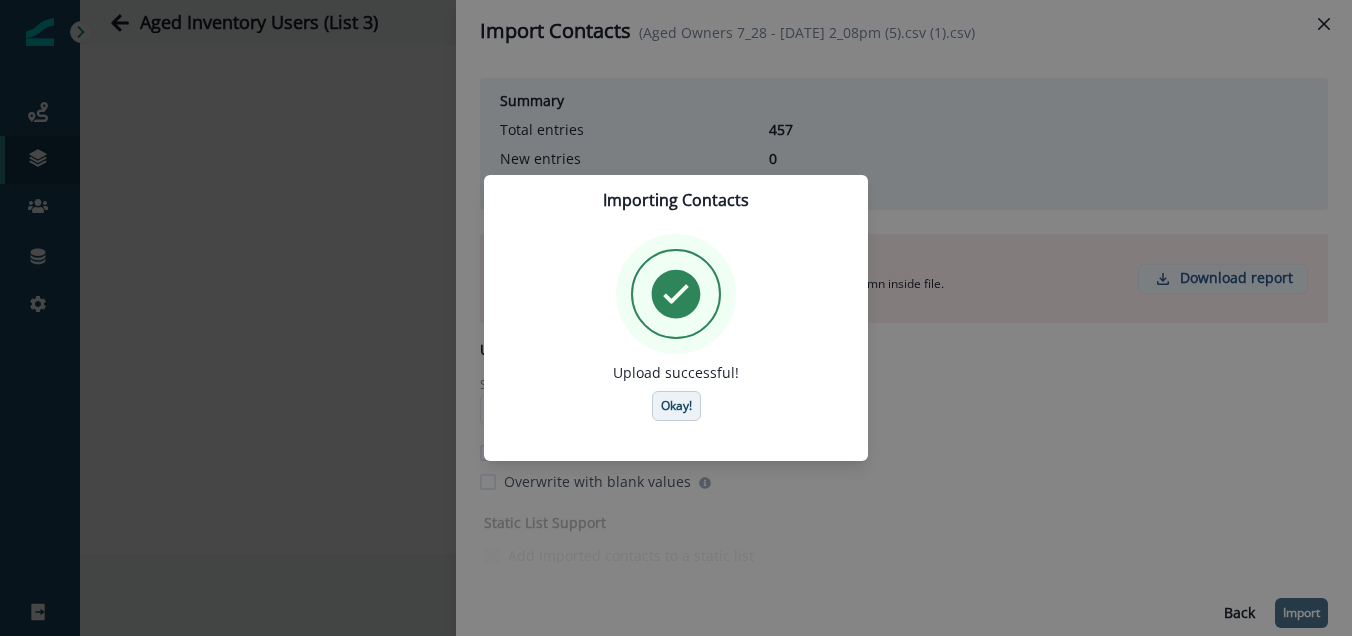 click on "Okay!" at bounding box center (676, 406) 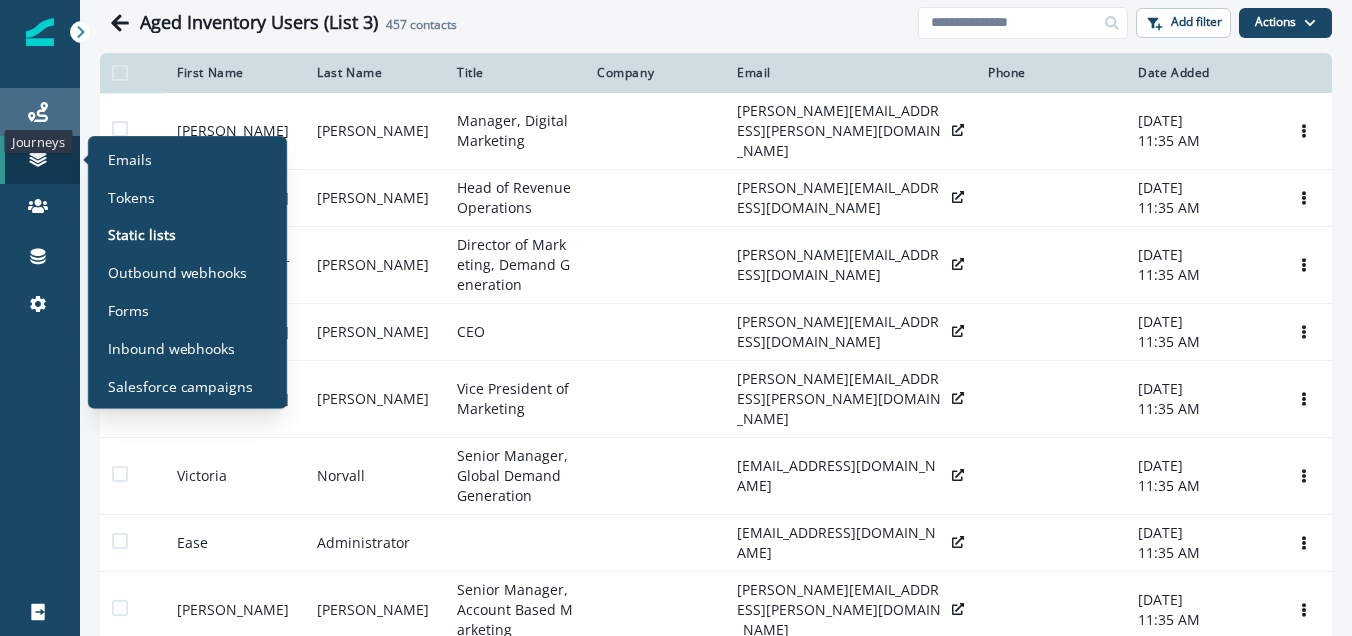 click 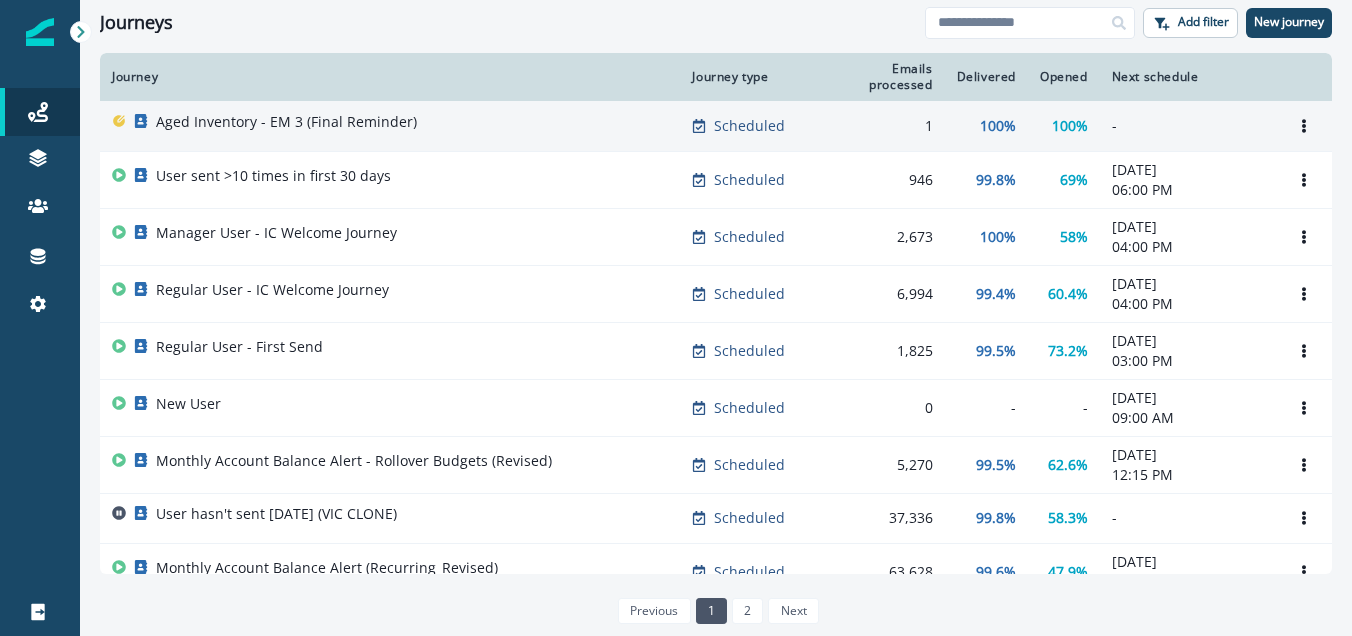 click on "Aged Inventory - EM 3 (Final Reminder)" at bounding box center [286, 122] 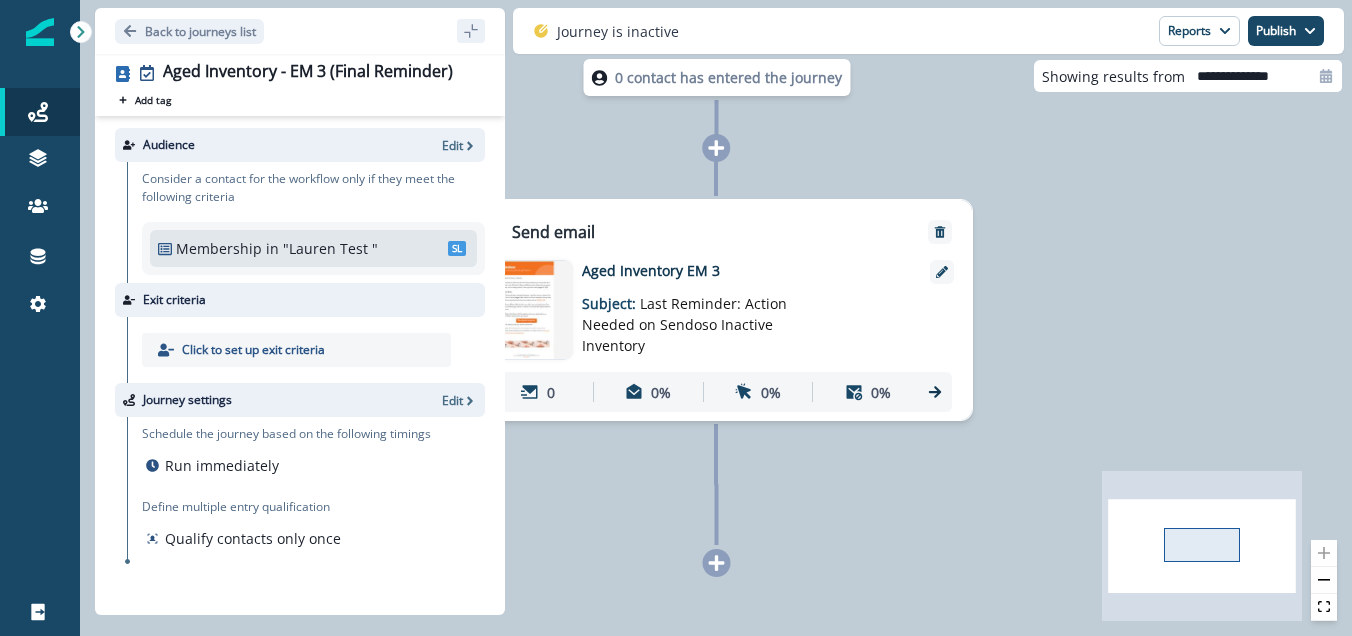 click on ""Lauren Test "" at bounding box center [349, 248] 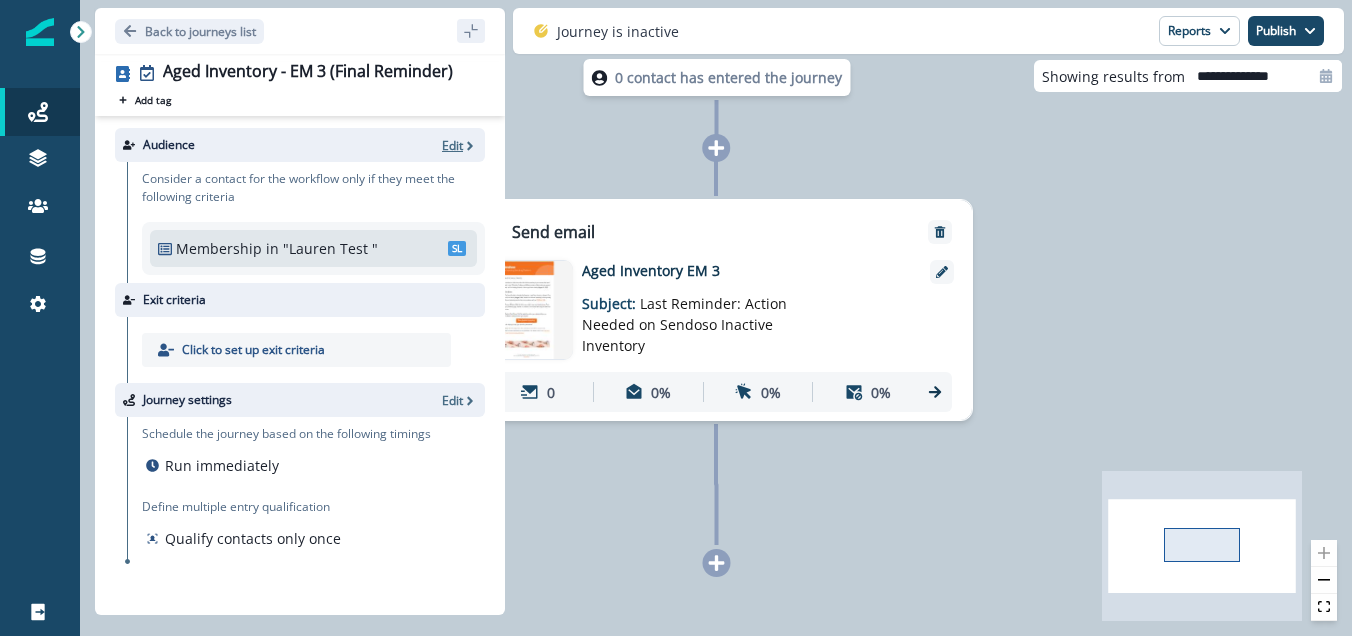 click on "Edit" at bounding box center (452, 145) 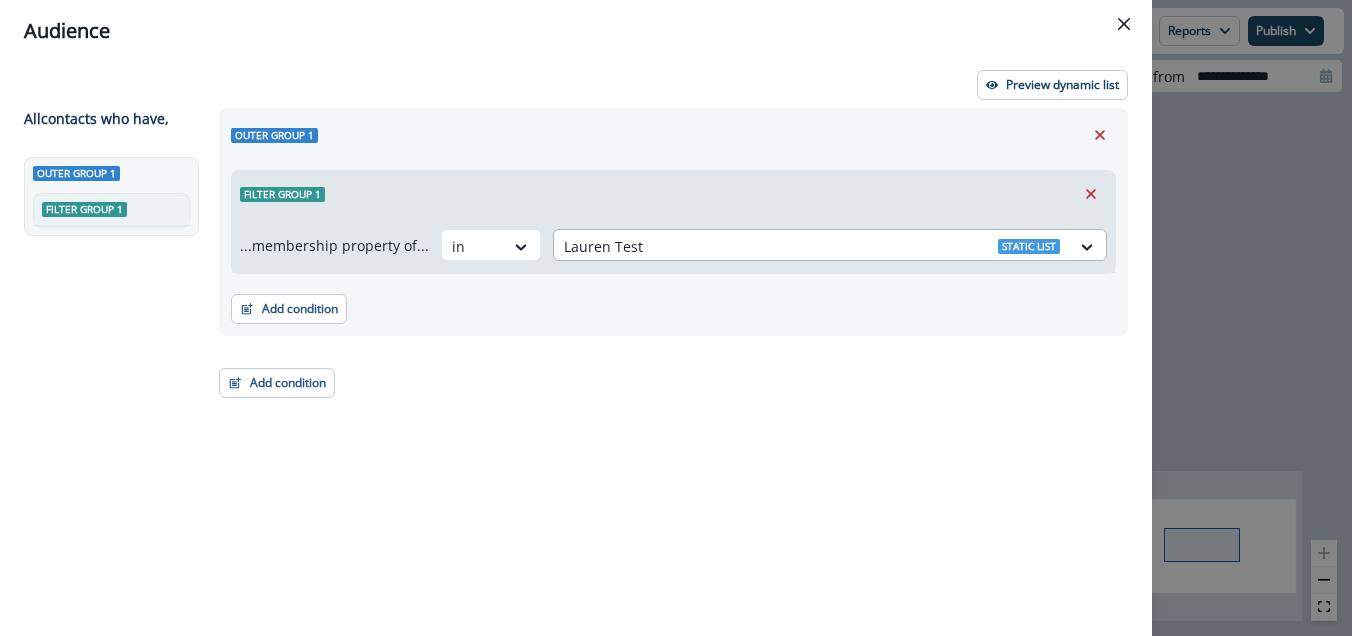 click at bounding box center [812, 246] 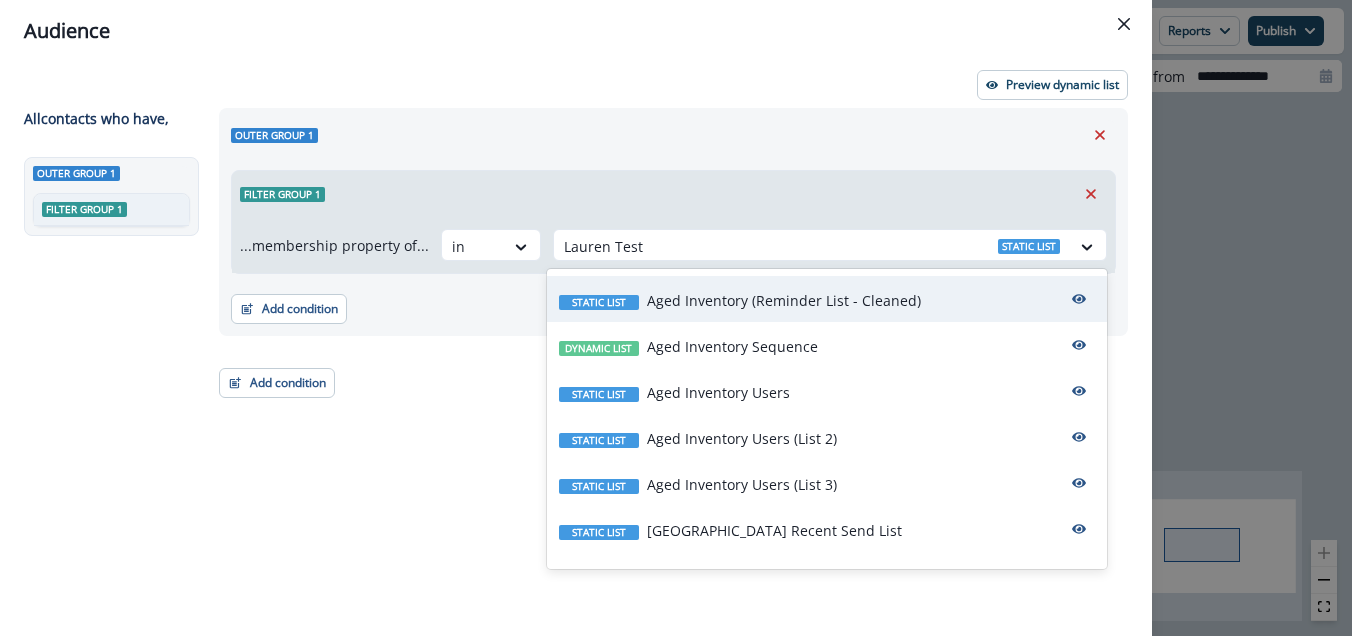 scroll, scrollTop: 231, scrollLeft: 0, axis: vertical 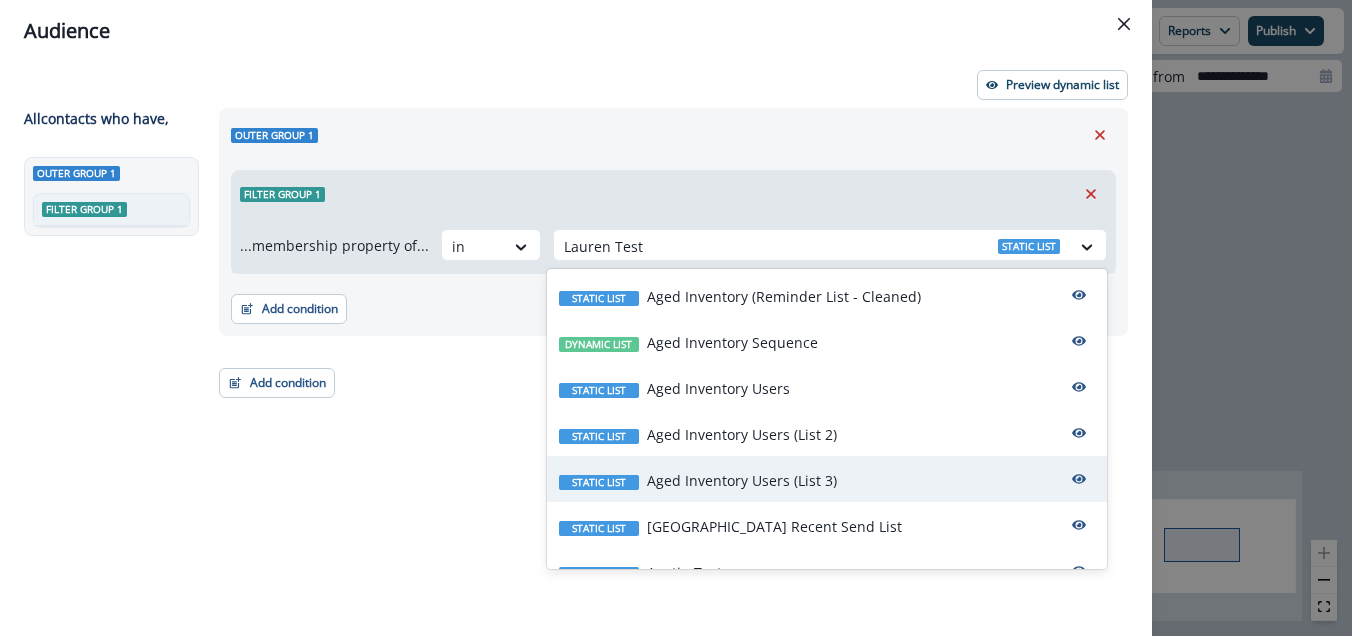 click on "Static list Aged Inventory Users (List 3)" at bounding box center [827, 479] 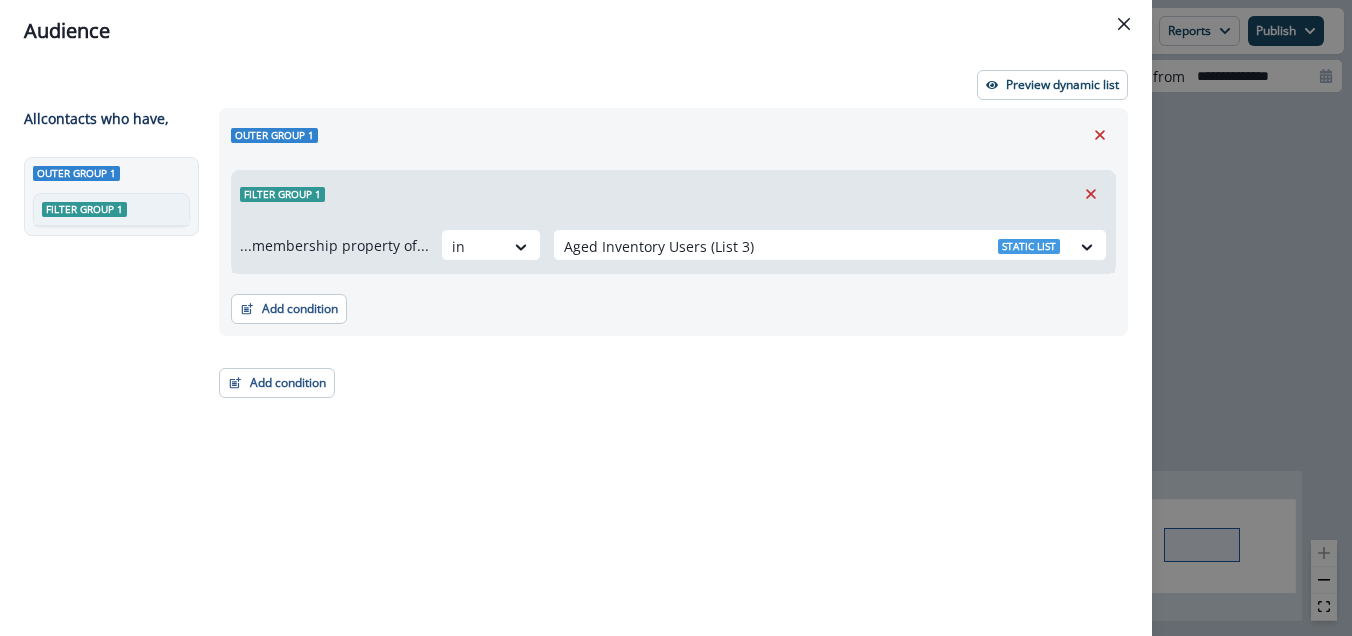 click on "Outer group 1 Filter group 1 ...membership property of... in option Aged Inventory Users (List 3), selected. Aged Inventory Users (List 3) Static list Add condition Contact properties A person property Performed a product event Performed a marketing activity Performed a web activity List membership Salesforce campaign membership Add condition Contact properties A person property Performed a product event Performed a marketing activity Performed a web activity List membership Salesforce campaign membership Grouped properties Account members" at bounding box center [667, 335] 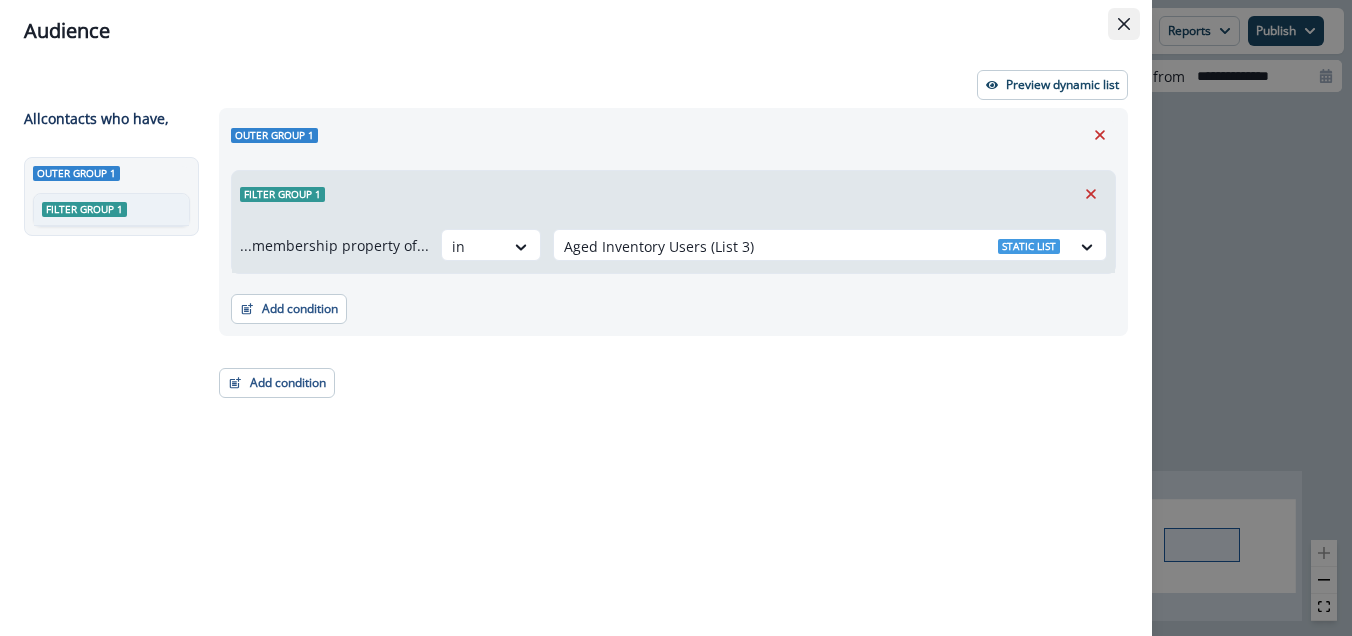 click 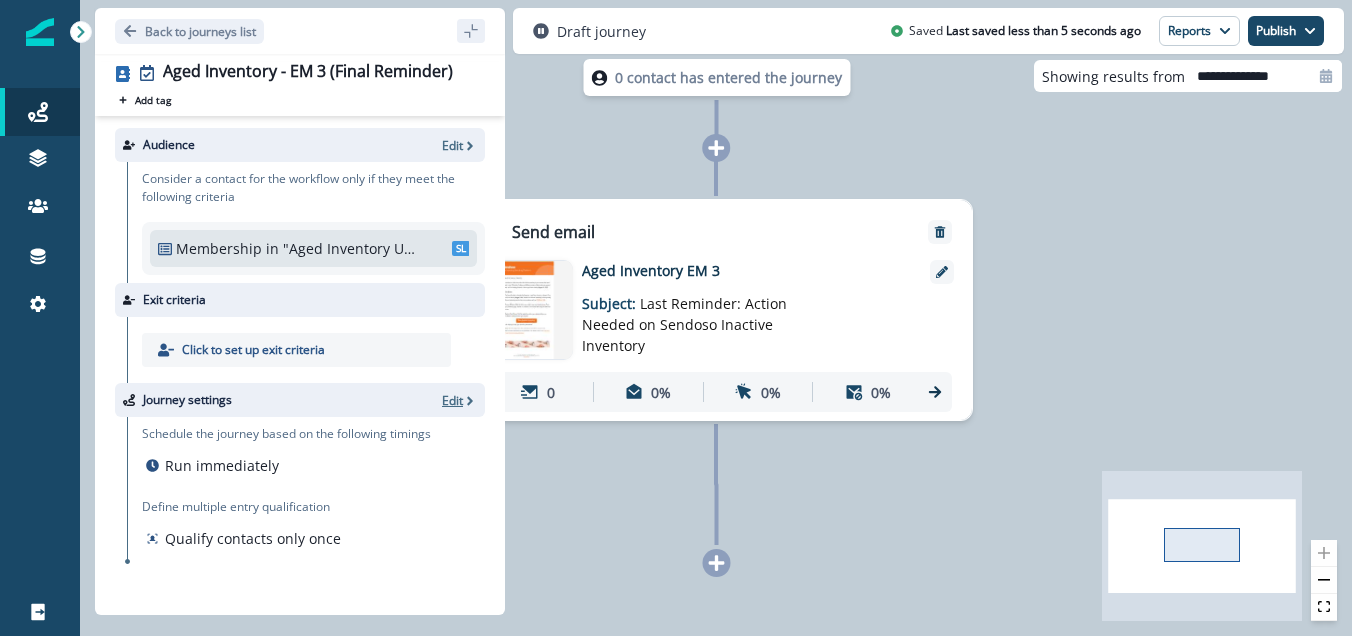 click on "Edit" at bounding box center [452, 400] 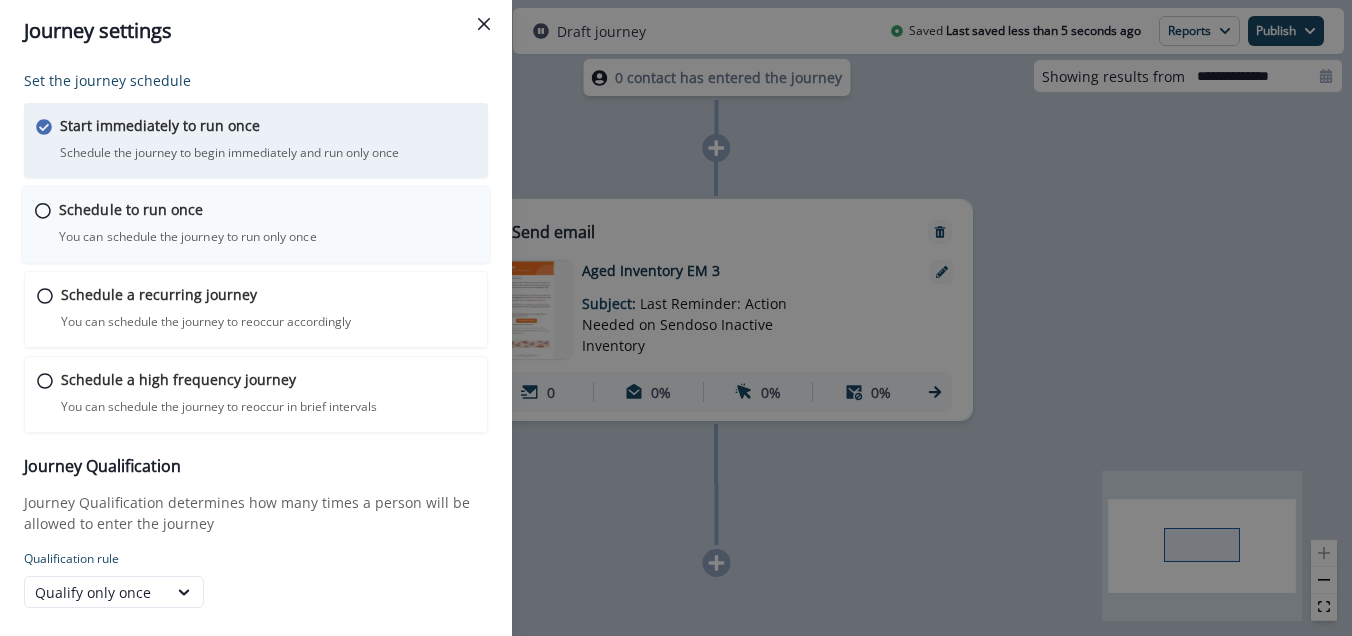 click on "Schedule to run once You can schedule the journey to run only once   Journey is scheduled in Workspace Timezone Workspace timezone:   ( UTC -06:00 America/Denver )" at bounding box center [268, 222] 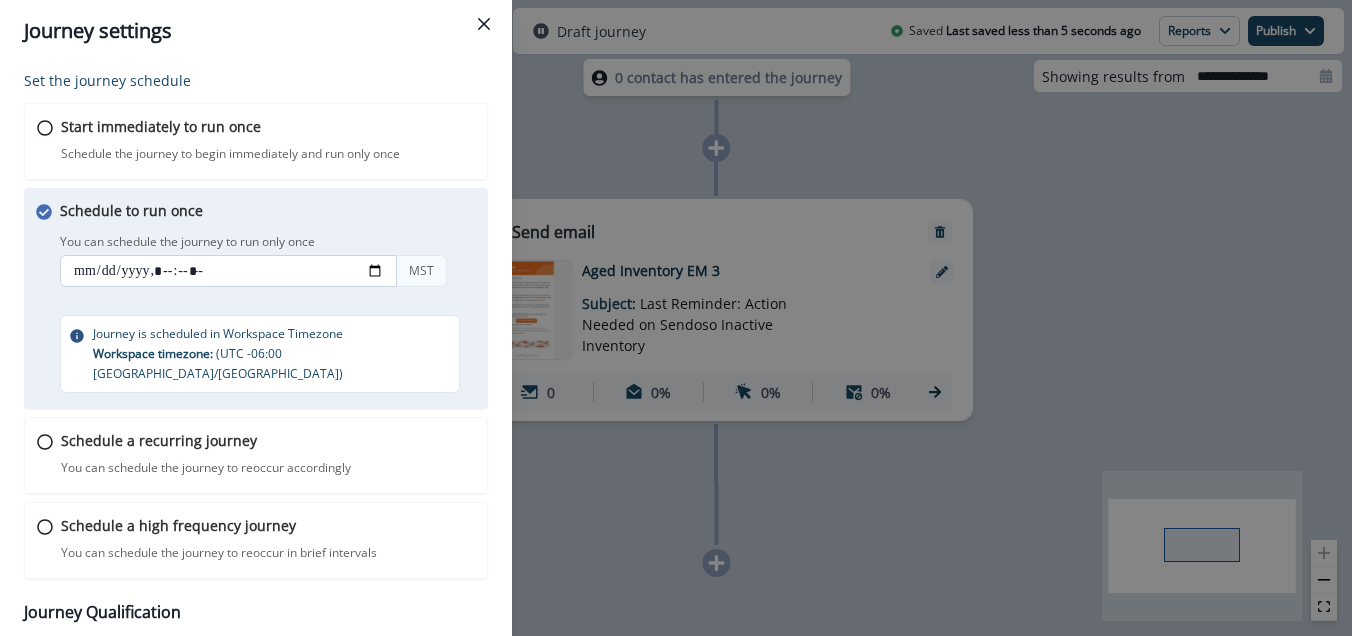 click at bounding box center [228, 271] 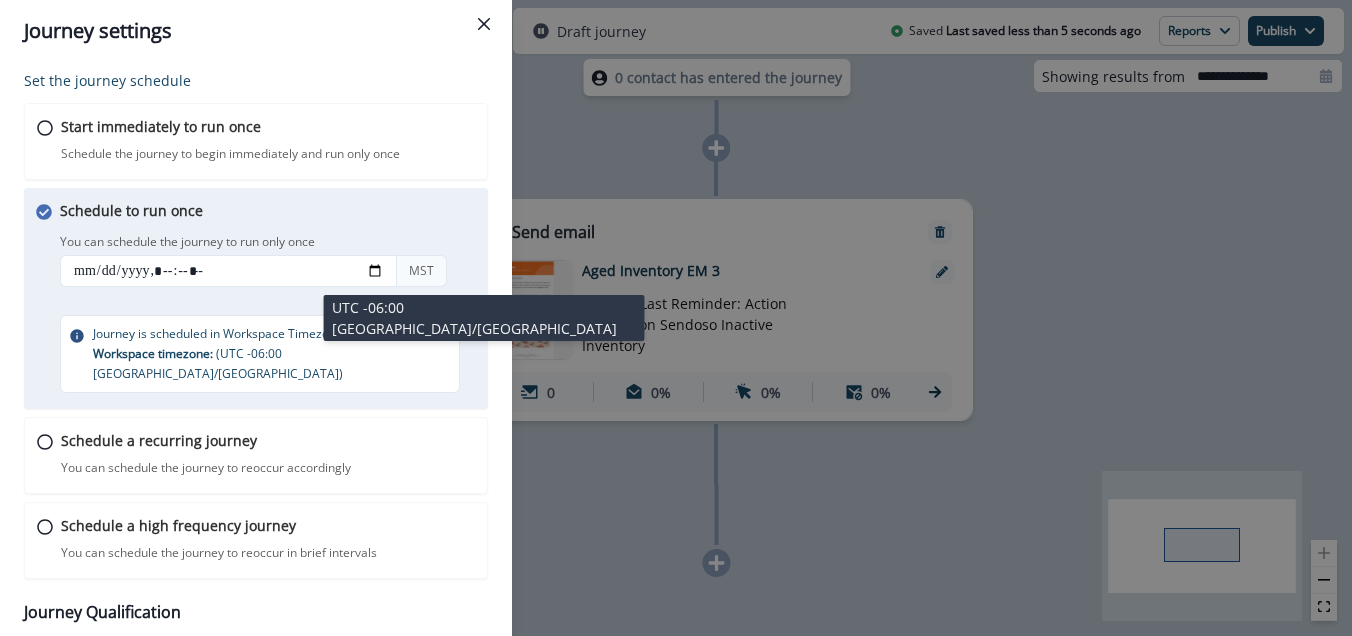 type on "**********" 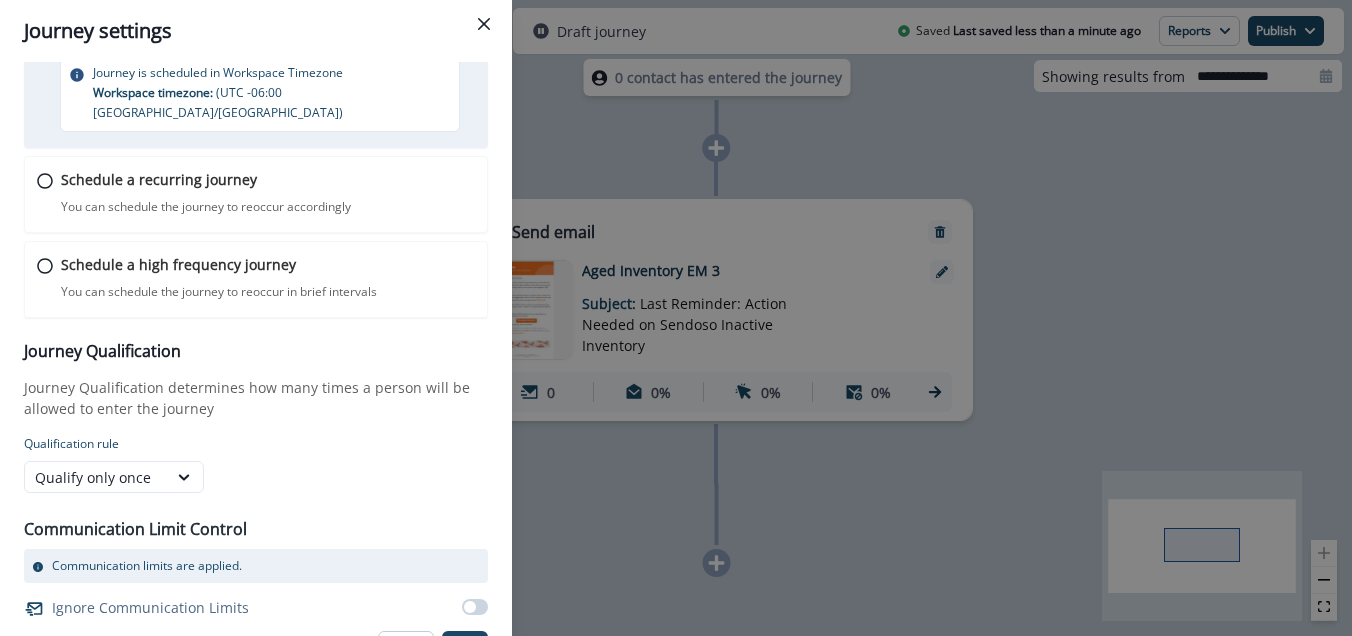 scroll, scrollTop: 274, scrollLeft: 0, axis: vertical 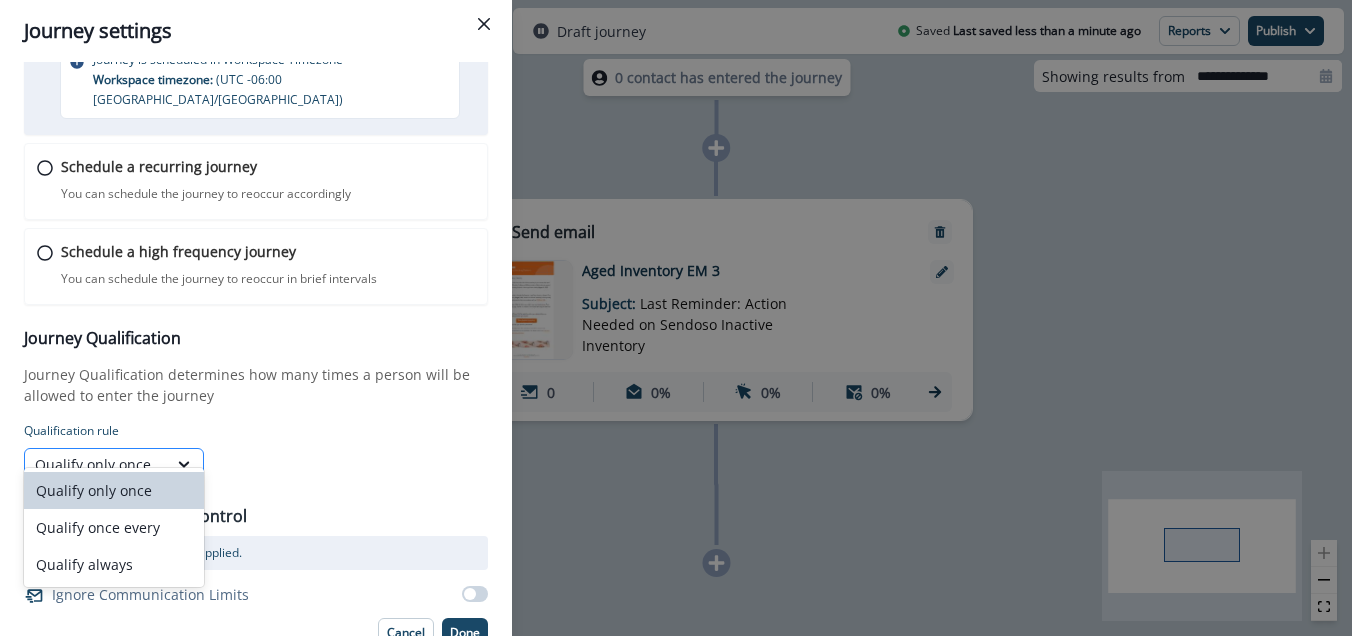 click on "Qualify only once" at bounding box center (96, 464) 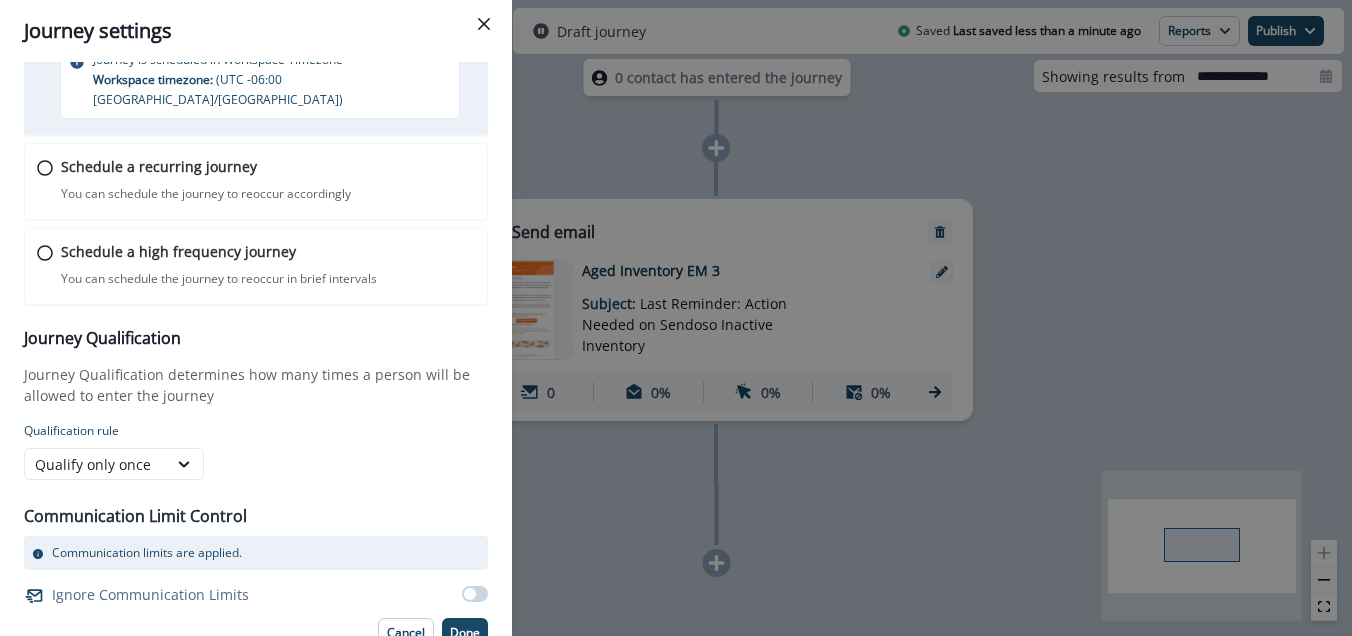 click on "Qualify only once" at bounding box center [209, 464] 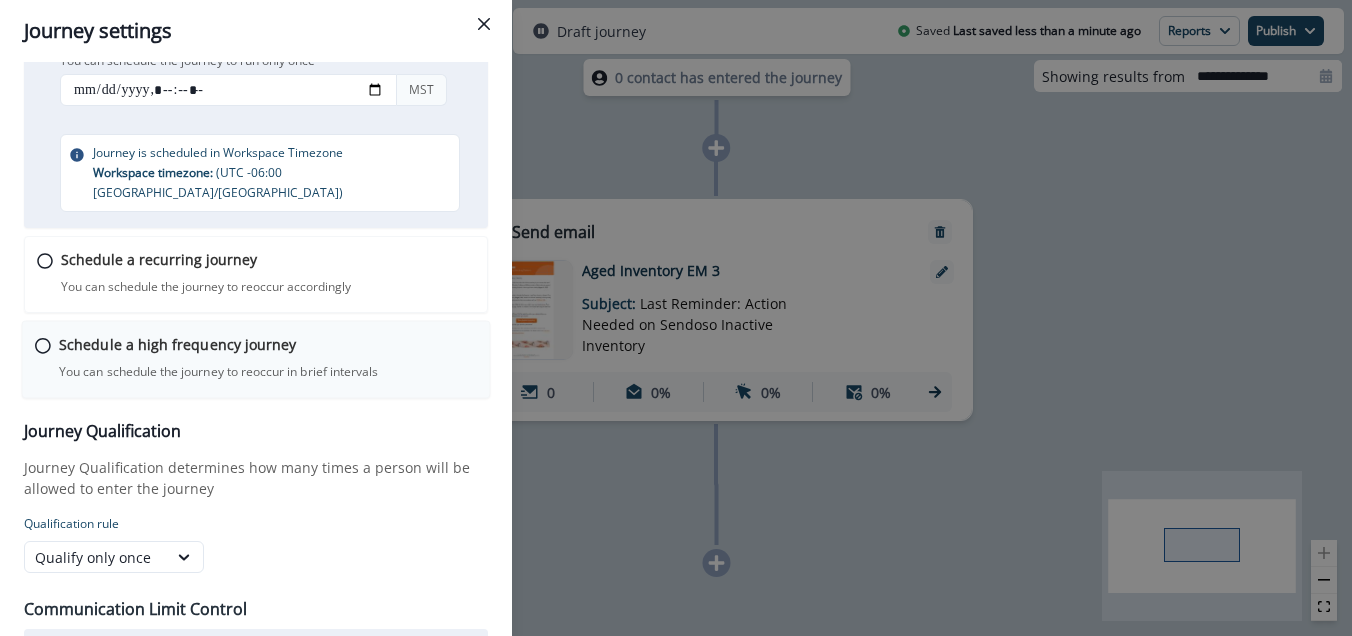 scroll, scrollTop: 274, scrollLeft: 0, axis: vertical 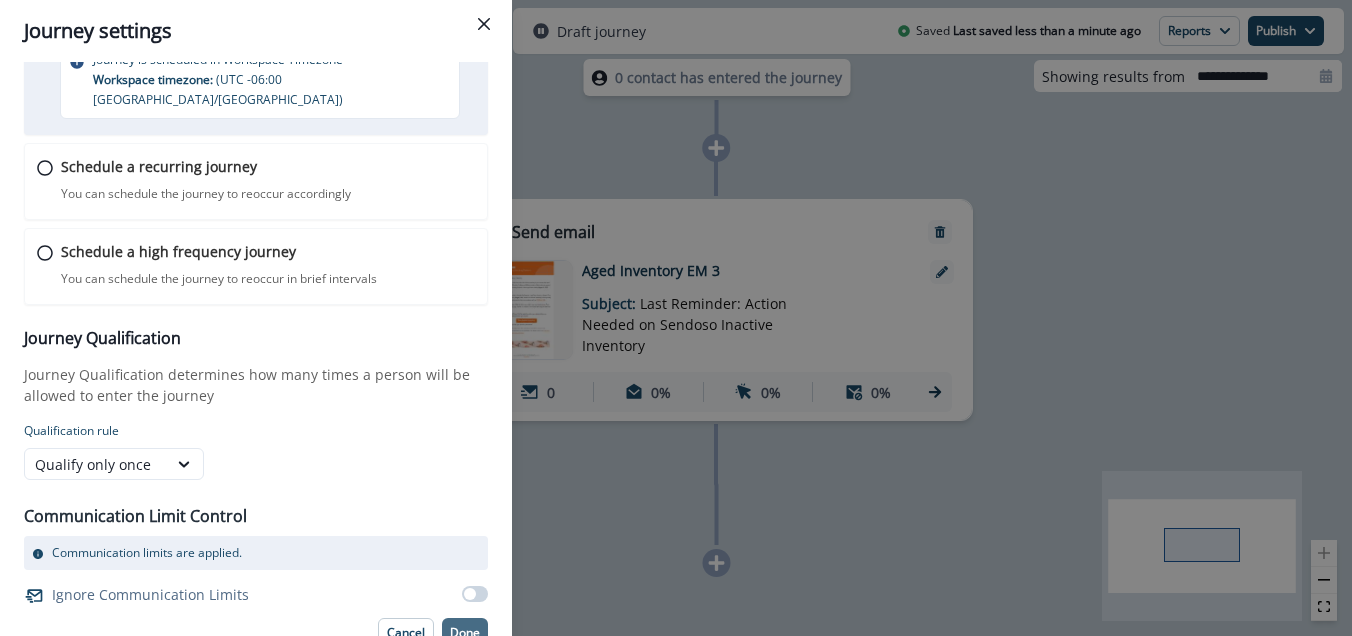 click on "Done" at bounding box center (465, 633) 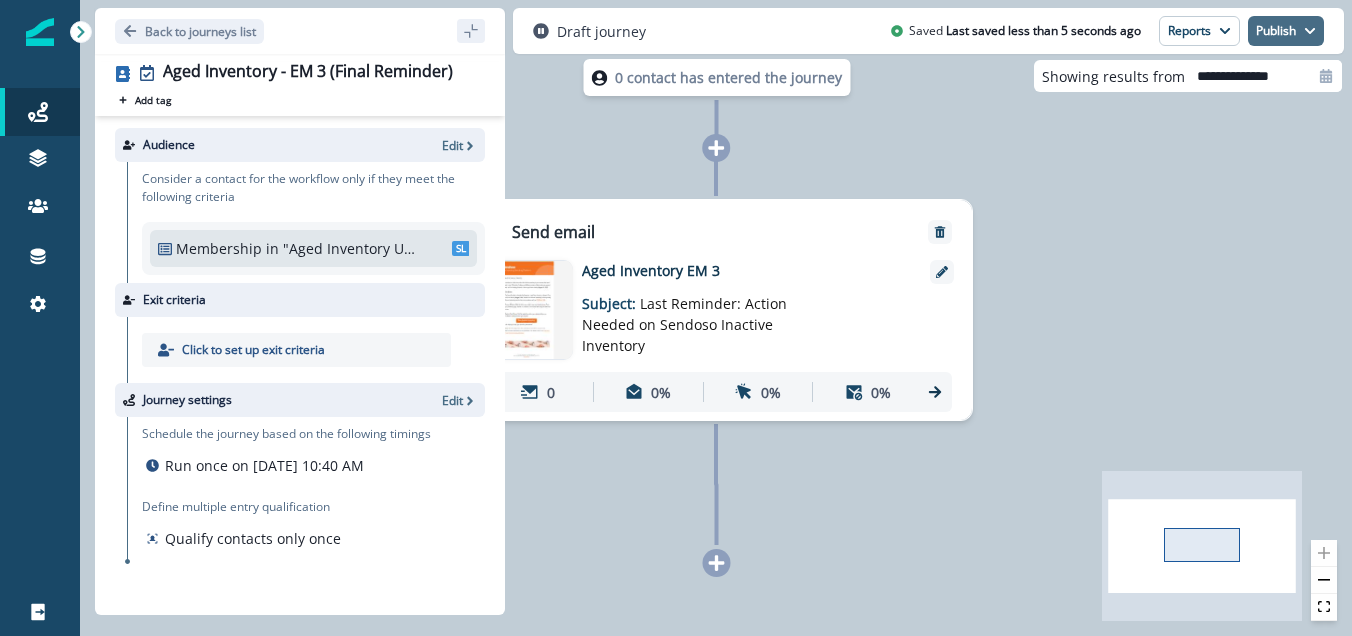 click on "Publish" at bounding box center (1286, 31) 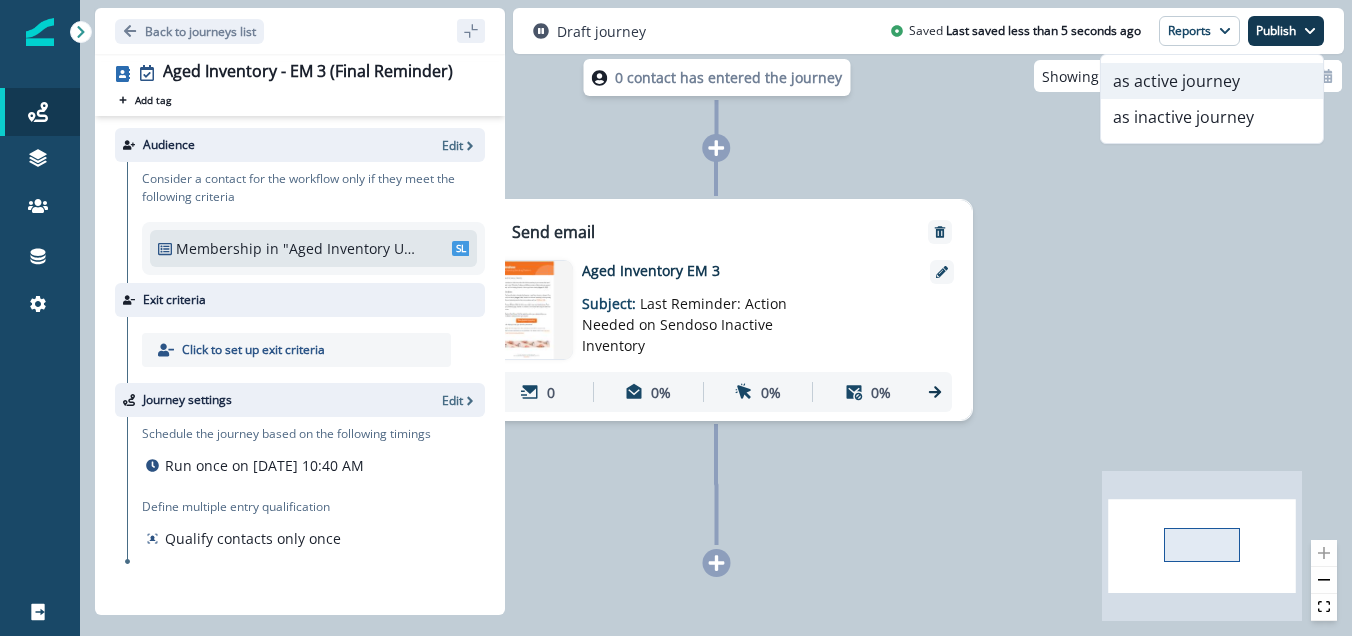 click on "as active journey" at bounding box center (1212, 81) 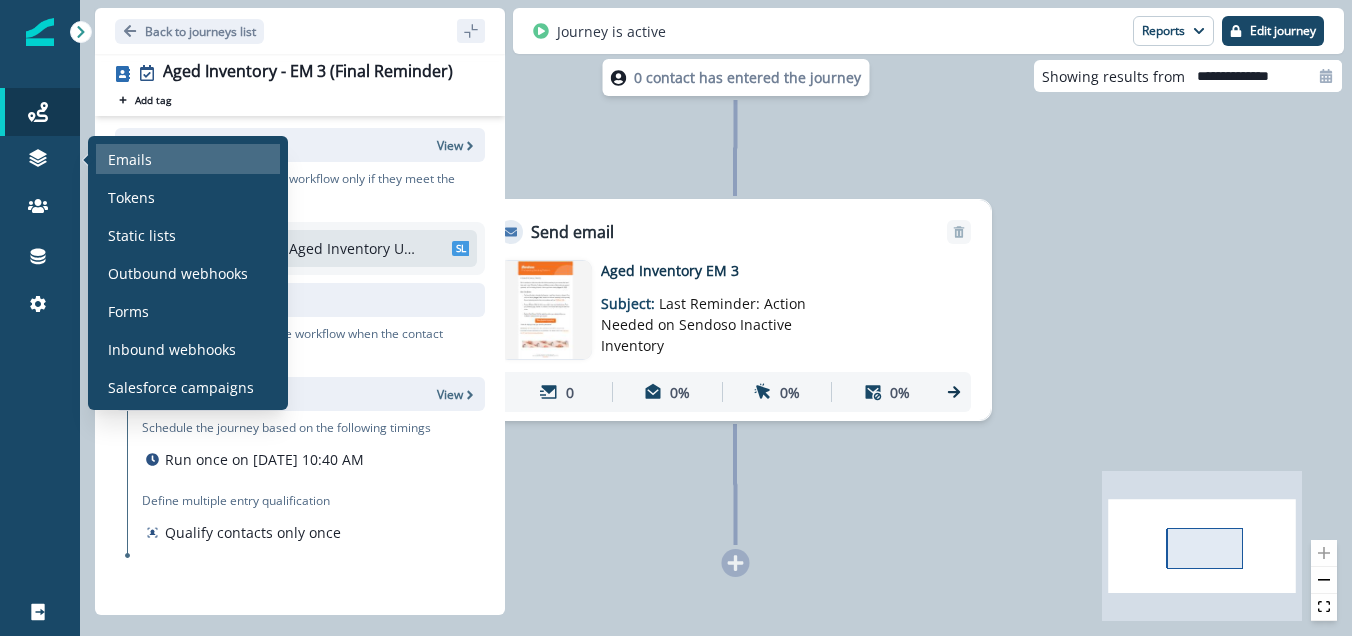 click on "Emails" at bounding box center [130, 159] 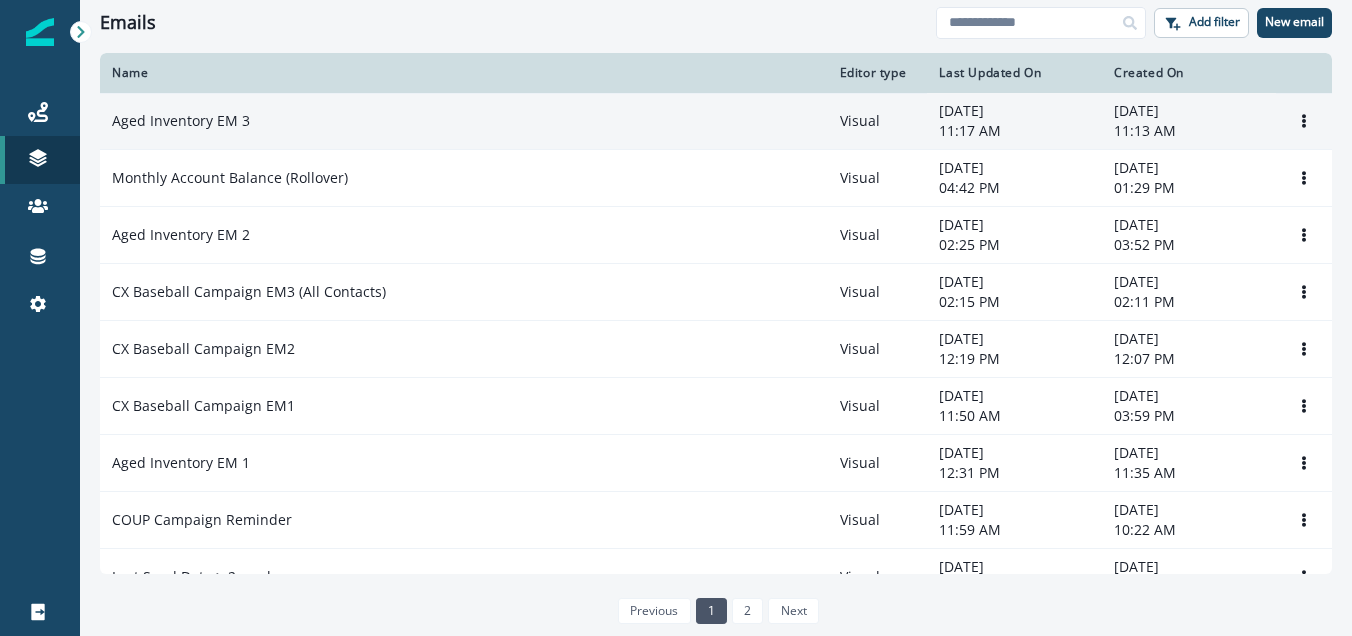 click on "Aged Inventory EM 3" at bounding box center [464, 121] 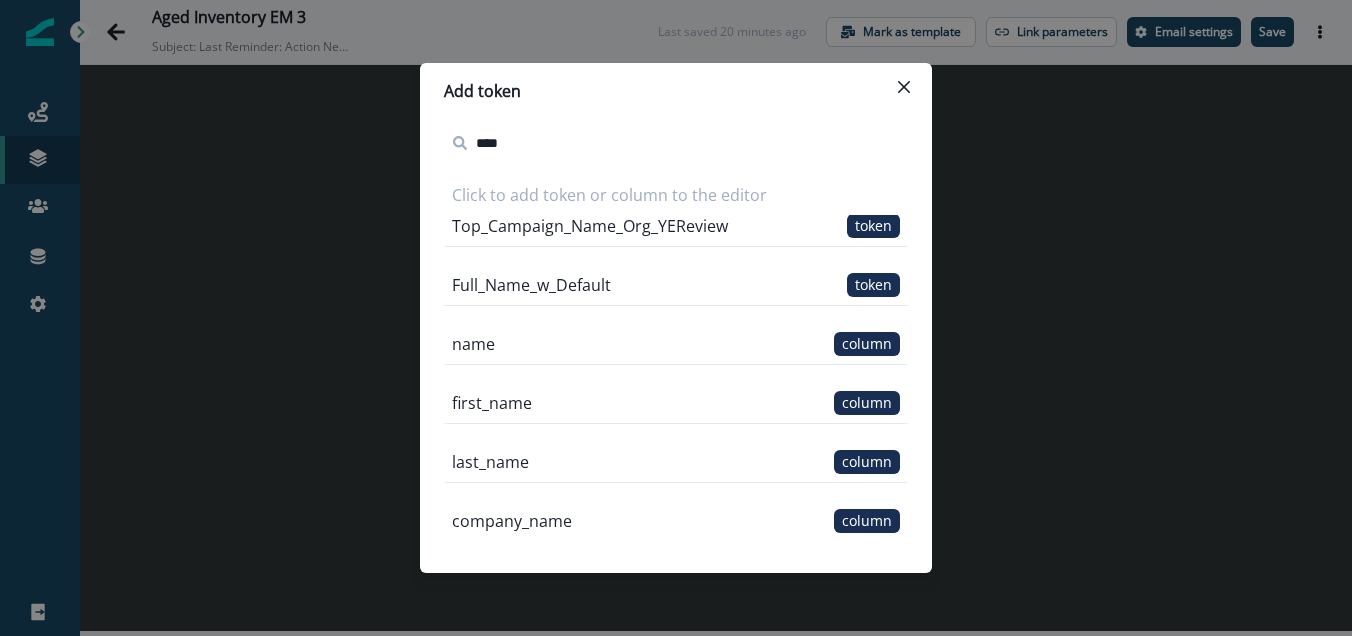scroll, scrollTop: 0, scrollLeft: 0, axis: both 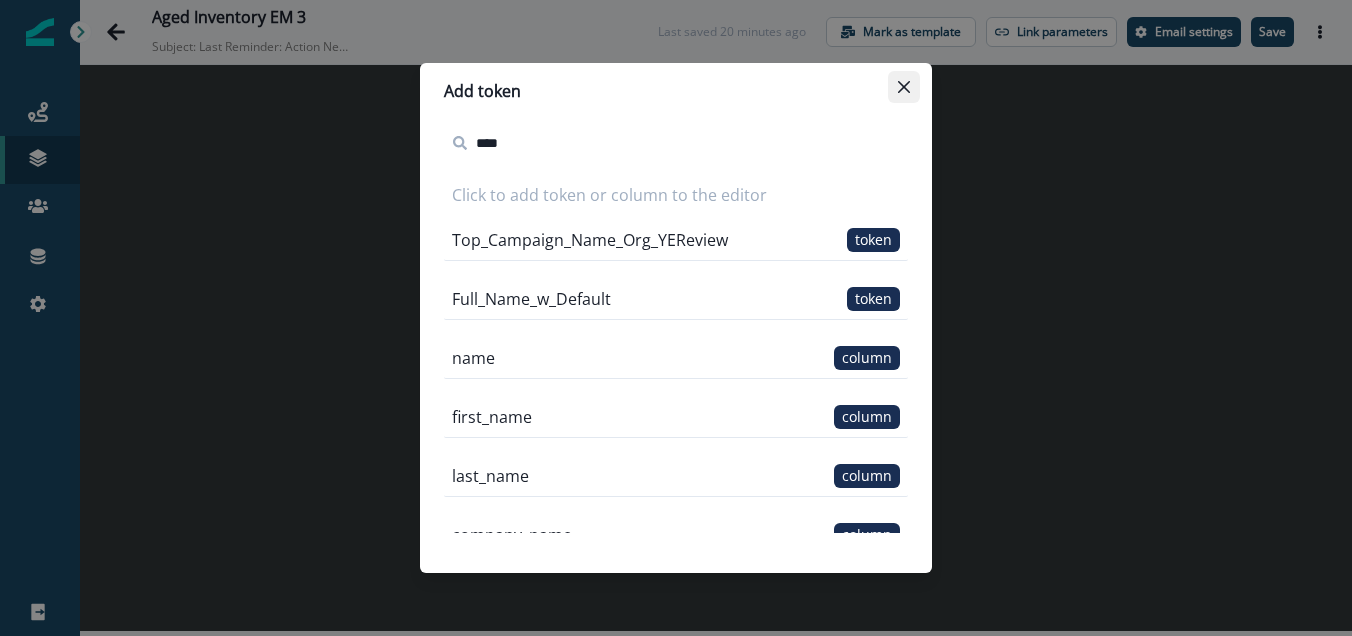 type on "****" 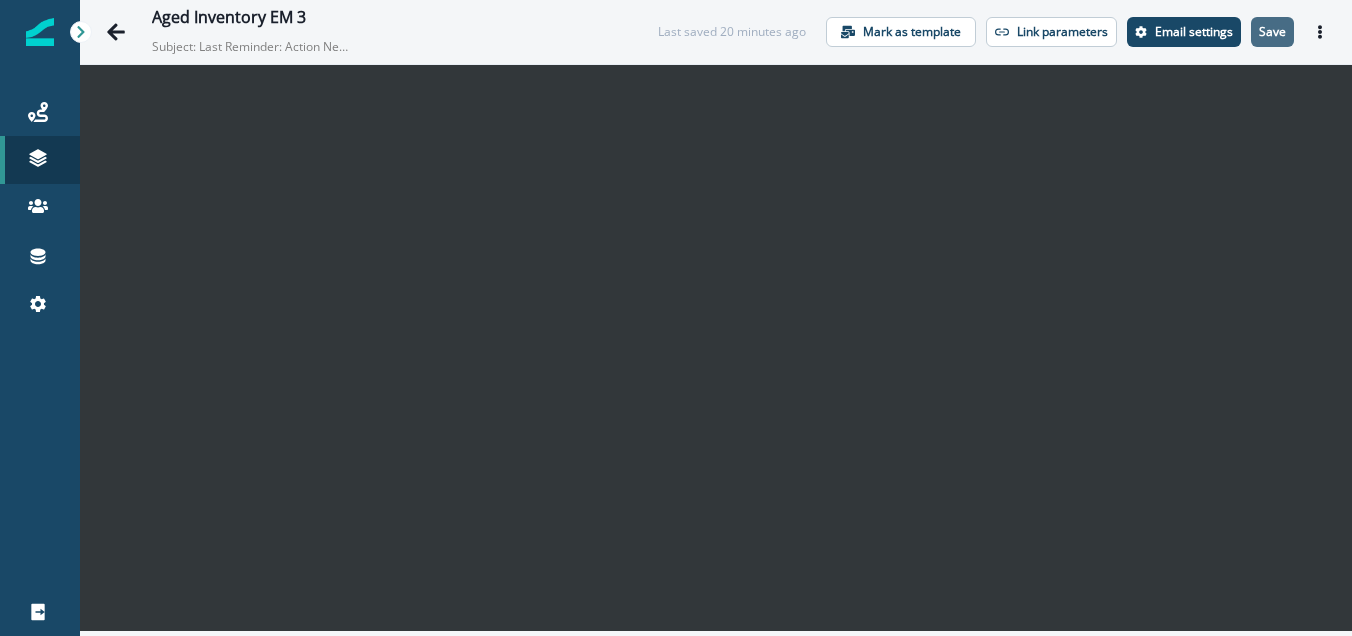 click on "Save" at bounding box center [1272, 32] 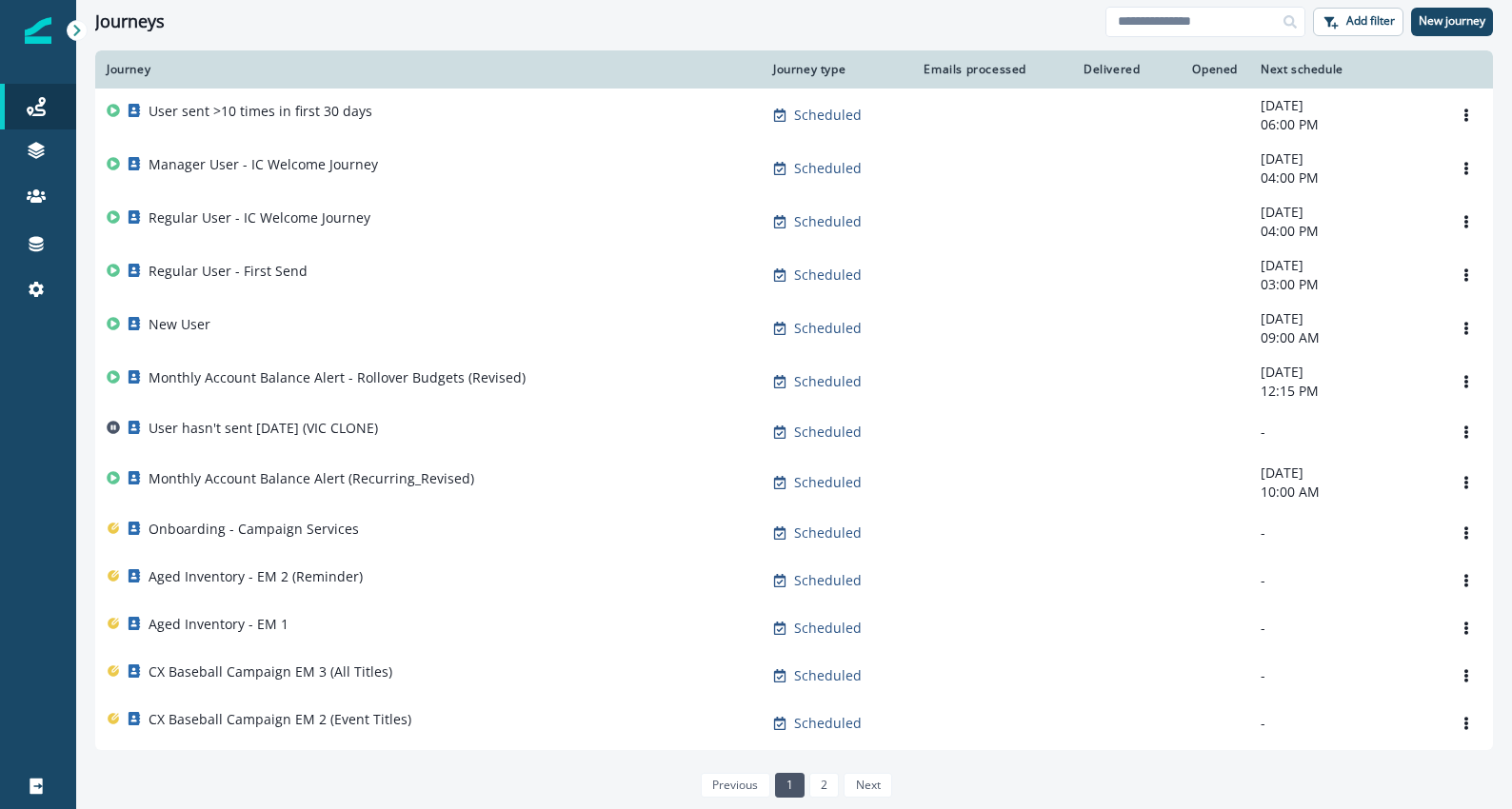 scroll, scrollTop: 0, scrollLeft: 0, axis: both 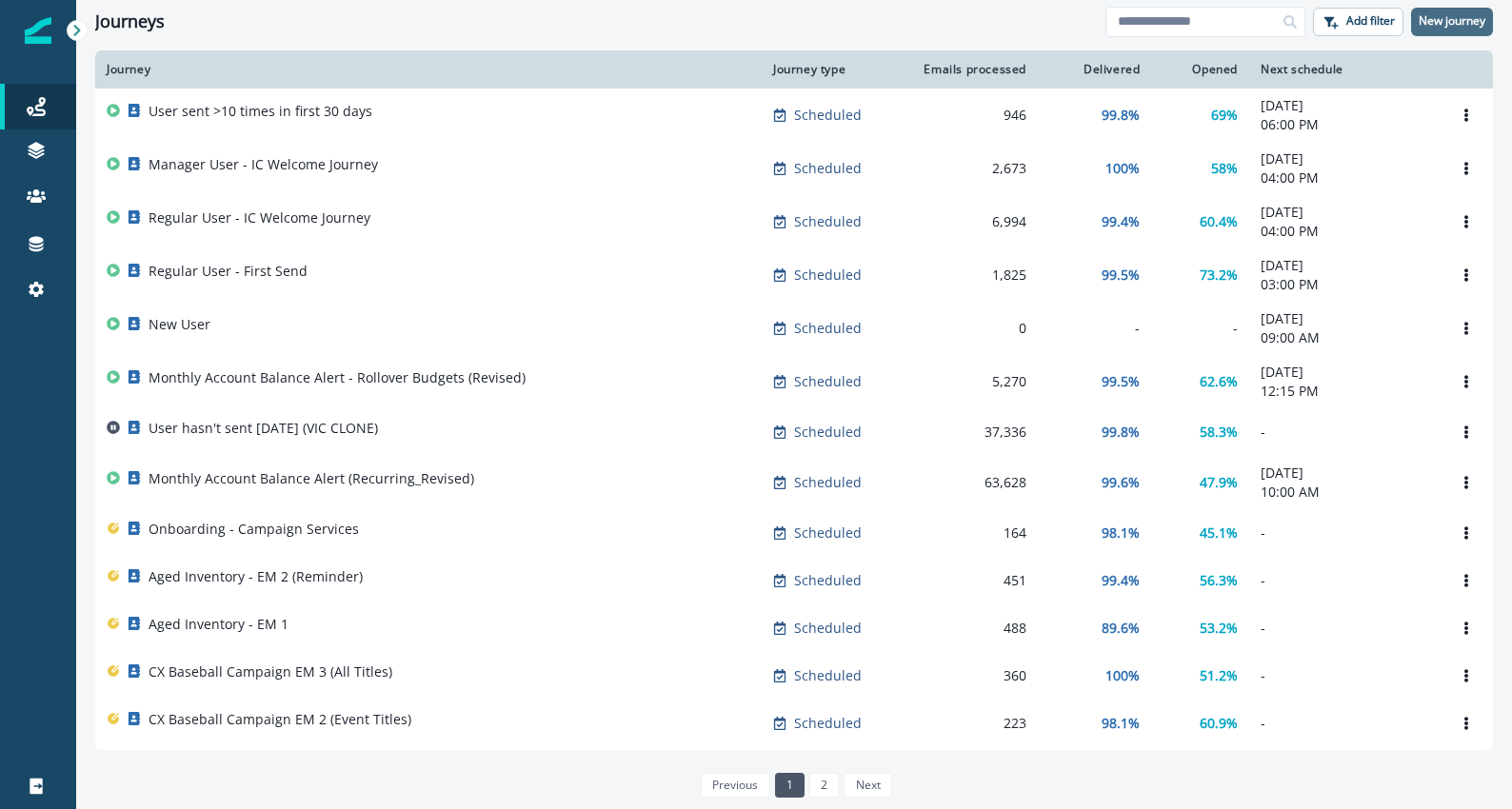 click on "New journey" at bounding box center [1452, 22] 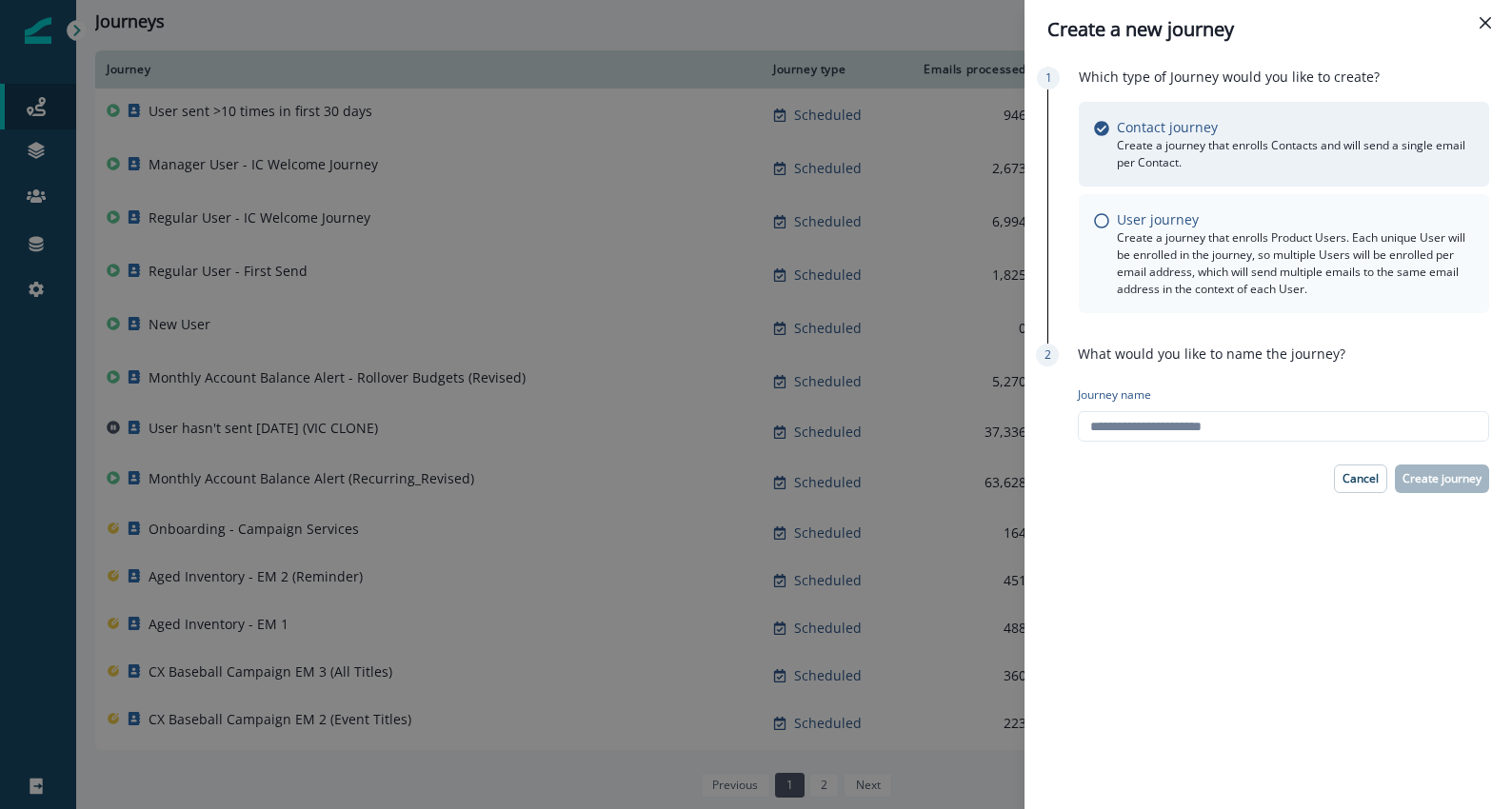 click on "User journey Create a journey that enrolls Product Users. Each unique User will be enrolled in the journey, so multiple Users will be enrolled per email address, which will send multiple emails to the same email address in the context of each User." at bounding box center (1283, 253) 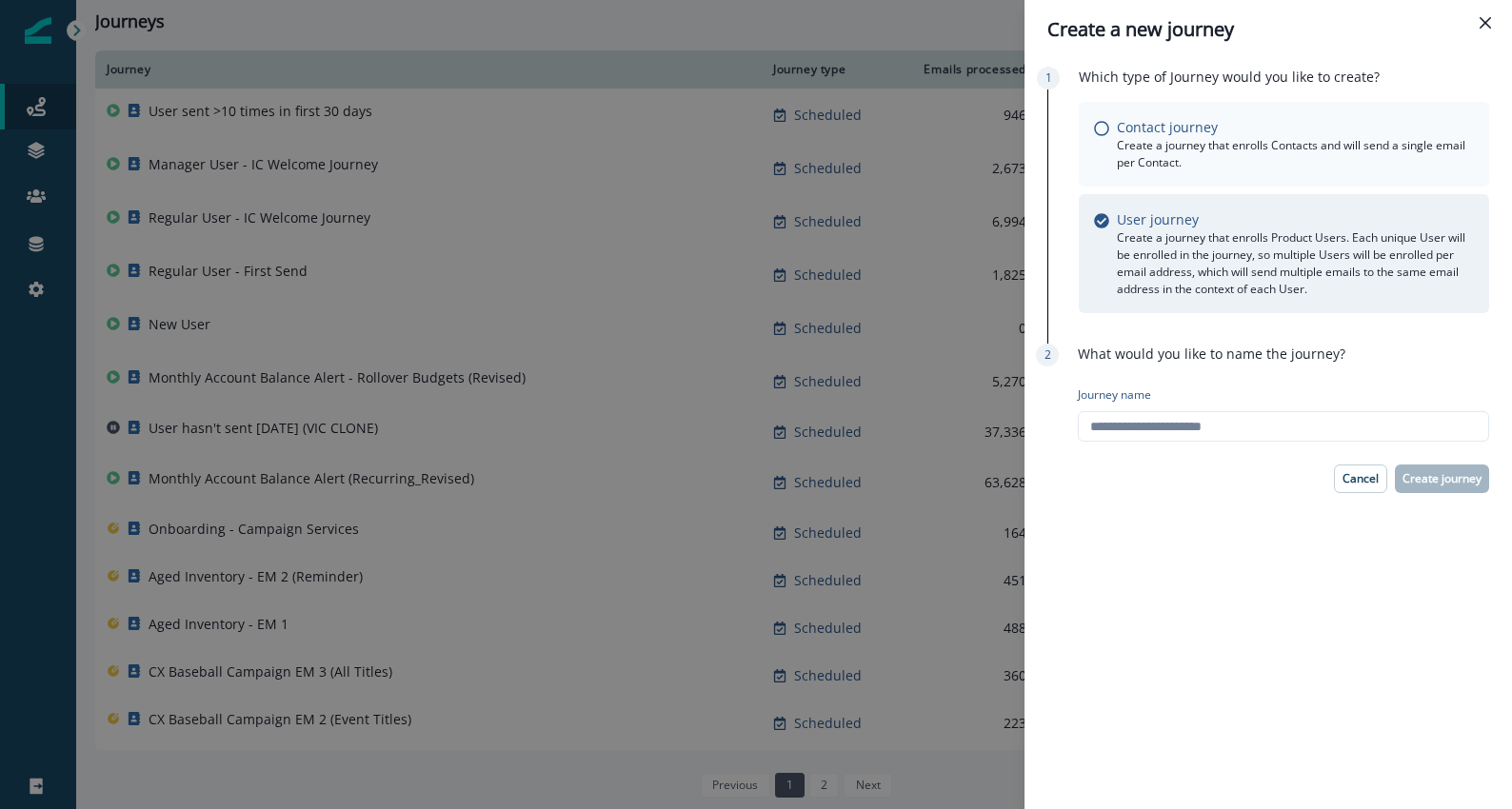 click on "Create a journey that enrolls Contacts and will send a single email per Contact." at bounding box center (1295, 154) 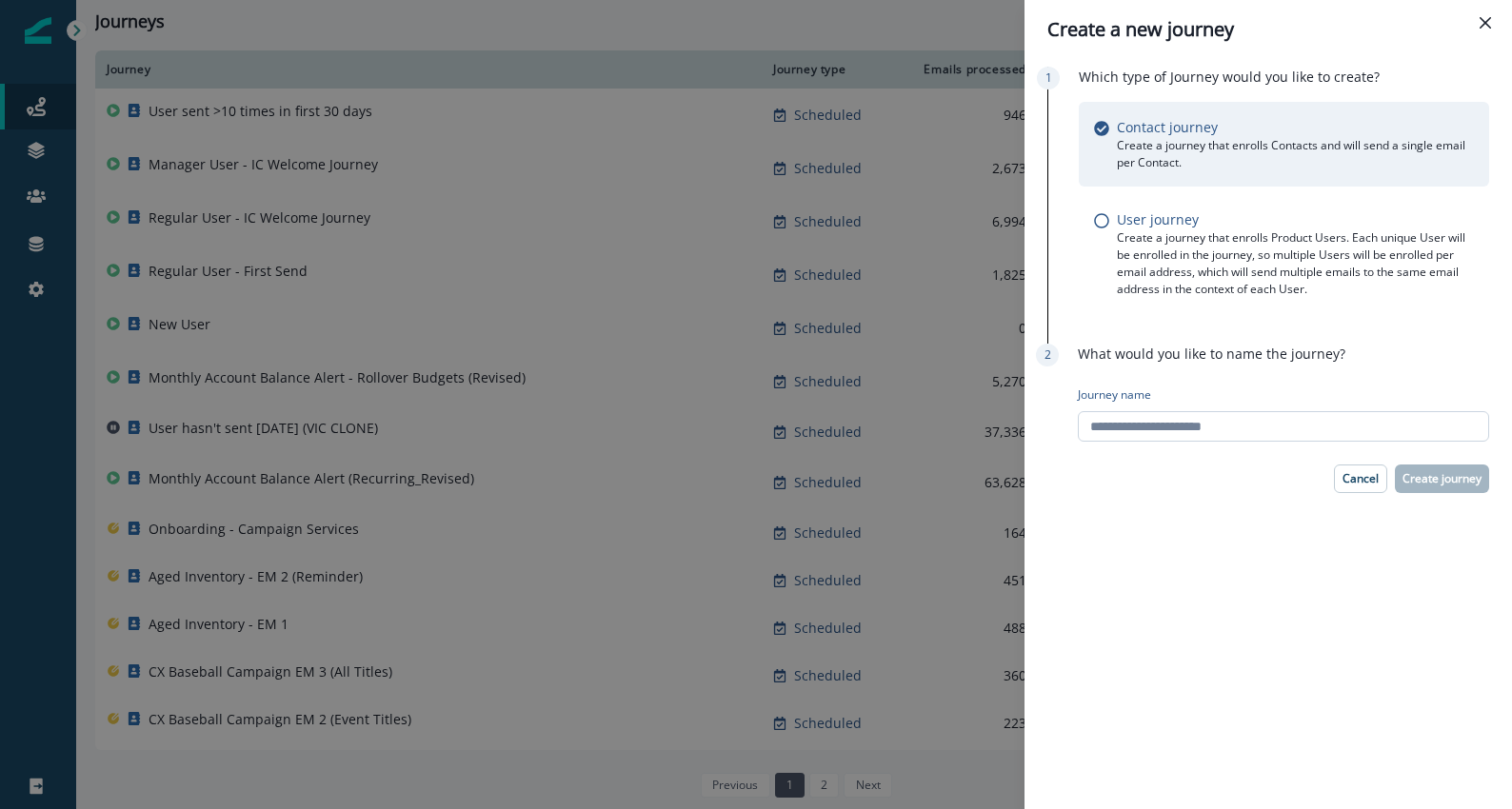 click on "Journey name" at bounding box center [1283, 426] 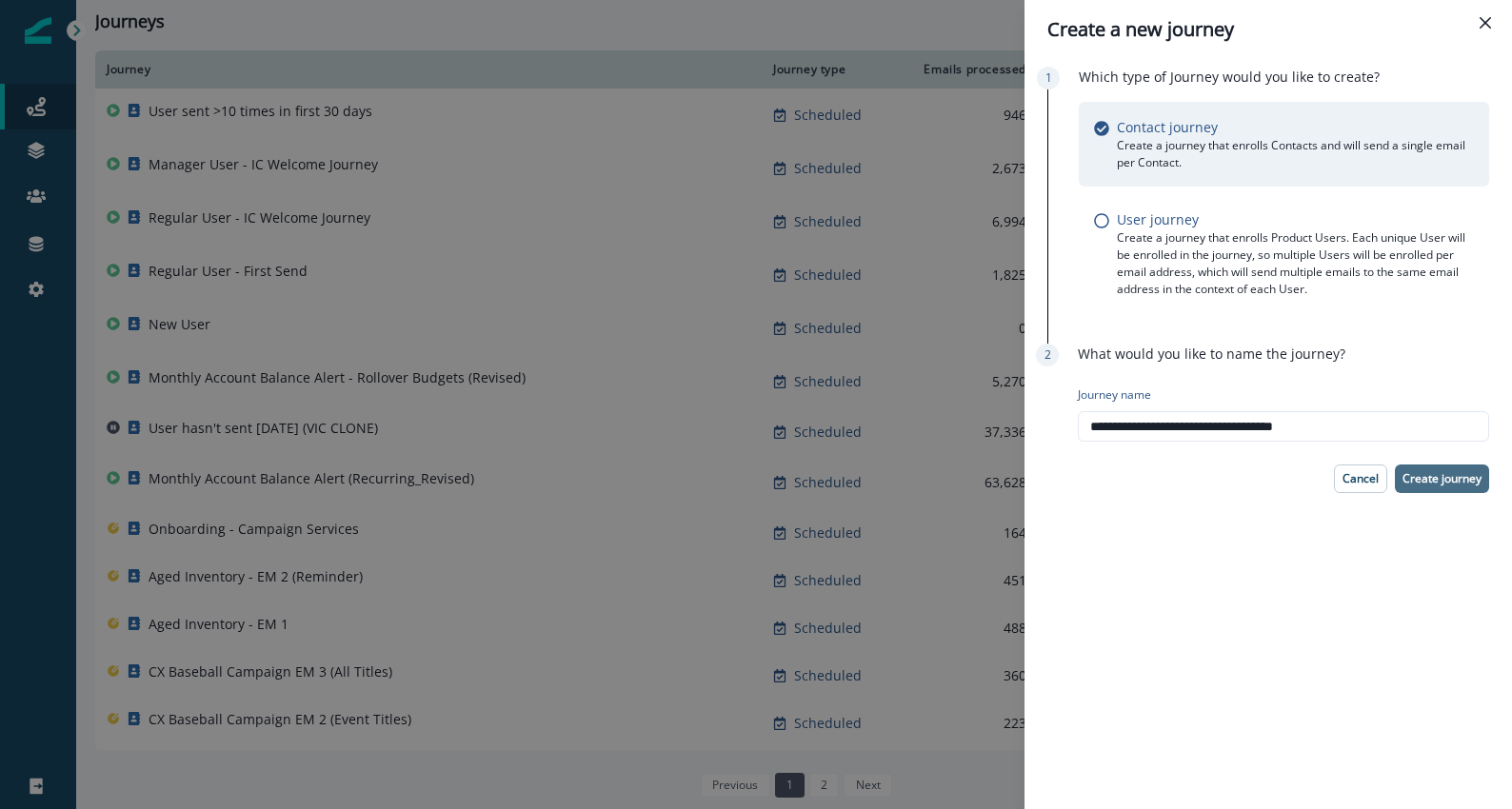 type on "**********" 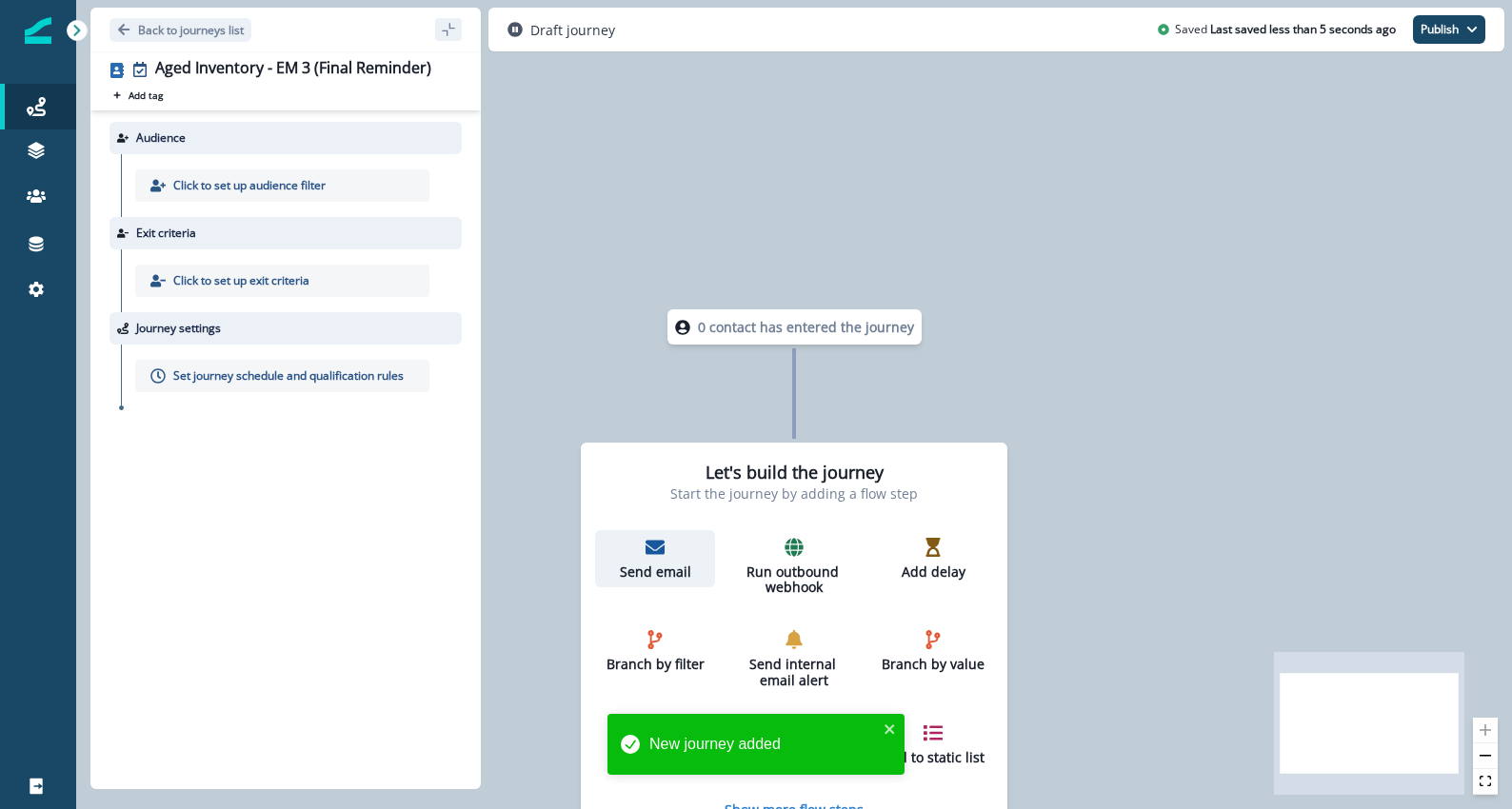 click on "Send email" at bounding box center [655, 559] 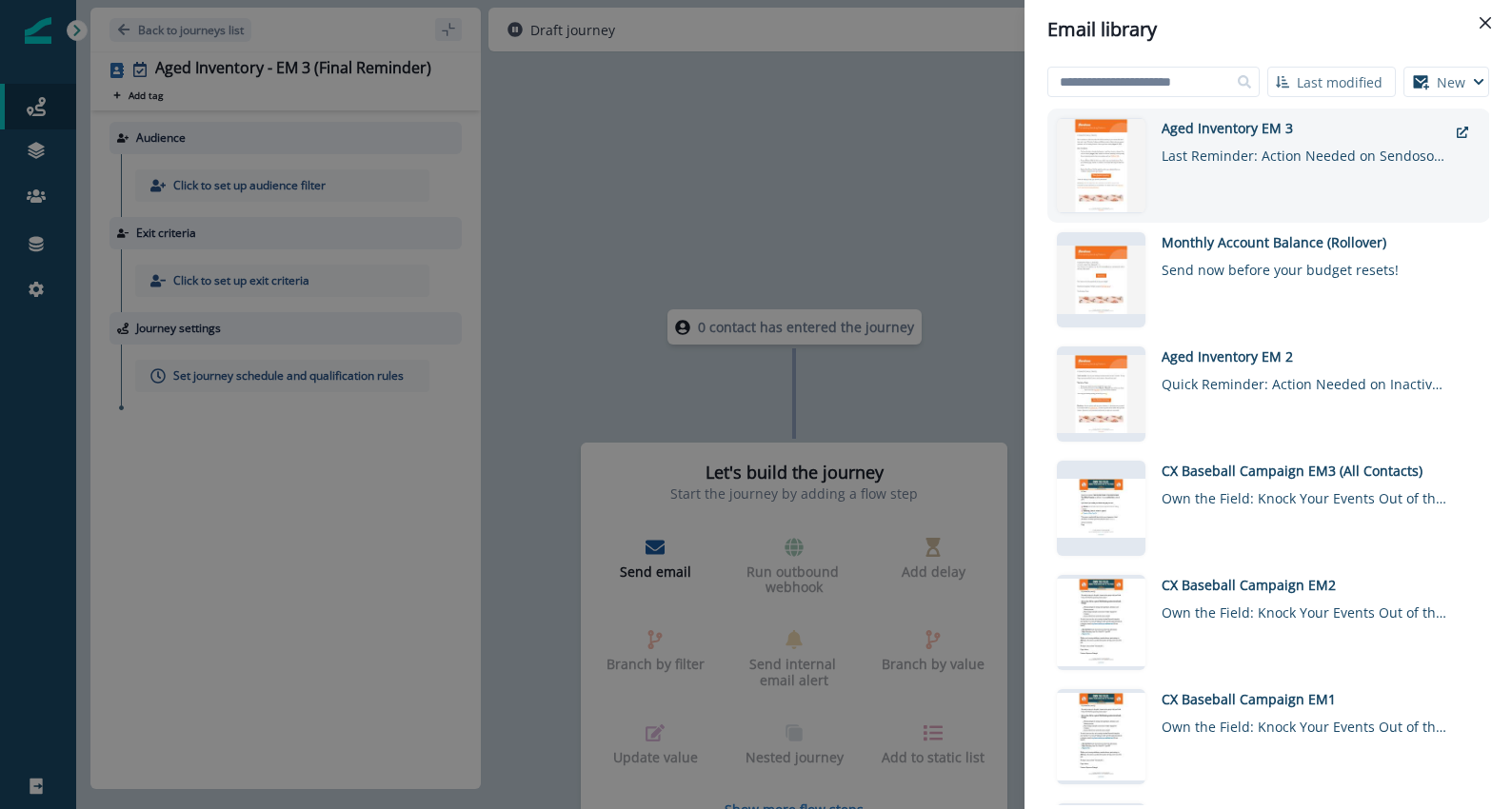 click on "Last Reminder: Action Needed on Sendoso Inactive Inventory" at bounding box center [1304, 151] 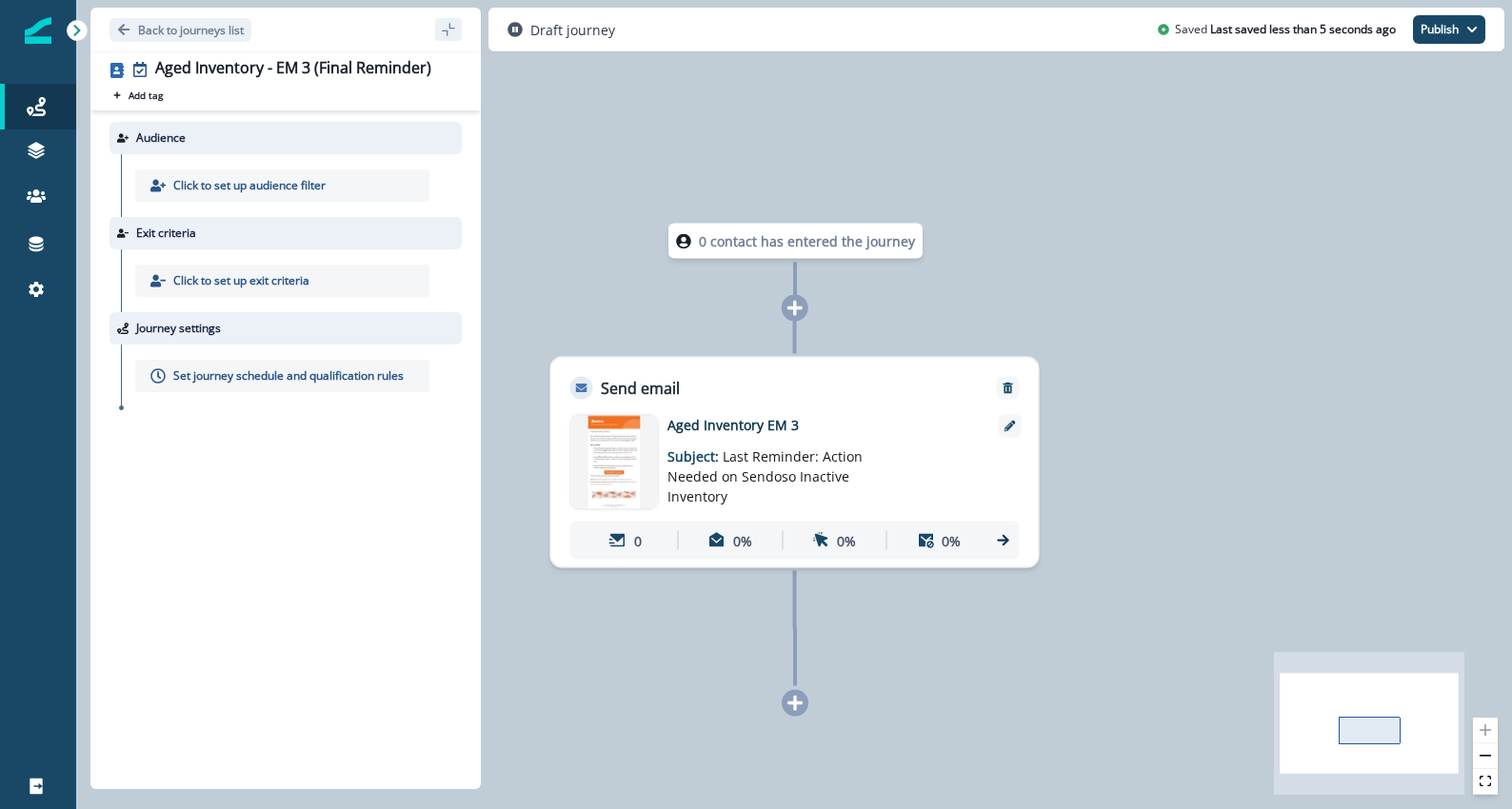 click on "Click to set up audience filter" at bounding box center (249, 186) 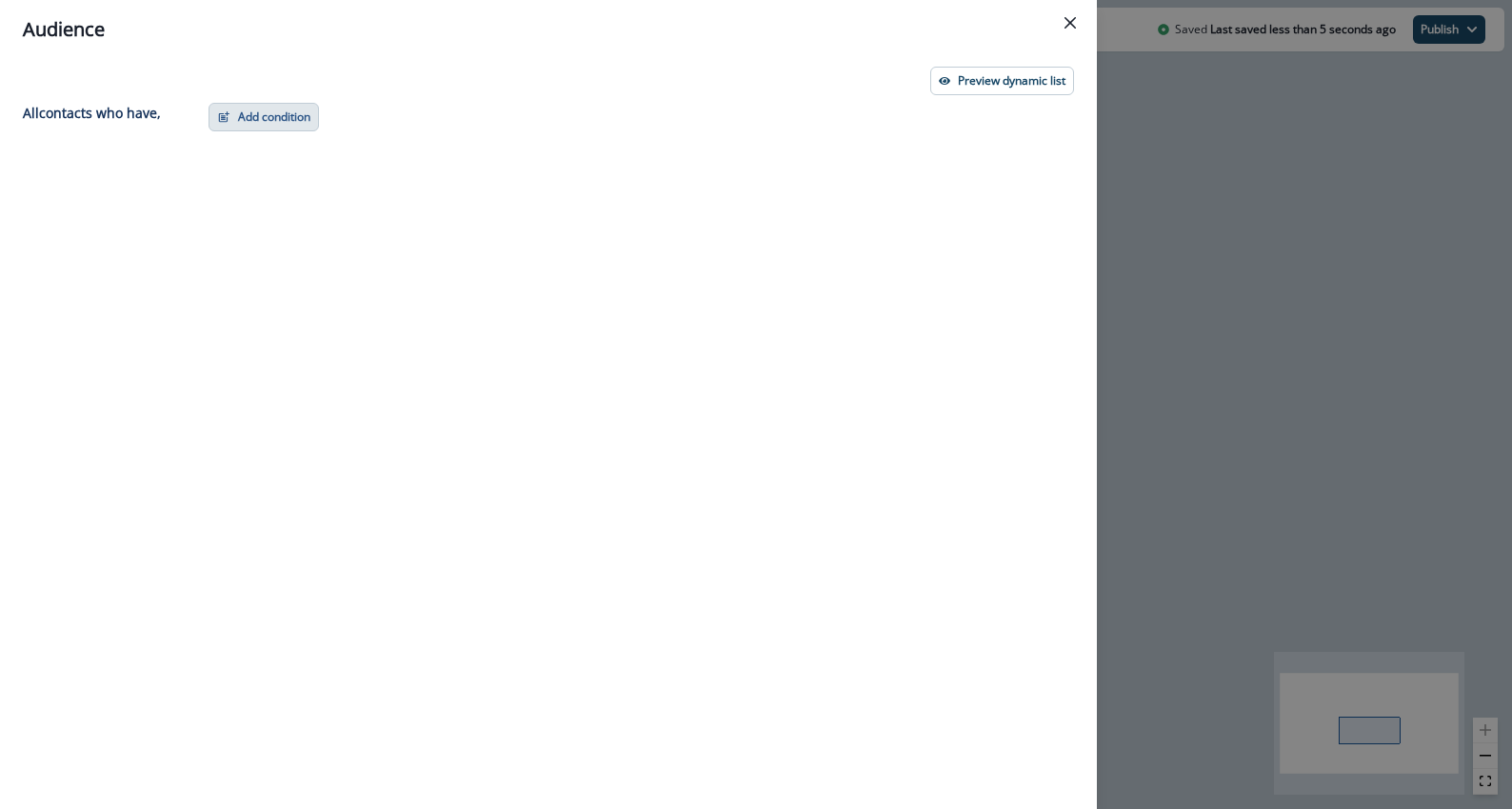 click on "Add condition" at bounding box center [264, 117] 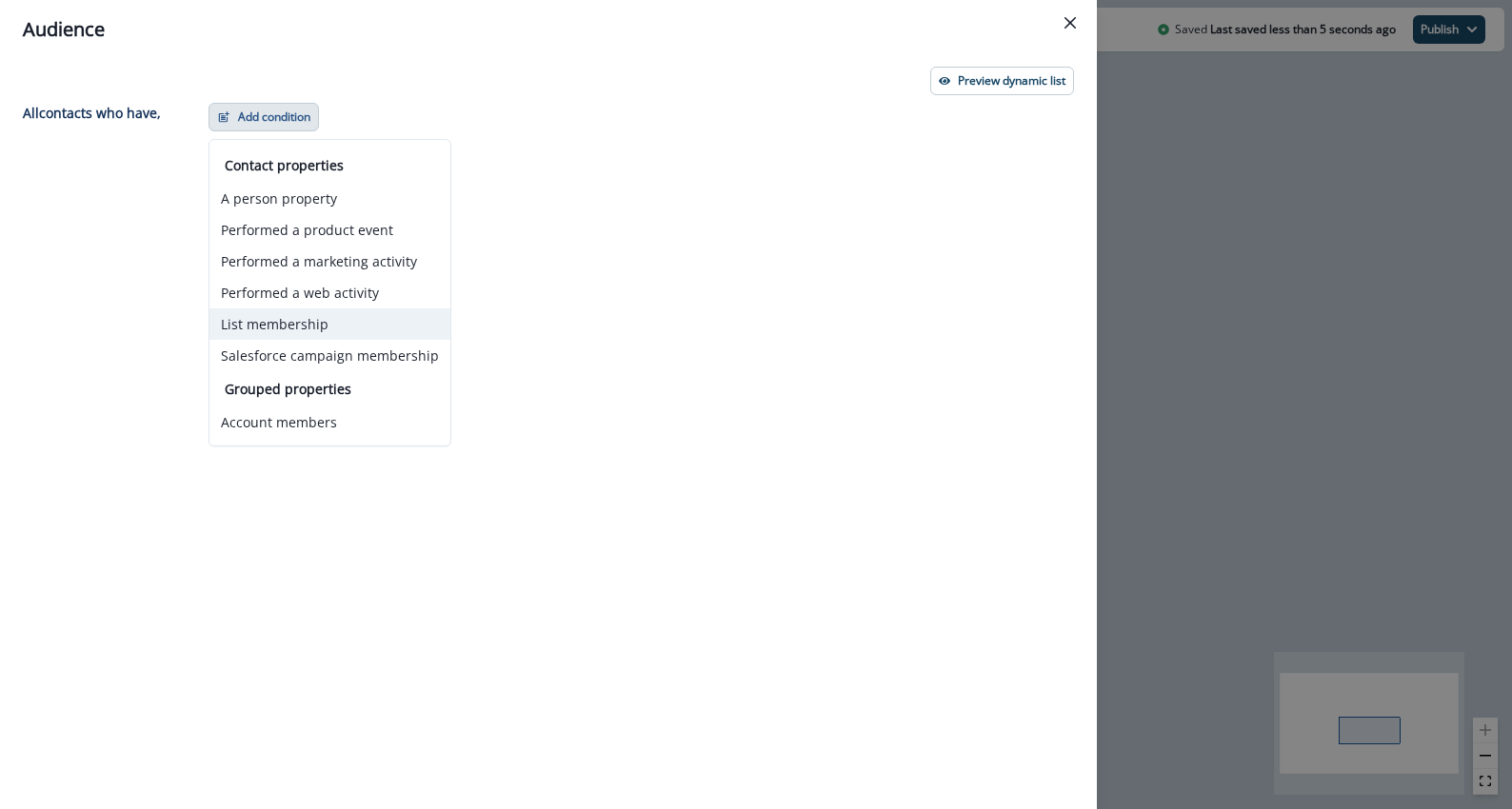 click on "List membership" at bounding box center [329, 324] 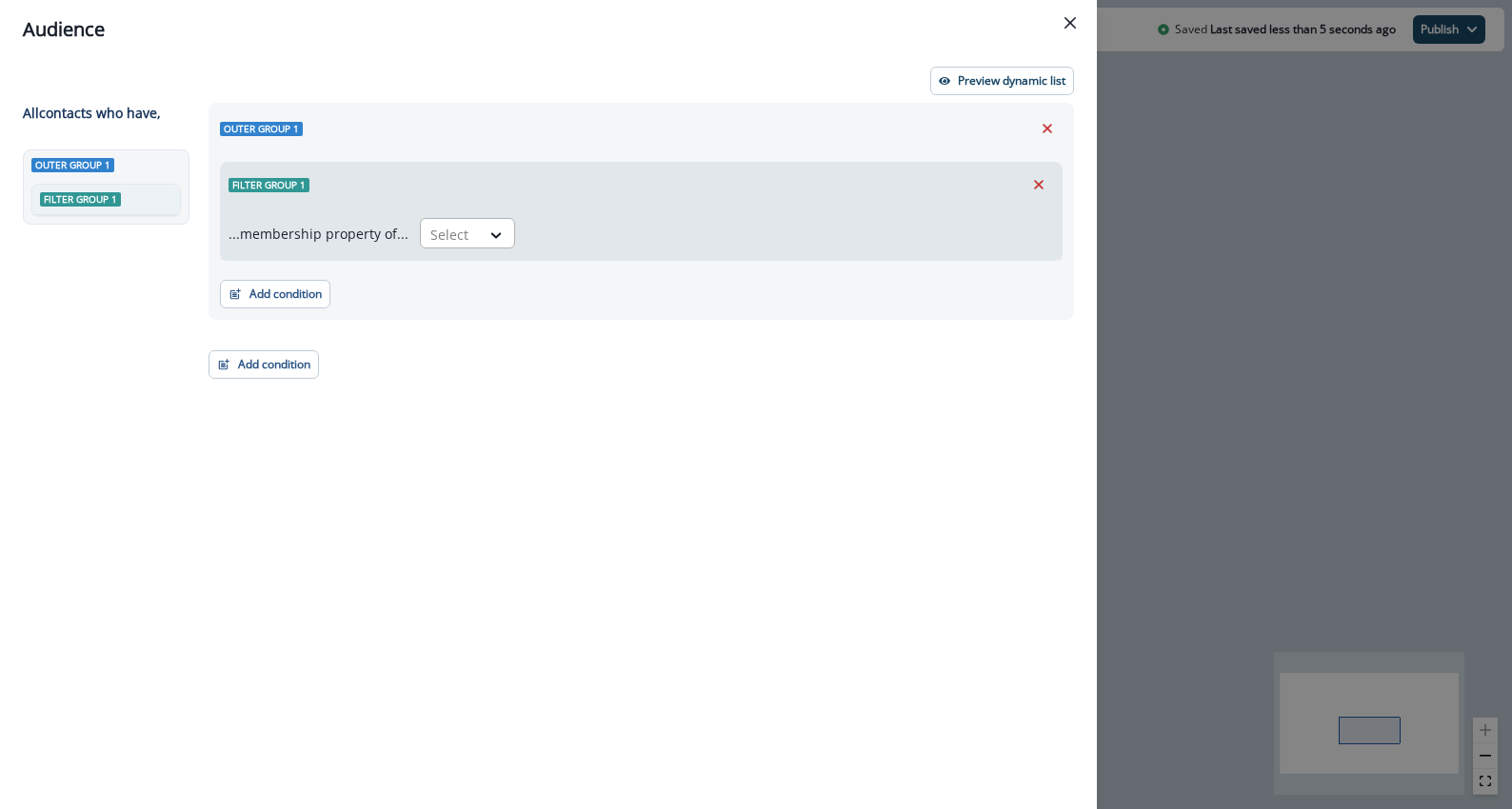 click at bounding box center [450, 234] 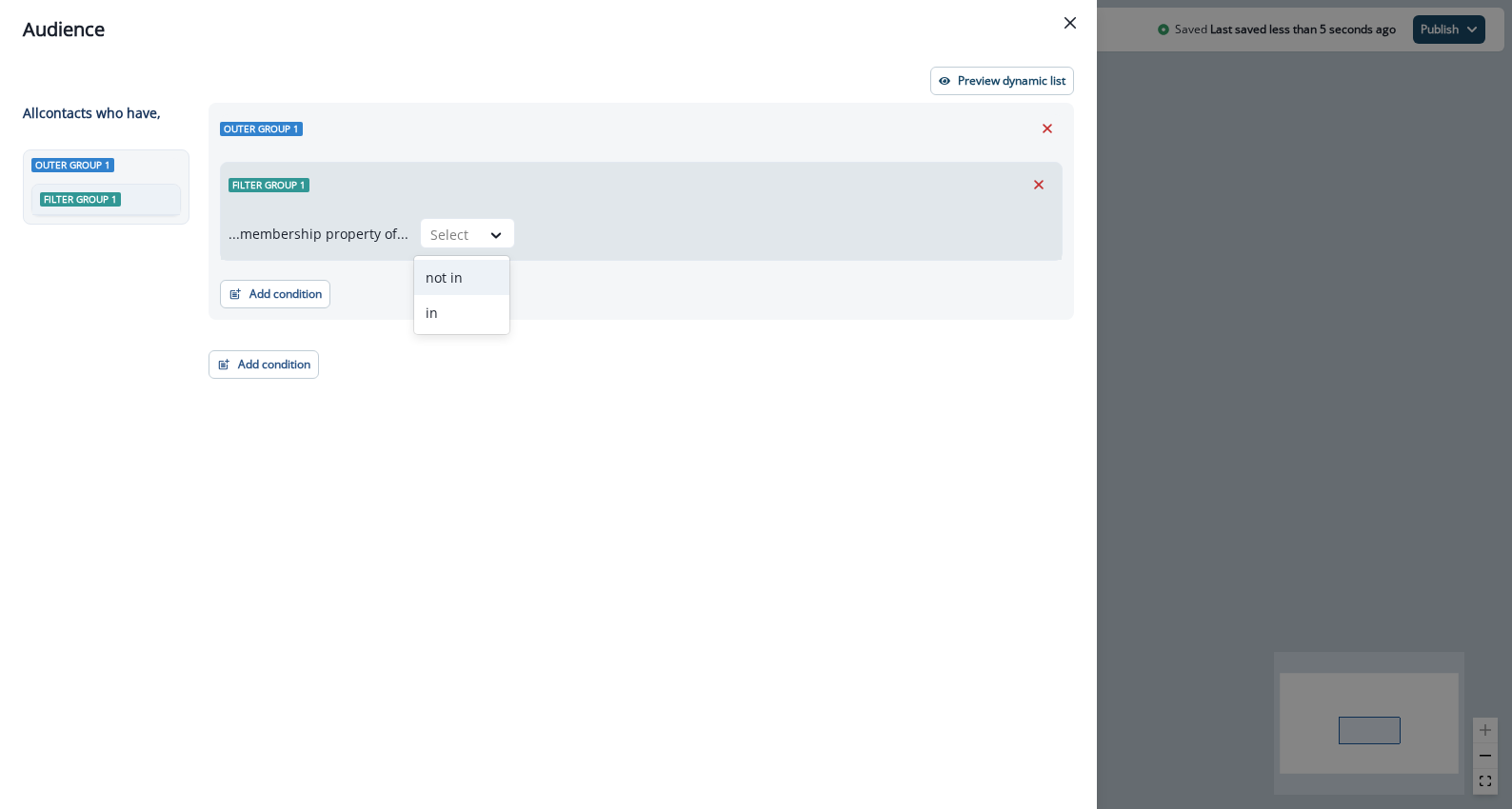 click on "in" at bounding box center (462, 312) 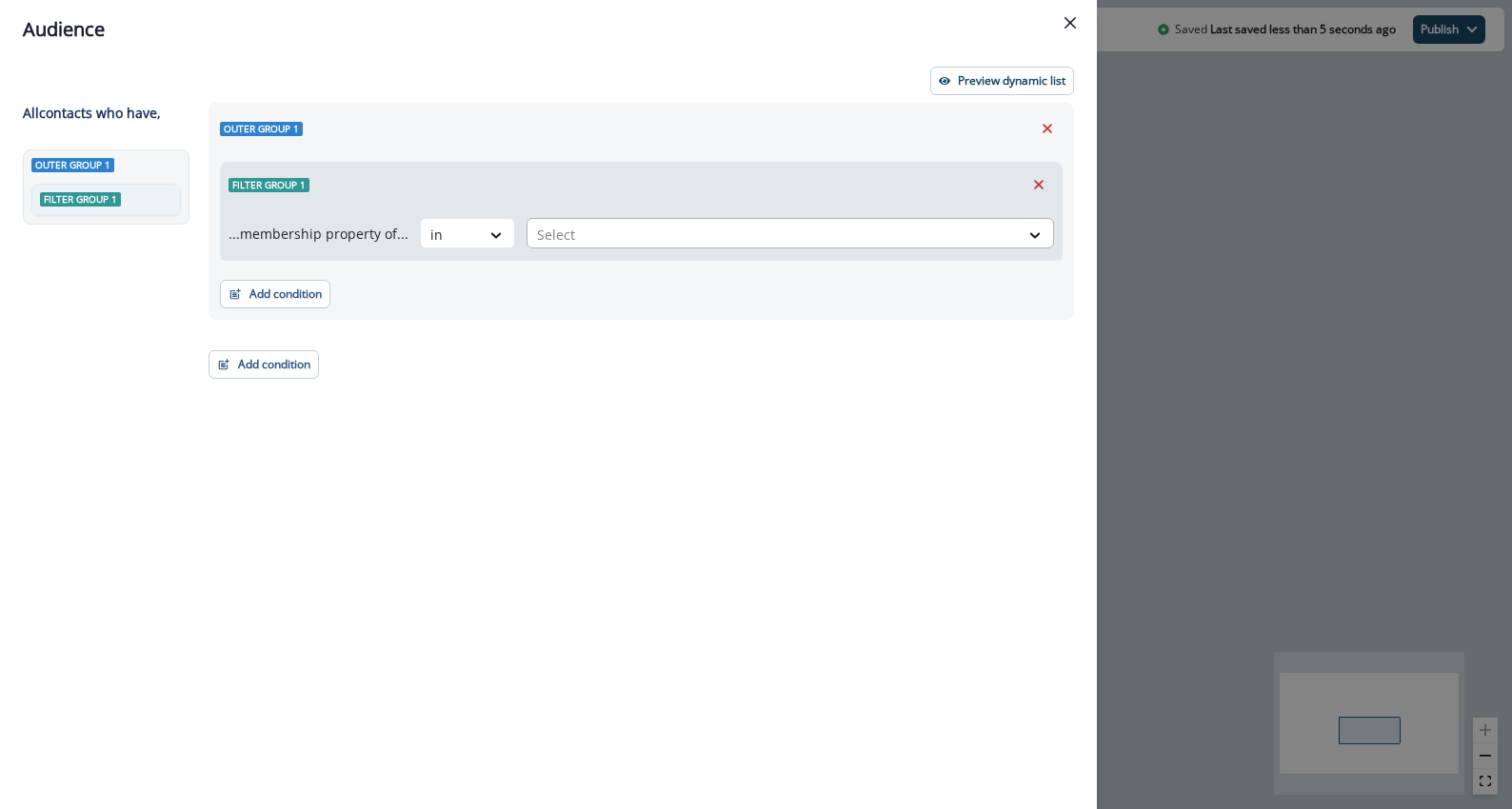 click at bounding box center [773, 234] 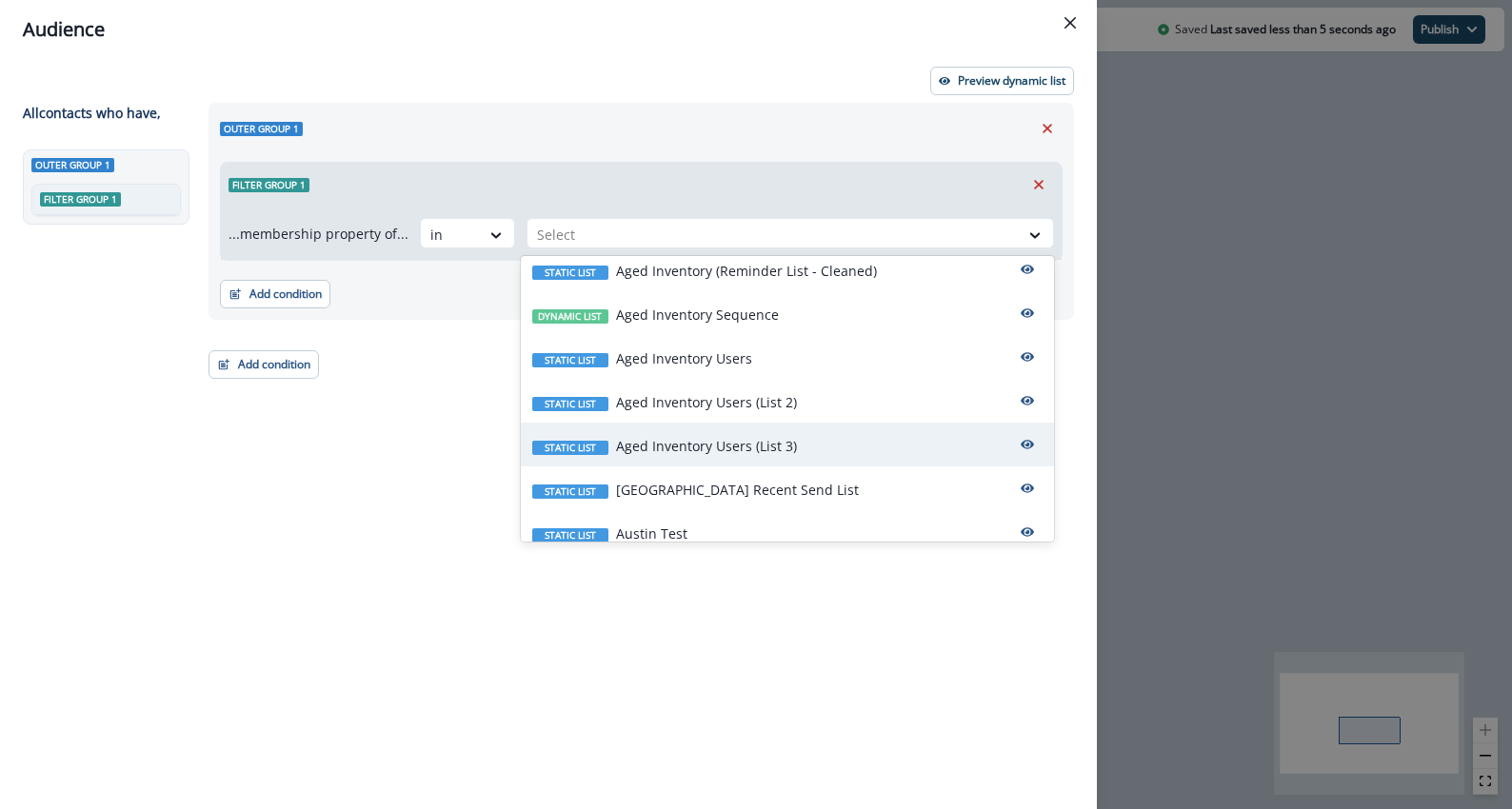 scroll, scrollTop: 246, scrollLeft: 0, axis: vertical 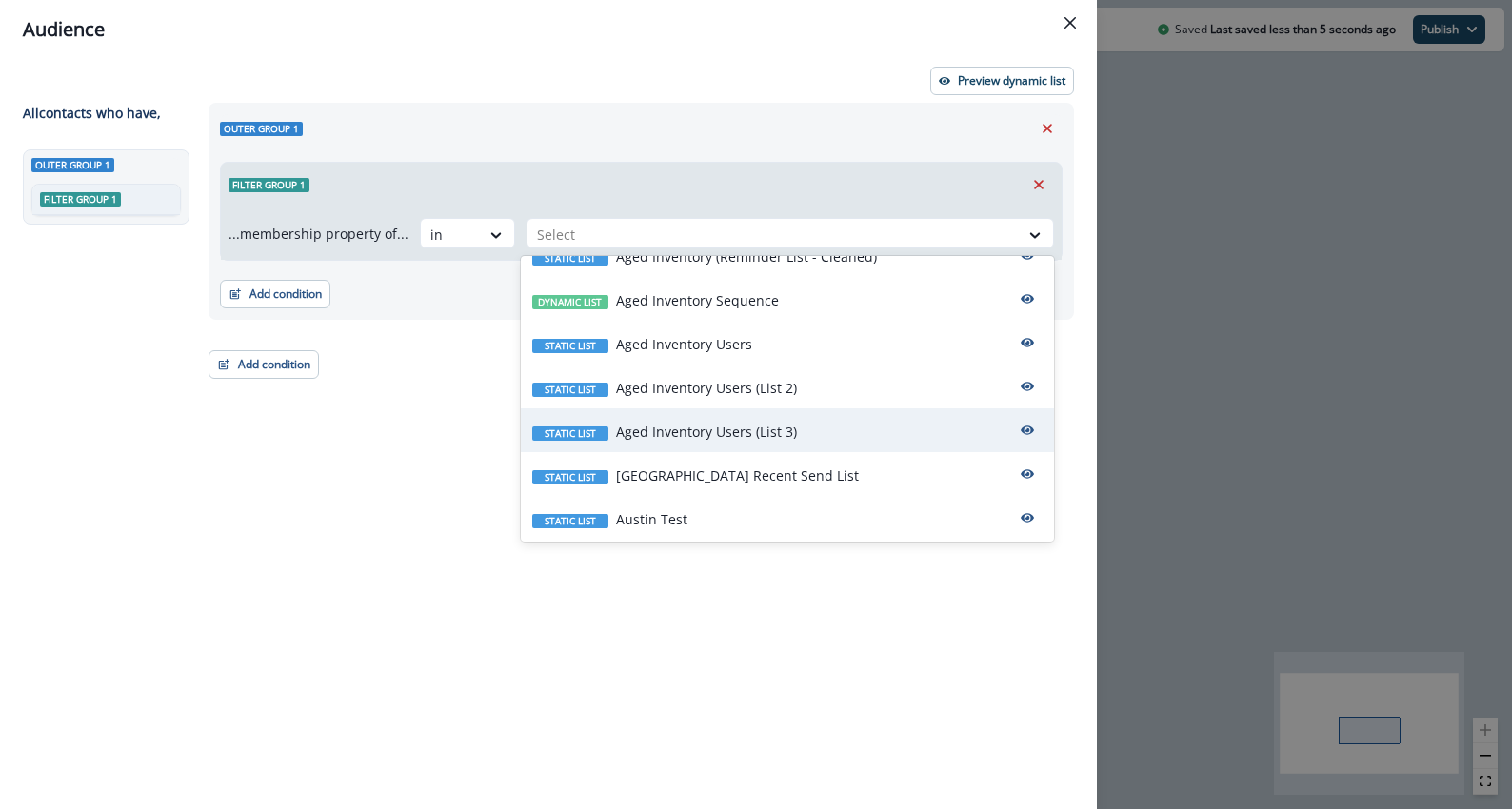 click on "Aged Inventory Users (List 3)" at bounding box center [706, 431] 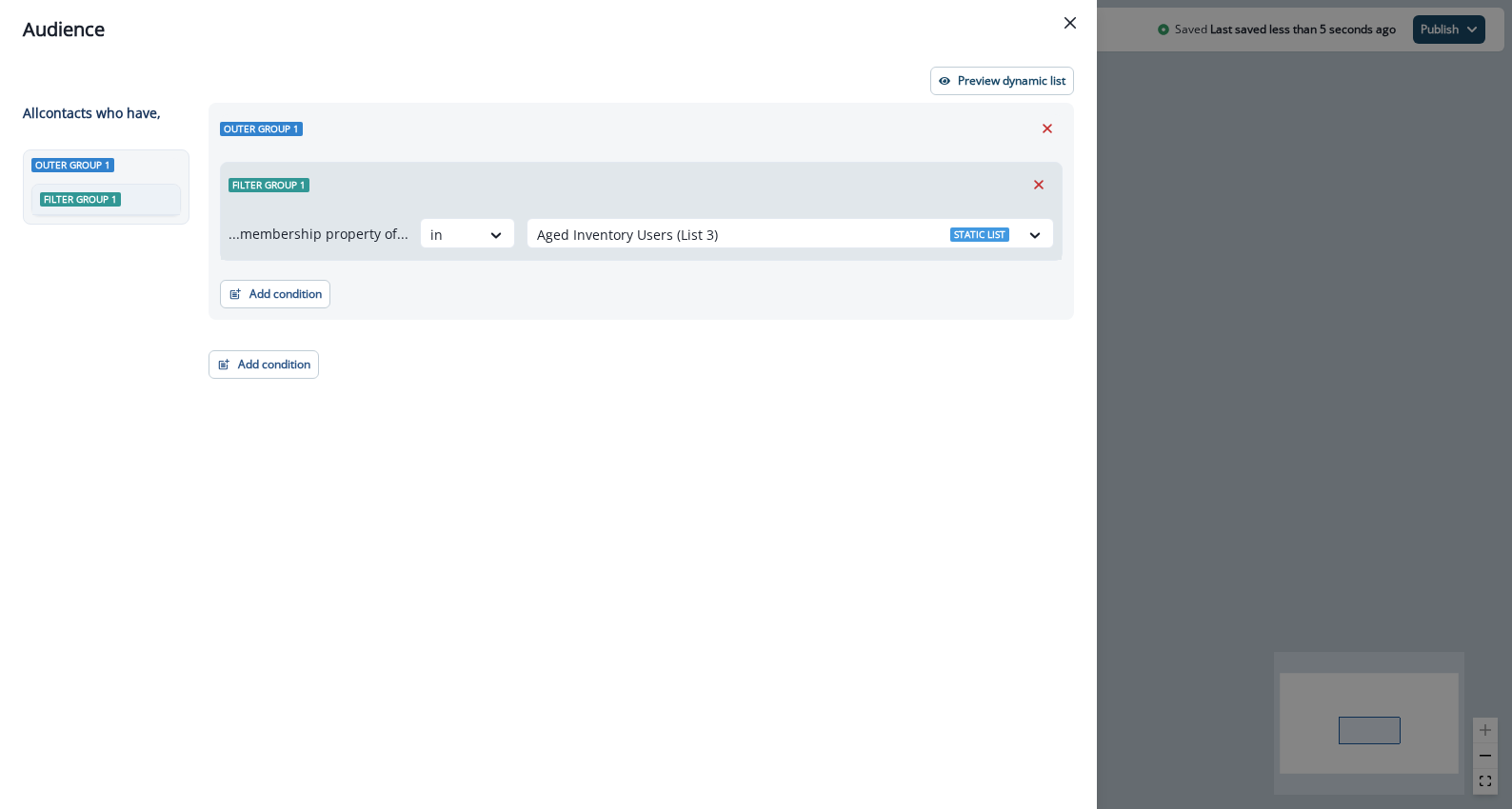 drag, startPoint x: 546, startPoint y: 360, endPoint x: 524, endPoint y: 361, distance: 22.022716 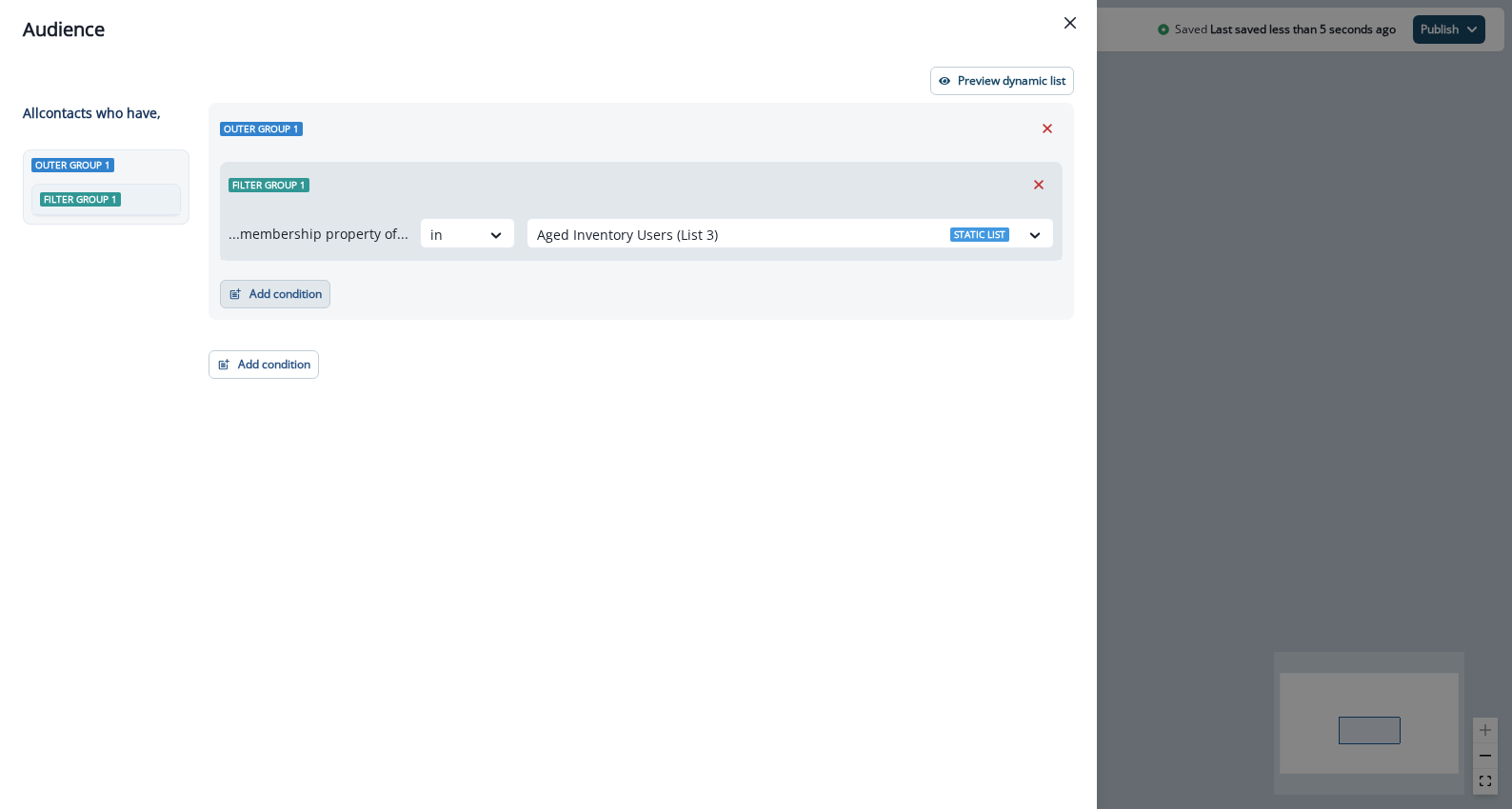 click on "Add condition" at bounding box center [275, 294] 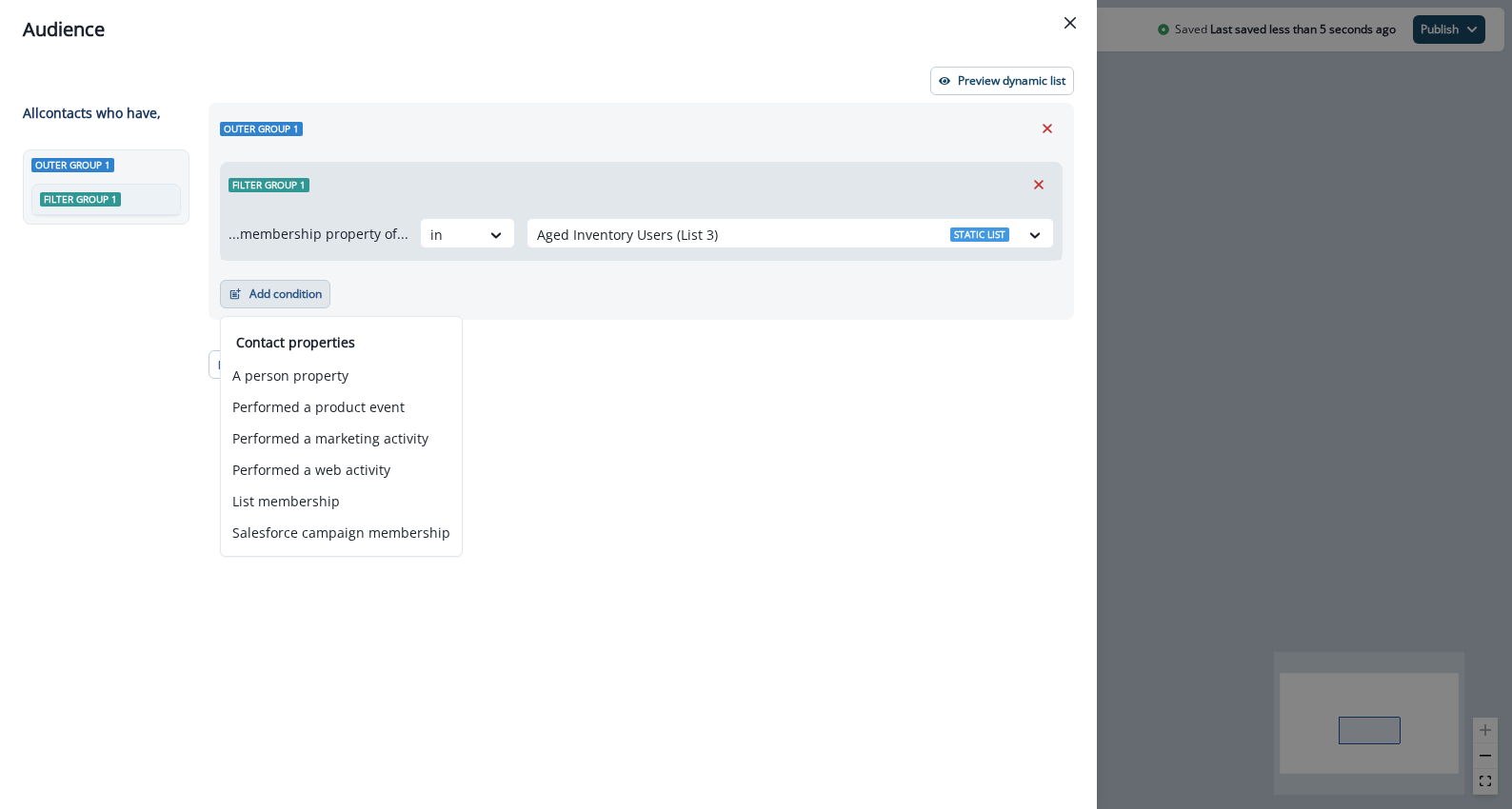 click on "Outer group 1 Filter group 1 ...membership property of... in Aged Inventory Users (List 3) Static list Add condition Contact properties A person property Performed a product event Performed a marketing activity Performed a web activity List membership Salesforce campaign membership Add condition Contact properties A person property Performed a product event Performed a marketing activity Performed a web activity List membership Salesforce campaign membership Grouped properties Account members" at bounding box center (635, 421) 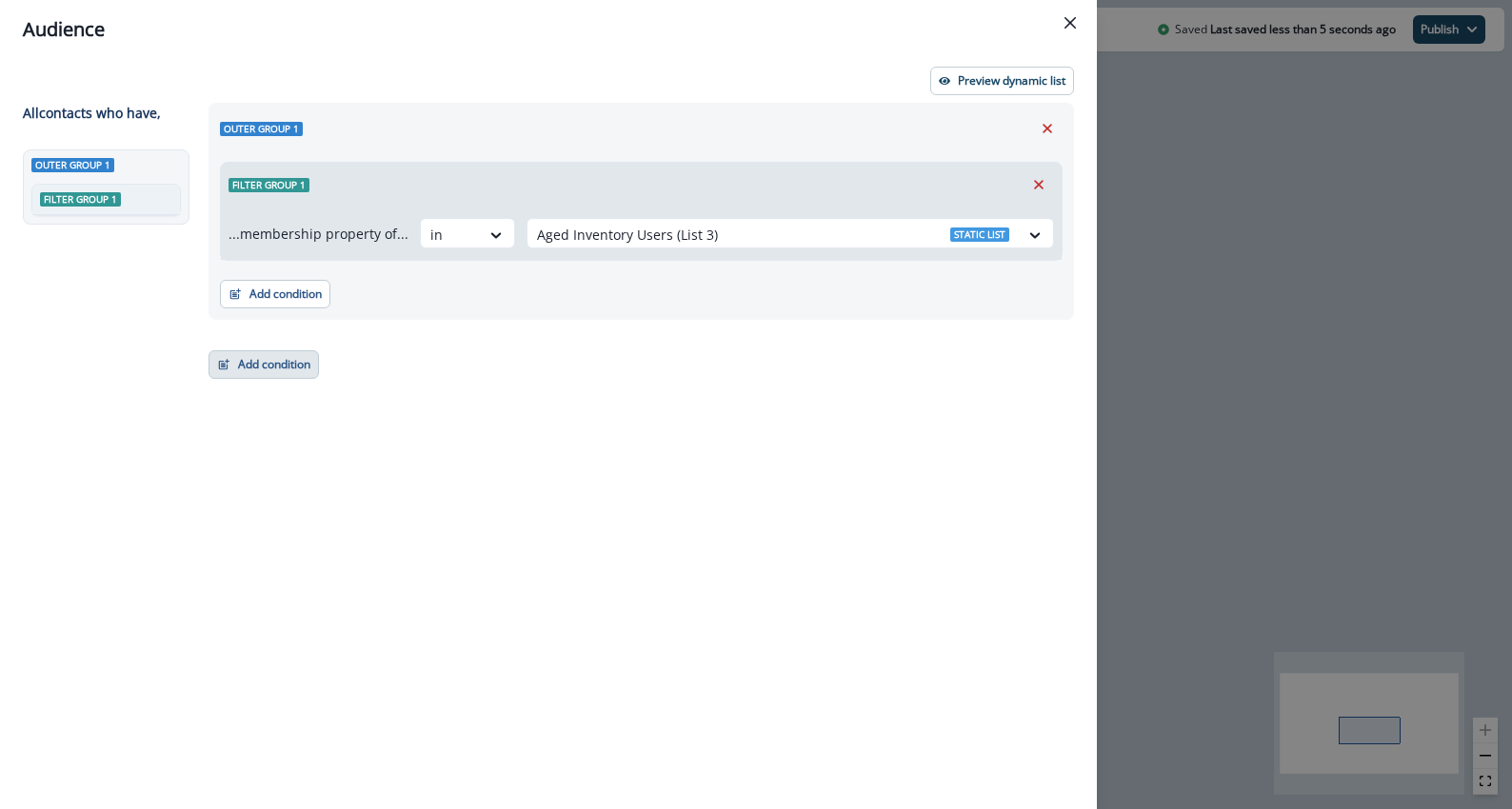 click on "Add condition" at bounding box center (264, 365) 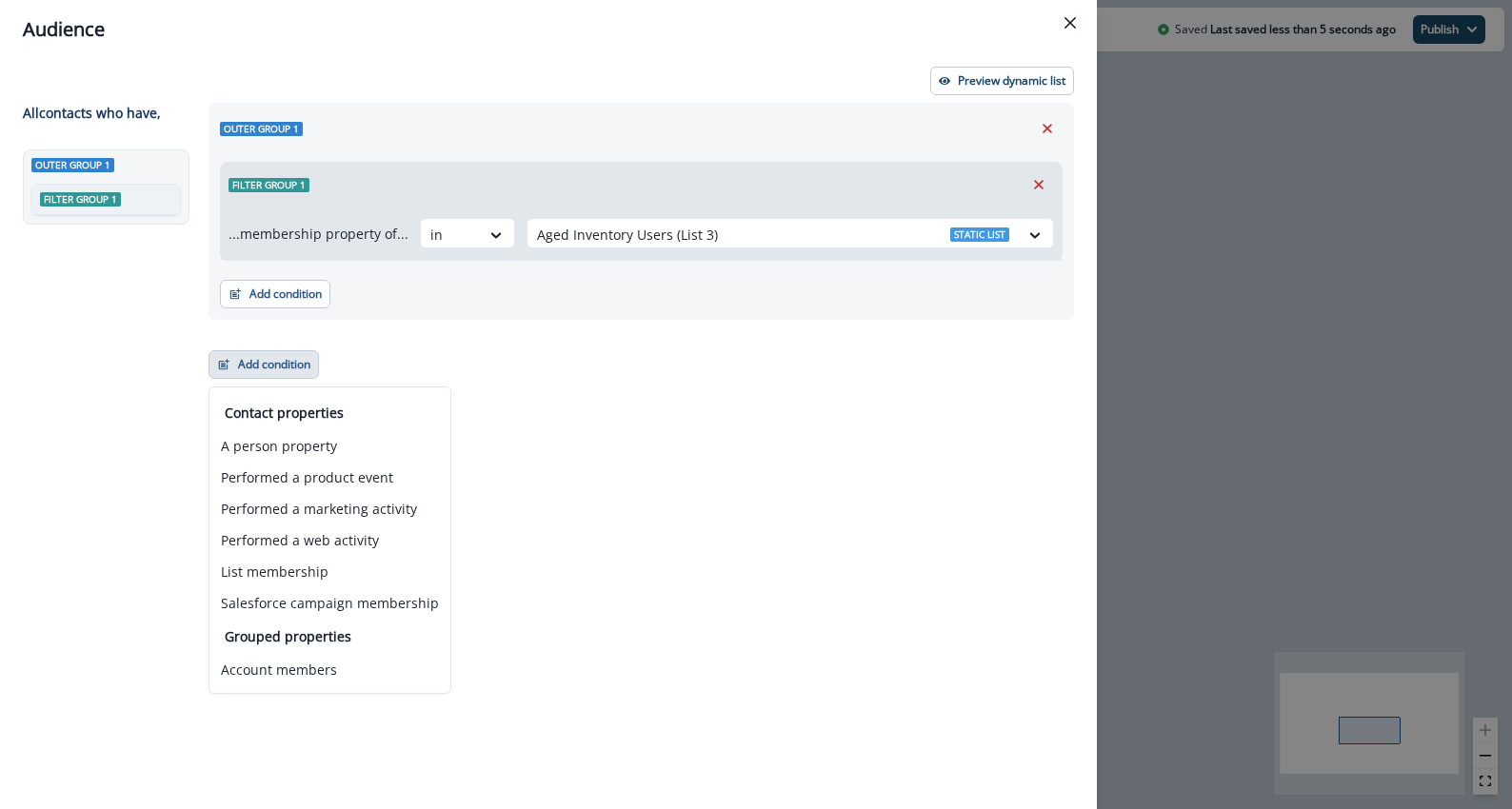 click on "Outer group 1 Filter group 1 ...membership property of... in Aged Inventory Users (List 3) Static list Add condition Contact properties A person property Performed a product event Performed a marketing activity Performed a web activity List membership Salesforce campaign membership Add condition Contact properties A person property Performed a product event Performed a marketing activity Performed a web activity List membership Salesforce campaign membership Grouped properties Account members" at bounding box center (635, 421) 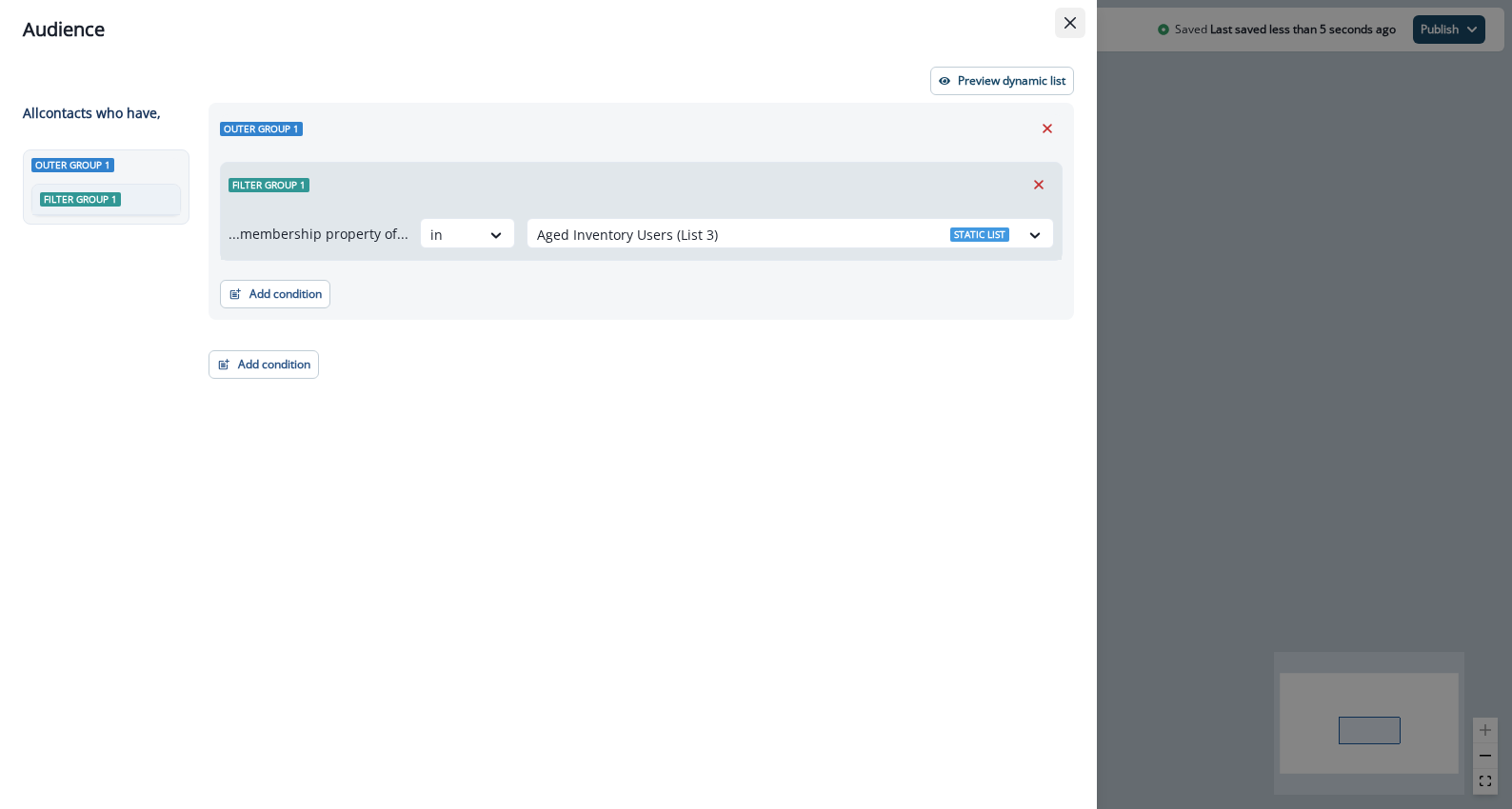 click 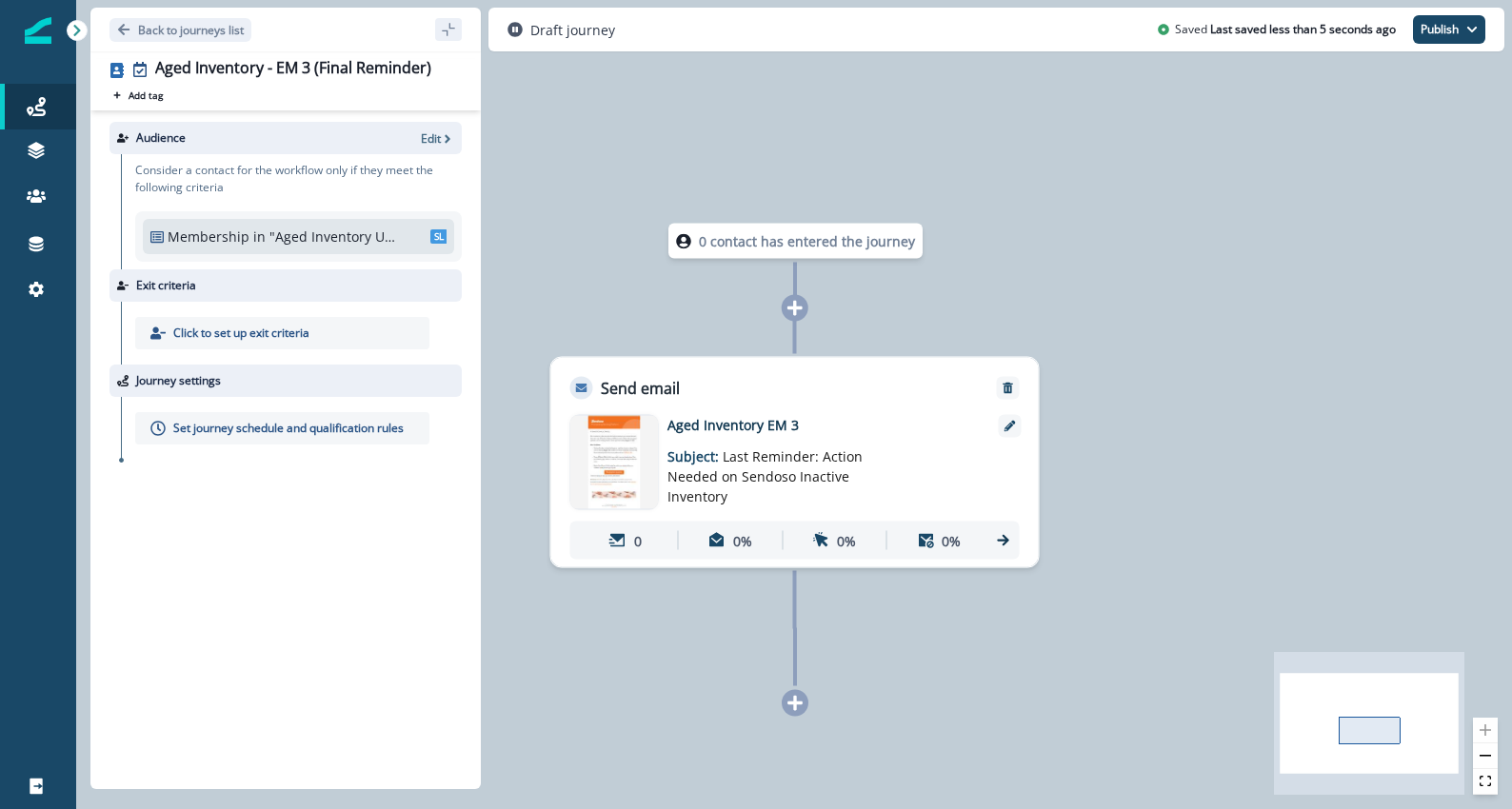 click on ""Aged Inventory Users (List 3)"" at bounding box center (333, 236) 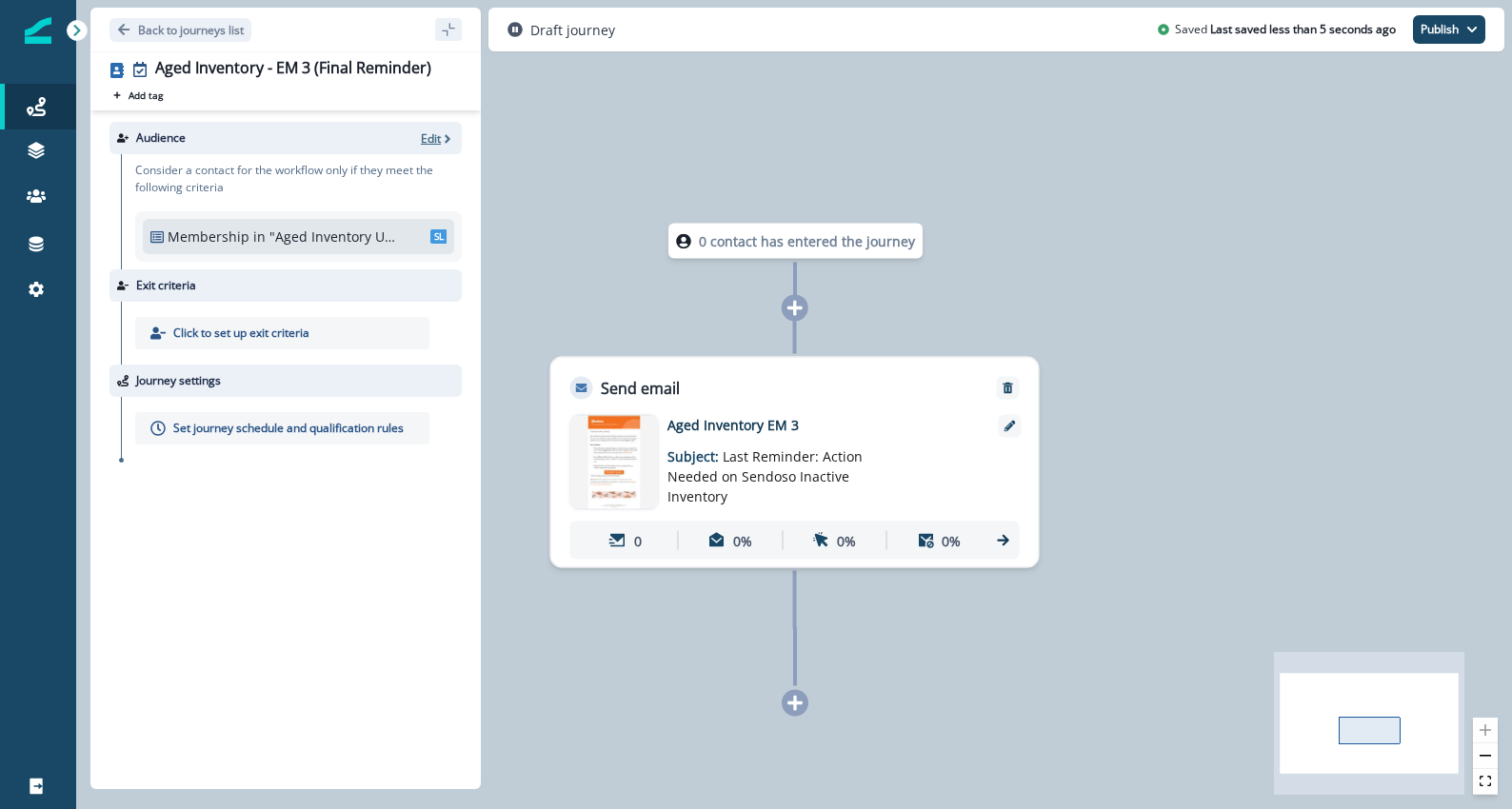 click on "Edit" at bounding box center (430, 138) 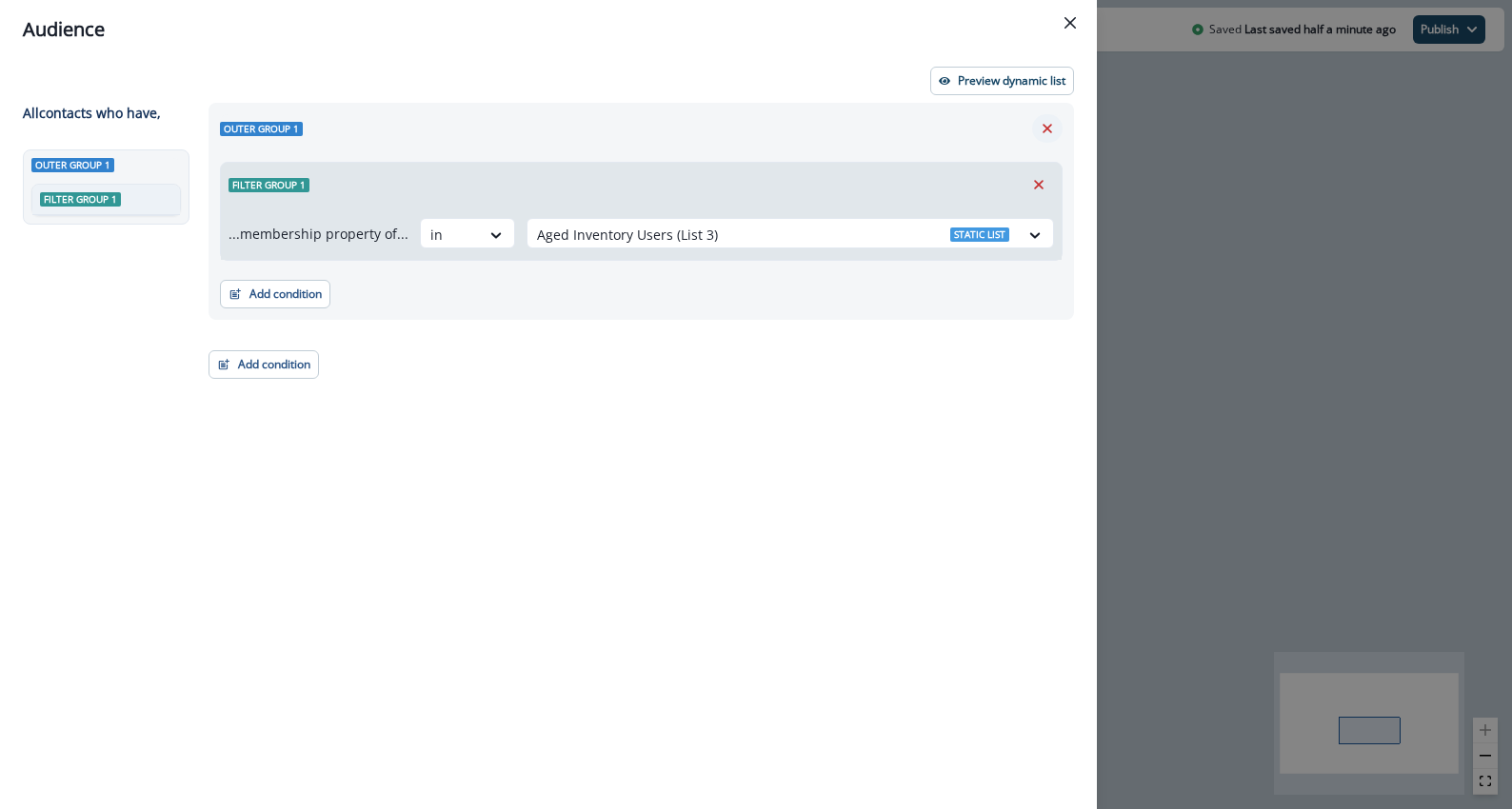 click 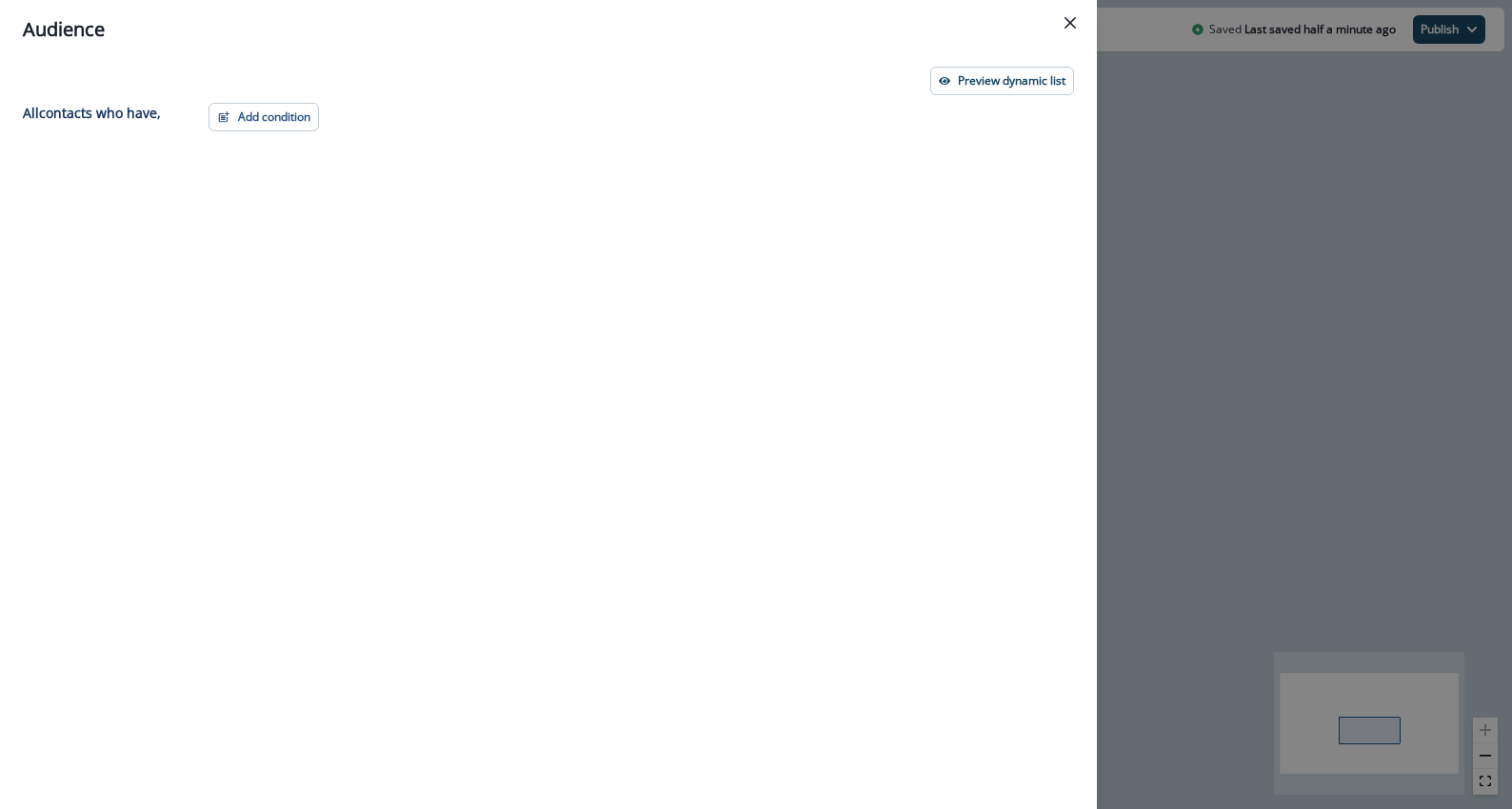 click on "Preview dynamic list All  contact s who have, Add condition Contact properties A person property Performed a product event Performed a marketing activity Performed a web activity List membership Salesforce campaign membership Grouped properties Account members" at bounding box center (548, 434) 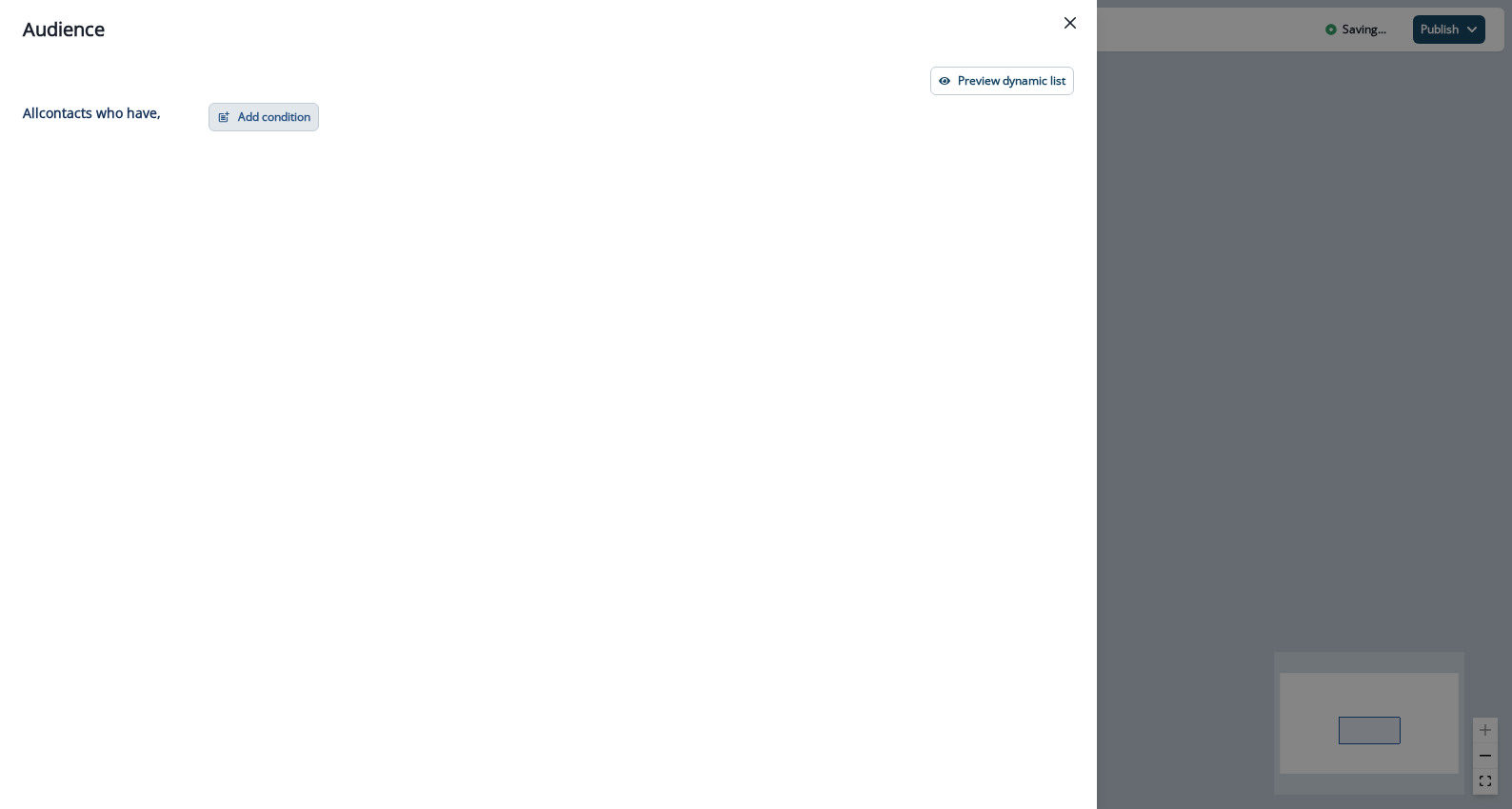 click on "Add condition" at bounding box center [264, 117] 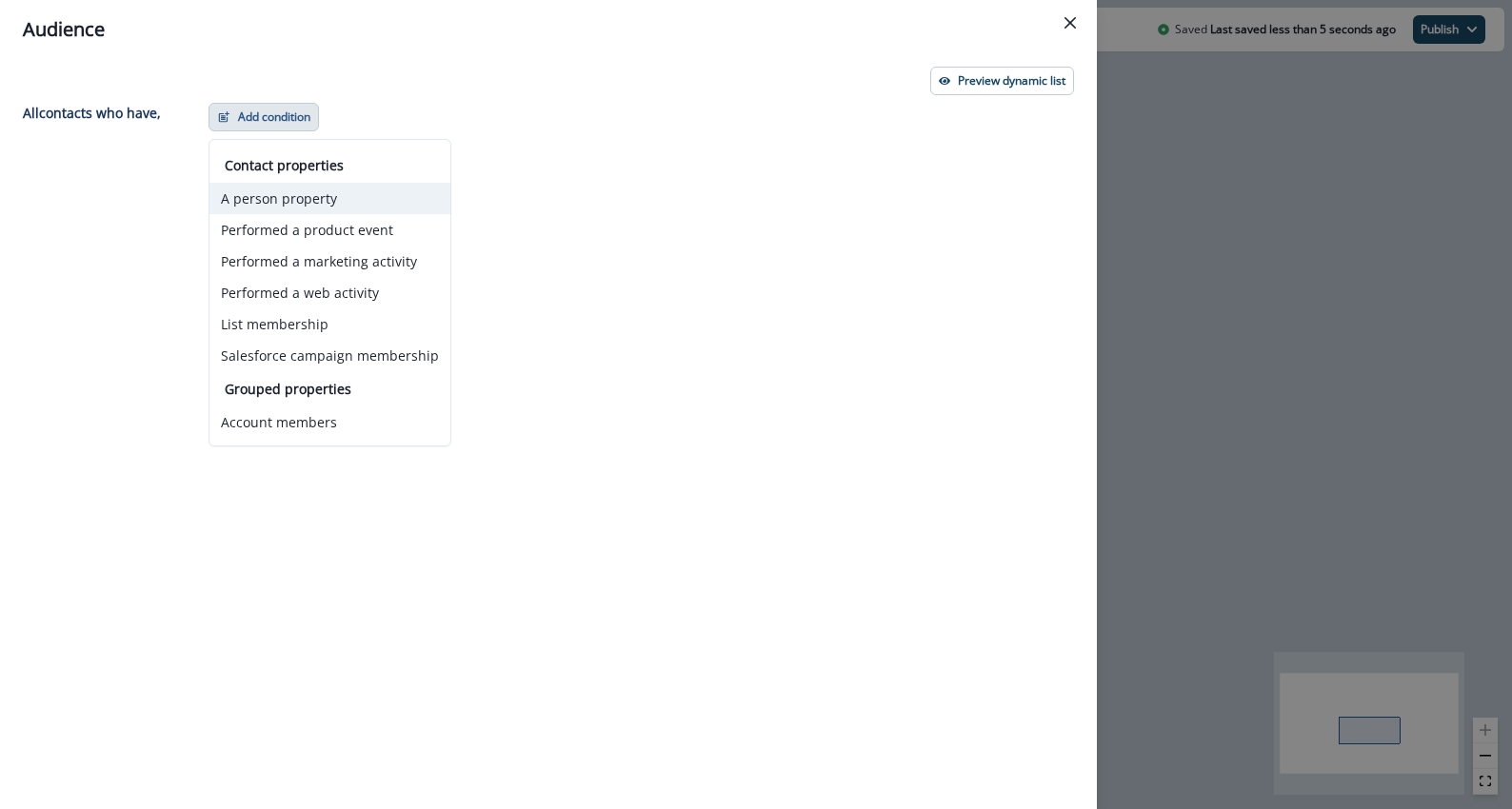 click on "A person property" at bounding box center [329, 198] 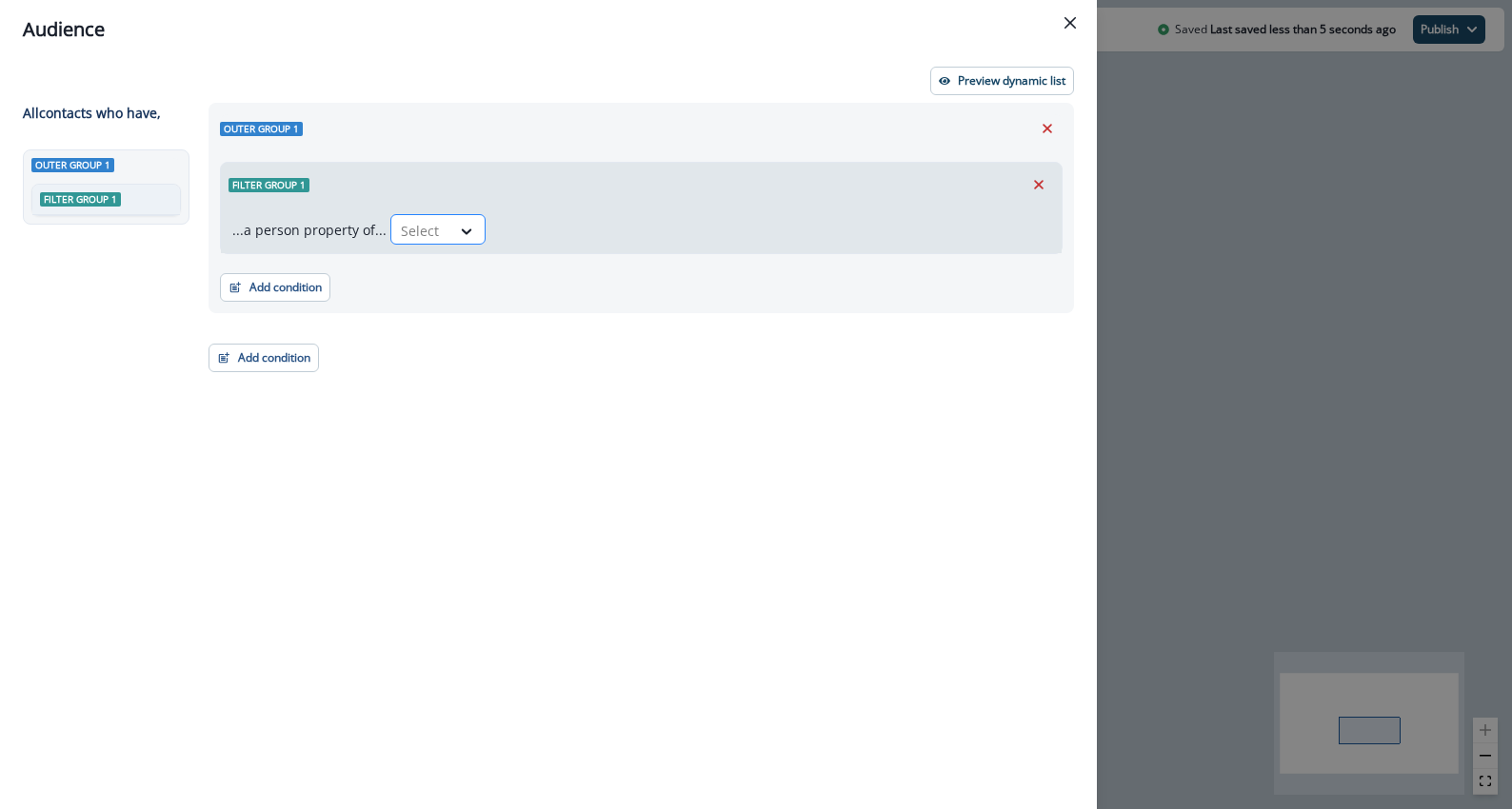 click at bounding box center (421, 230) 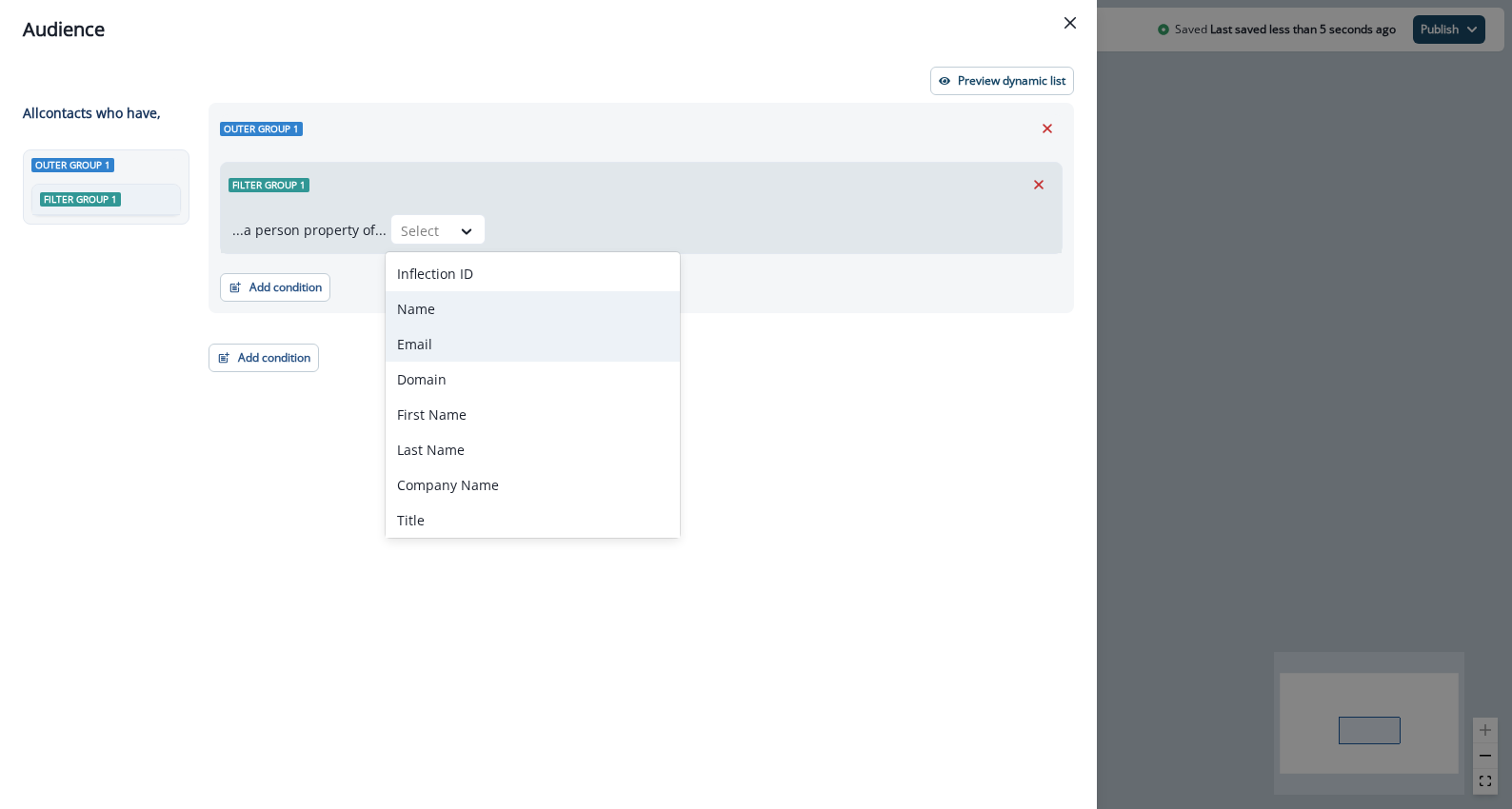 click on "Name" at bounding box center (532, 308) 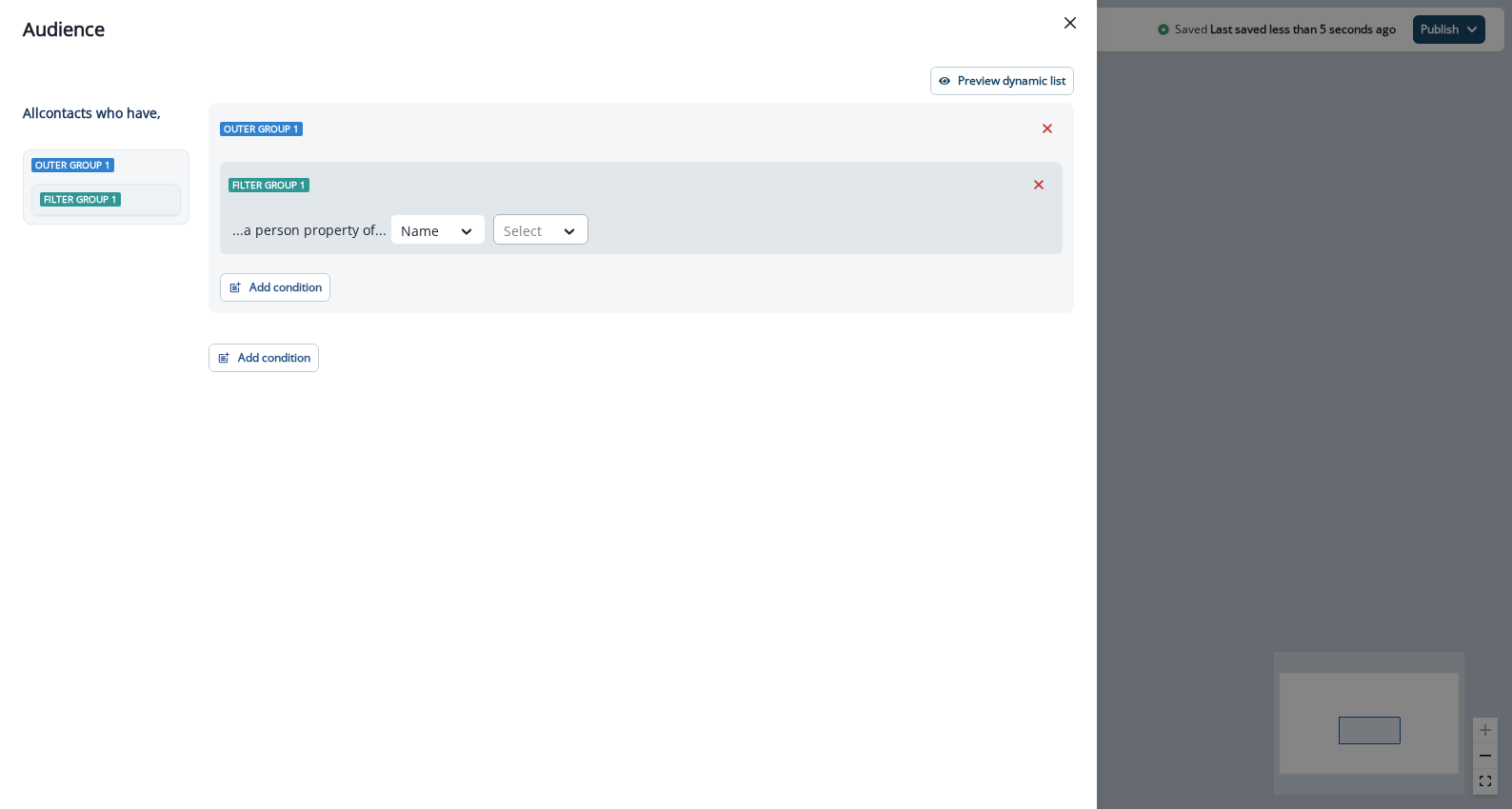 click on "Select" at bounding box center (524, 230) 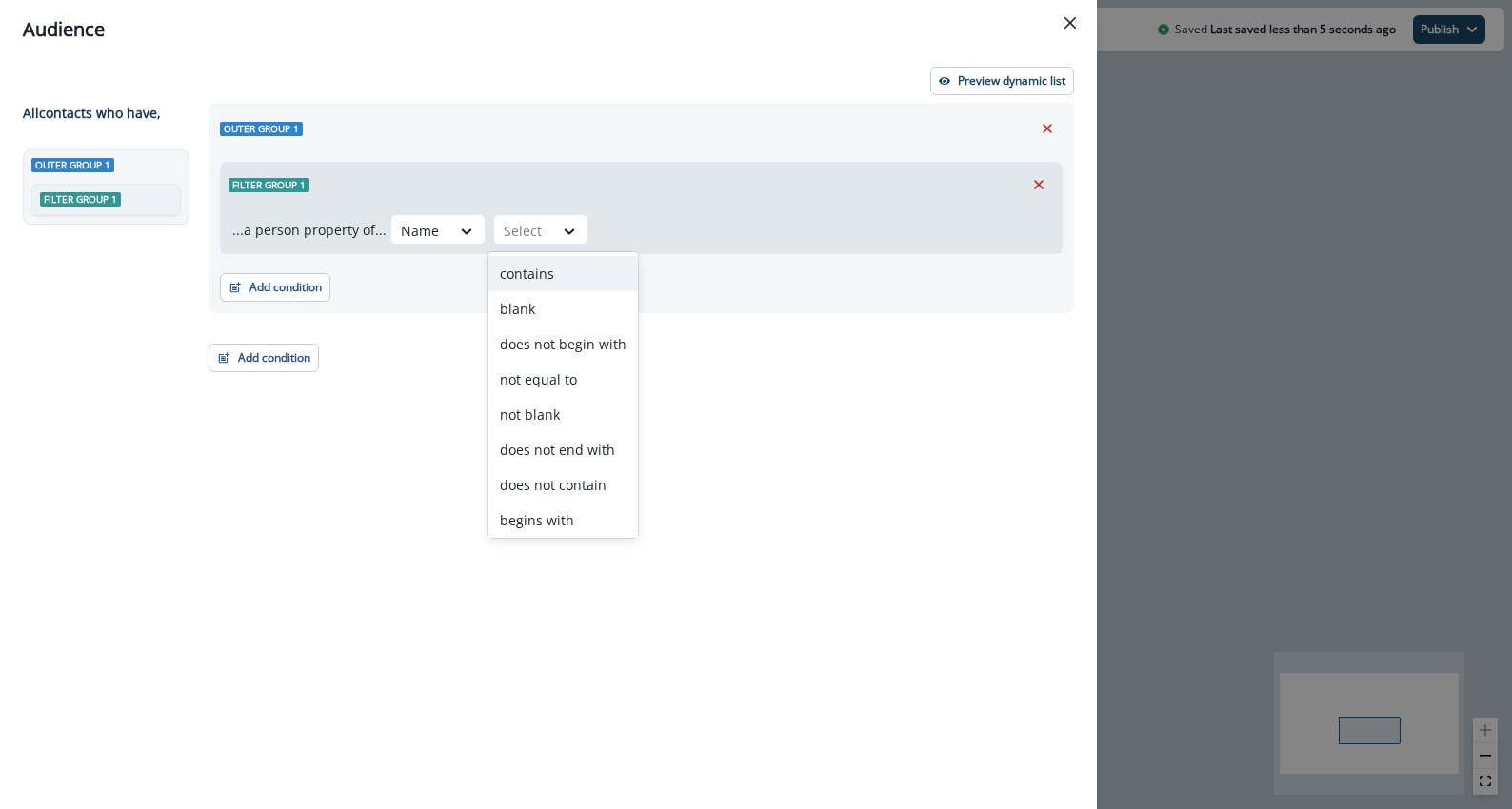 click on "contains" at bounding box center (563, 273) 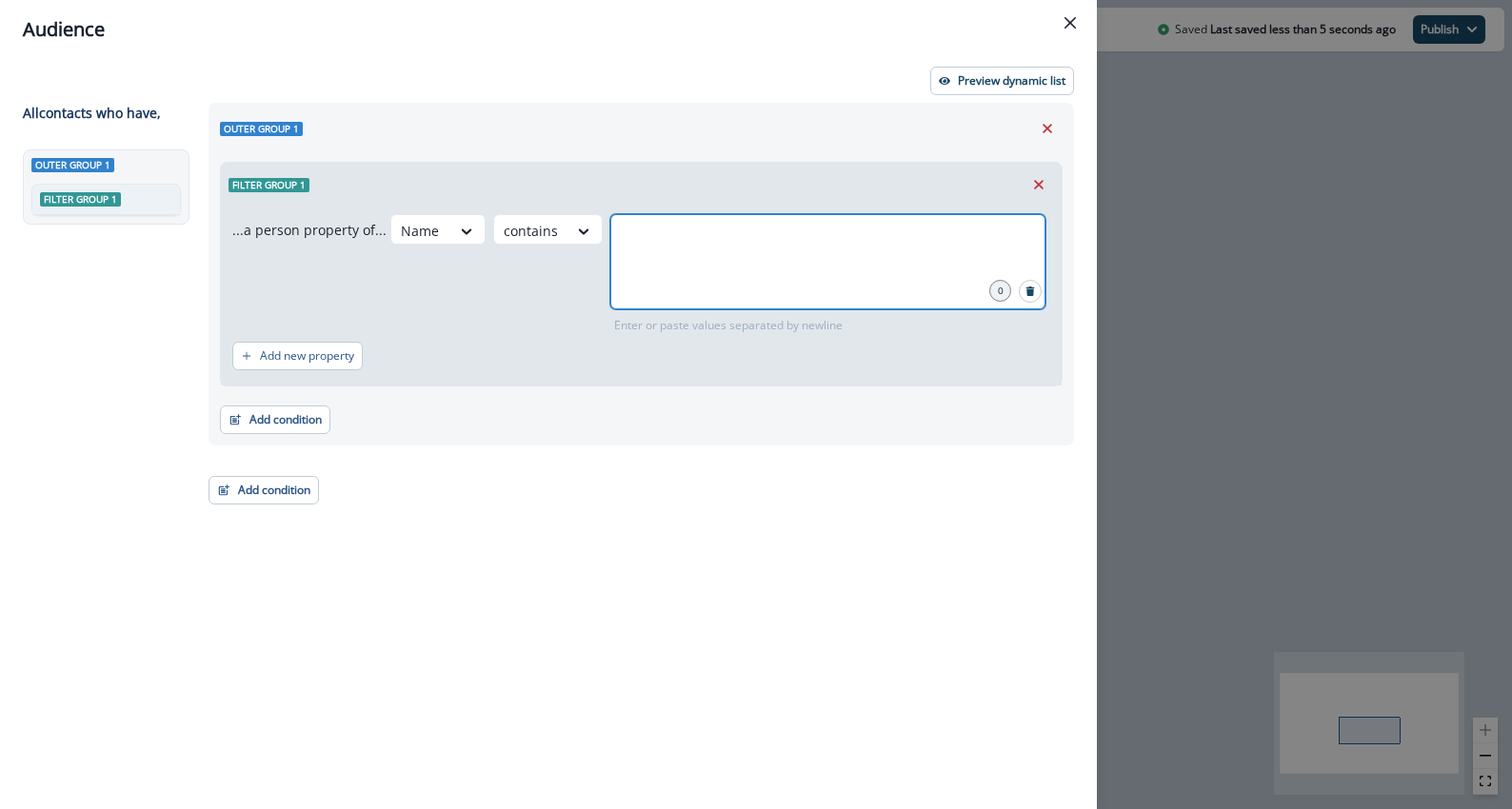 click at bounding box center (827, 238) 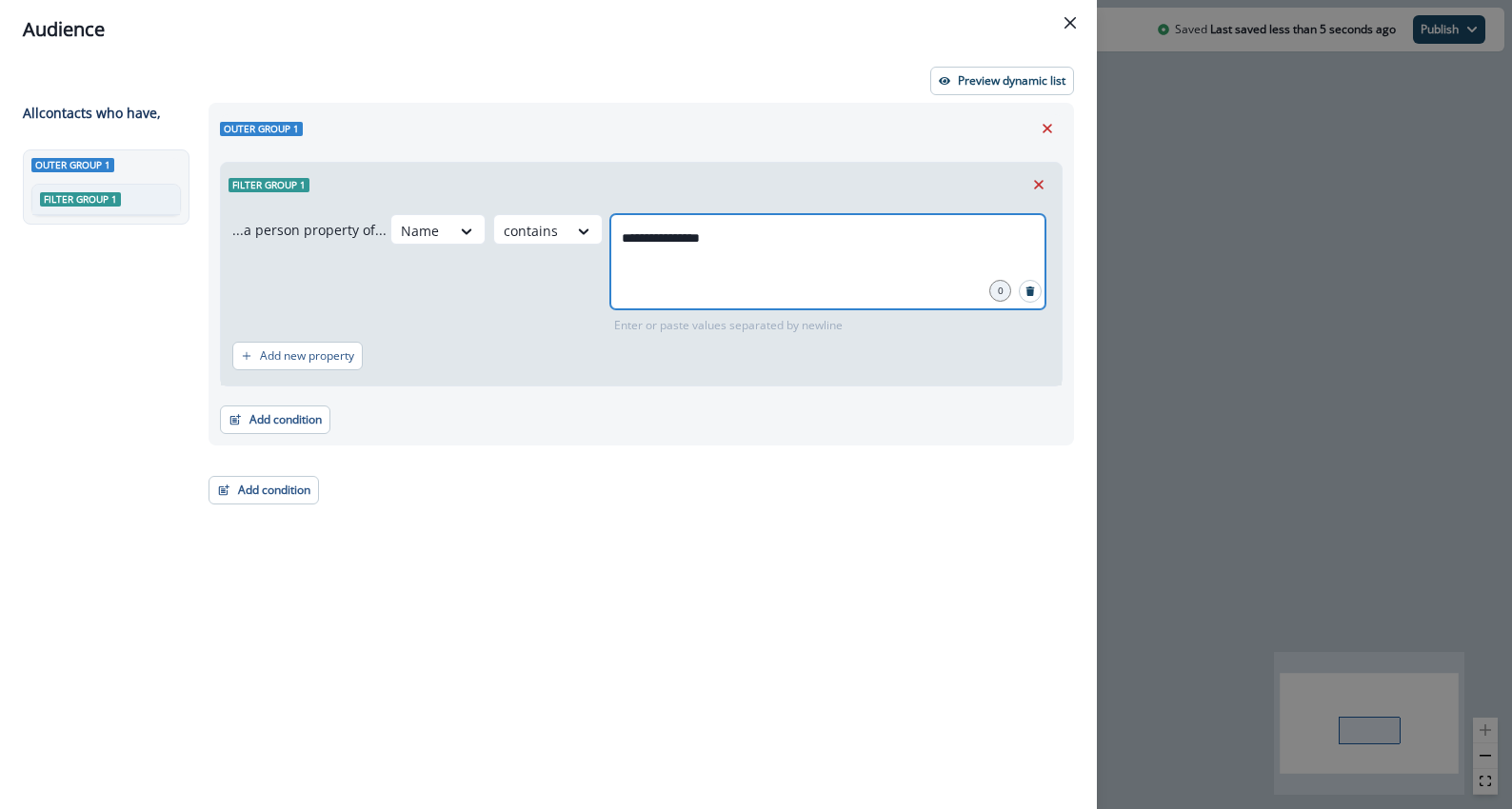 type on "**********" 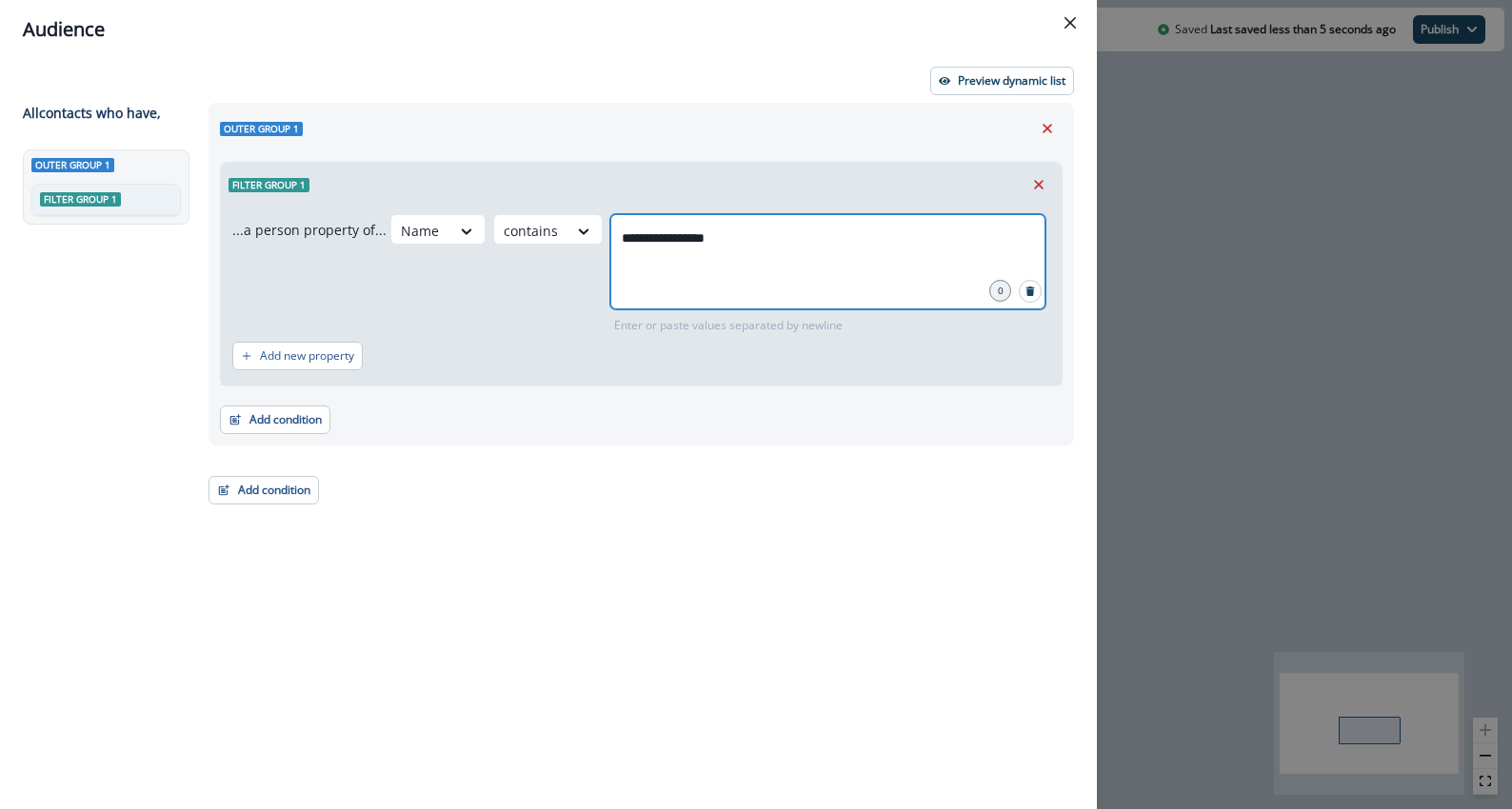 type 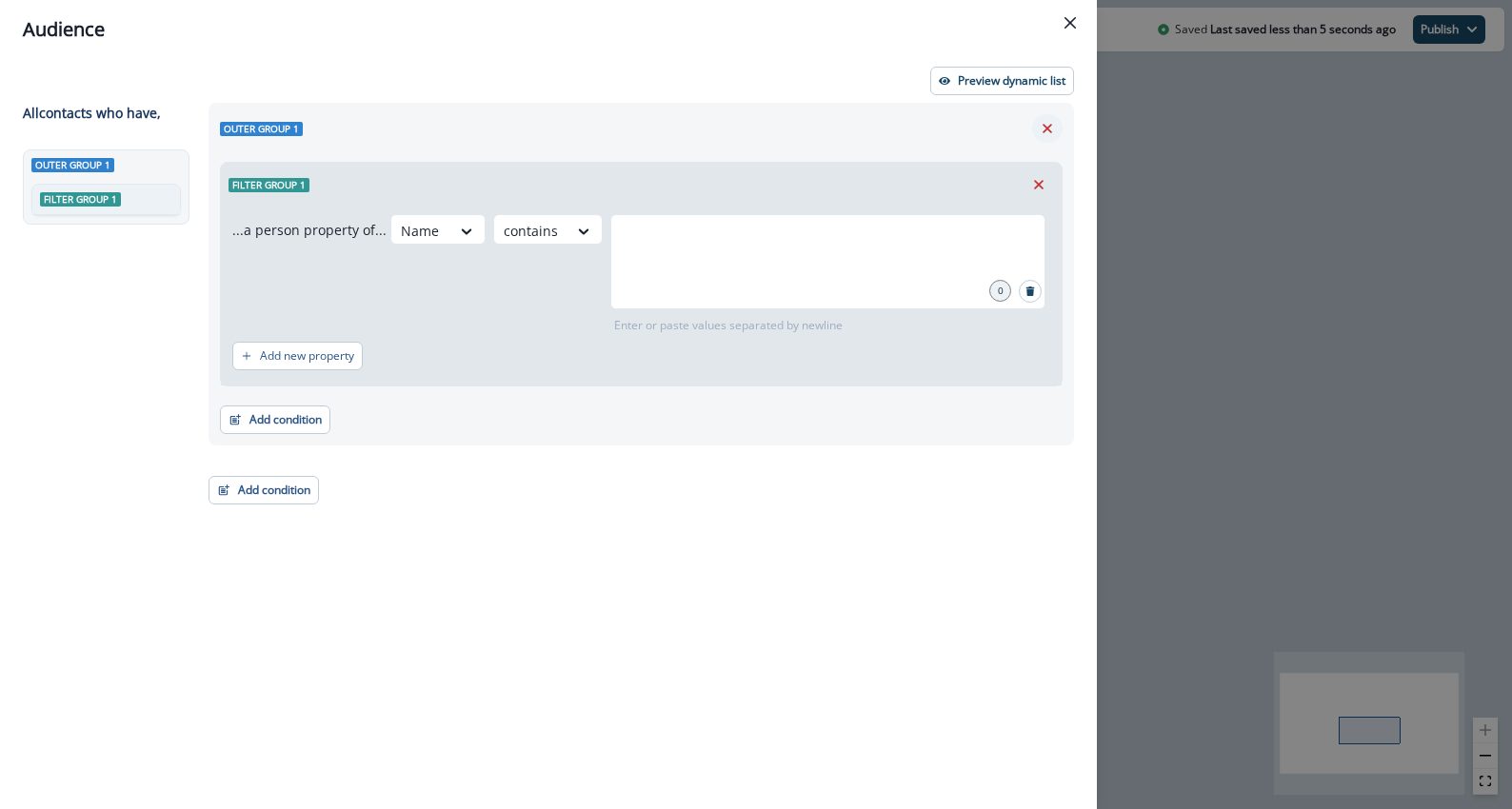 click at bounding box center (1047, 128) 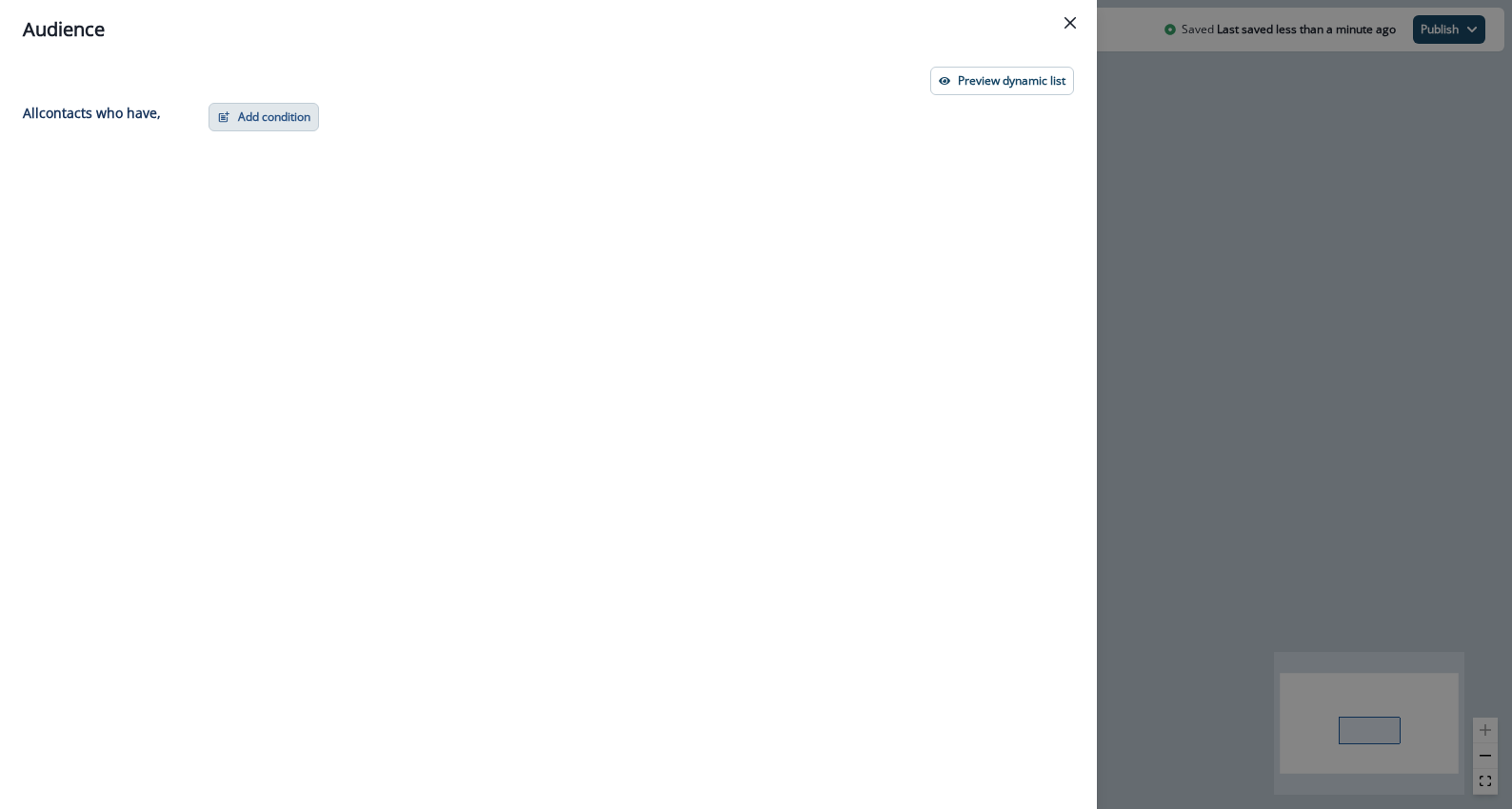 click on "Add condition" at bounding box center (264, 117) 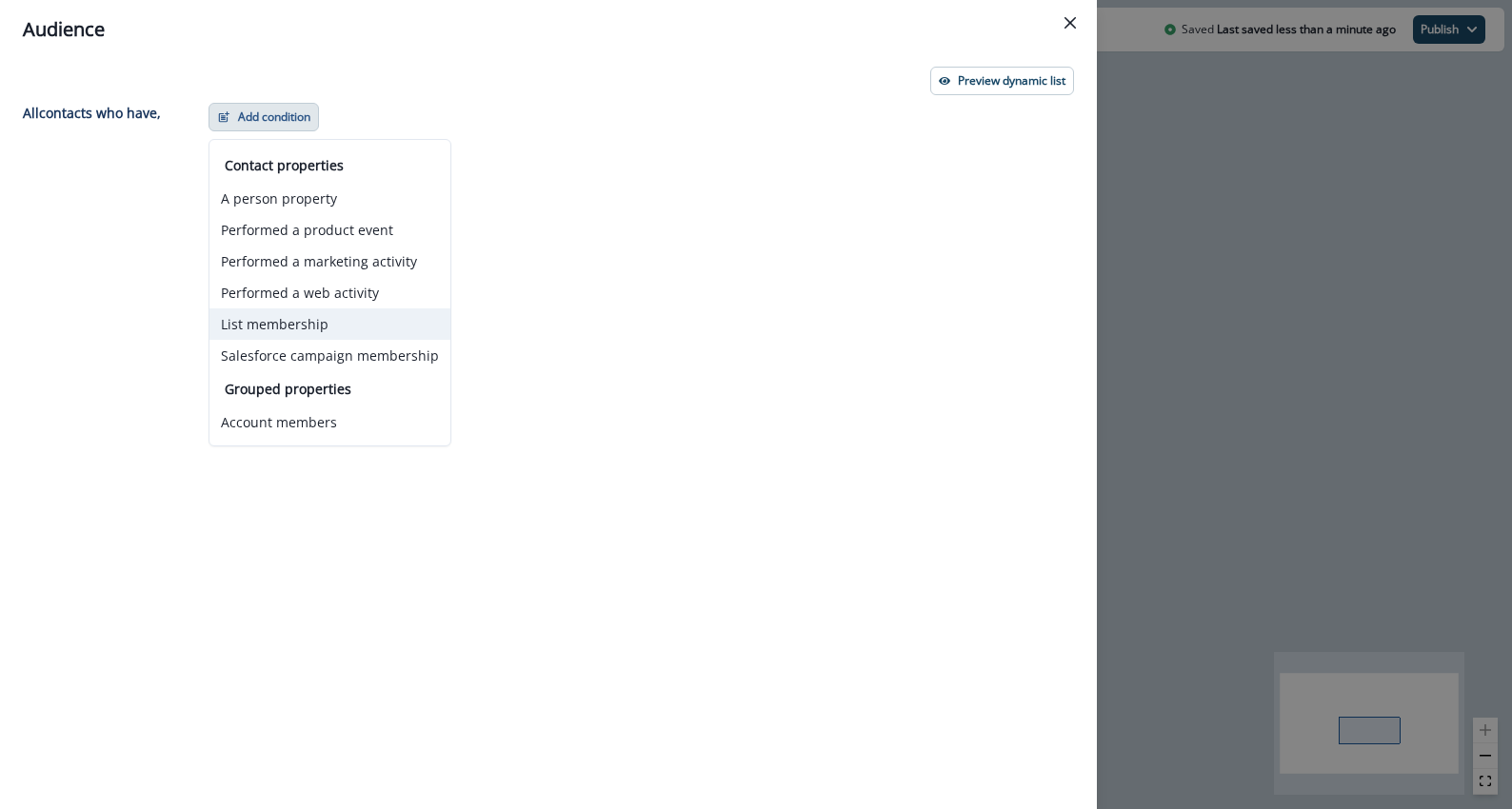 click on "List membership" at bounding box center (329, 324) 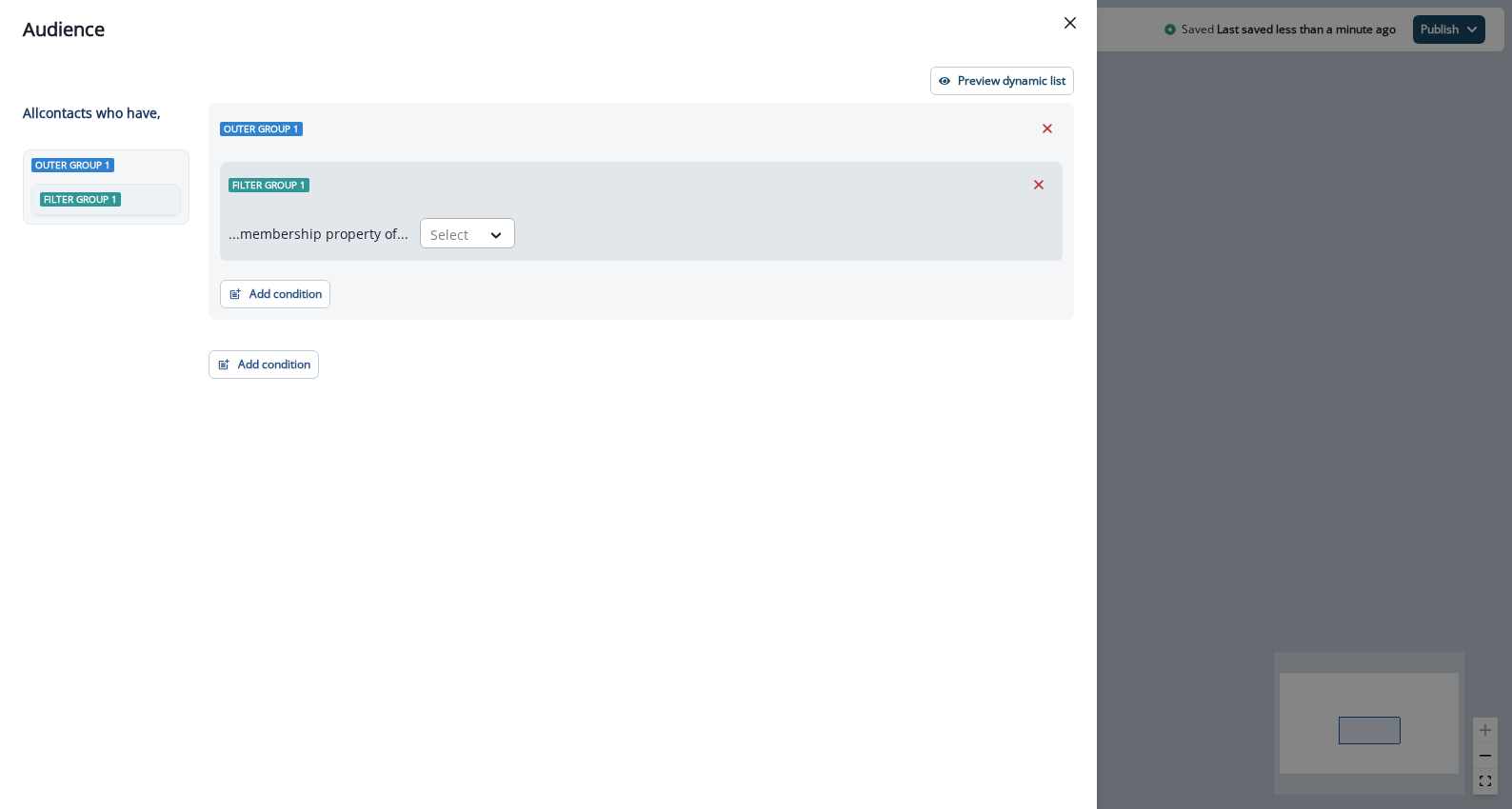 click at bounding box center [450, 234] 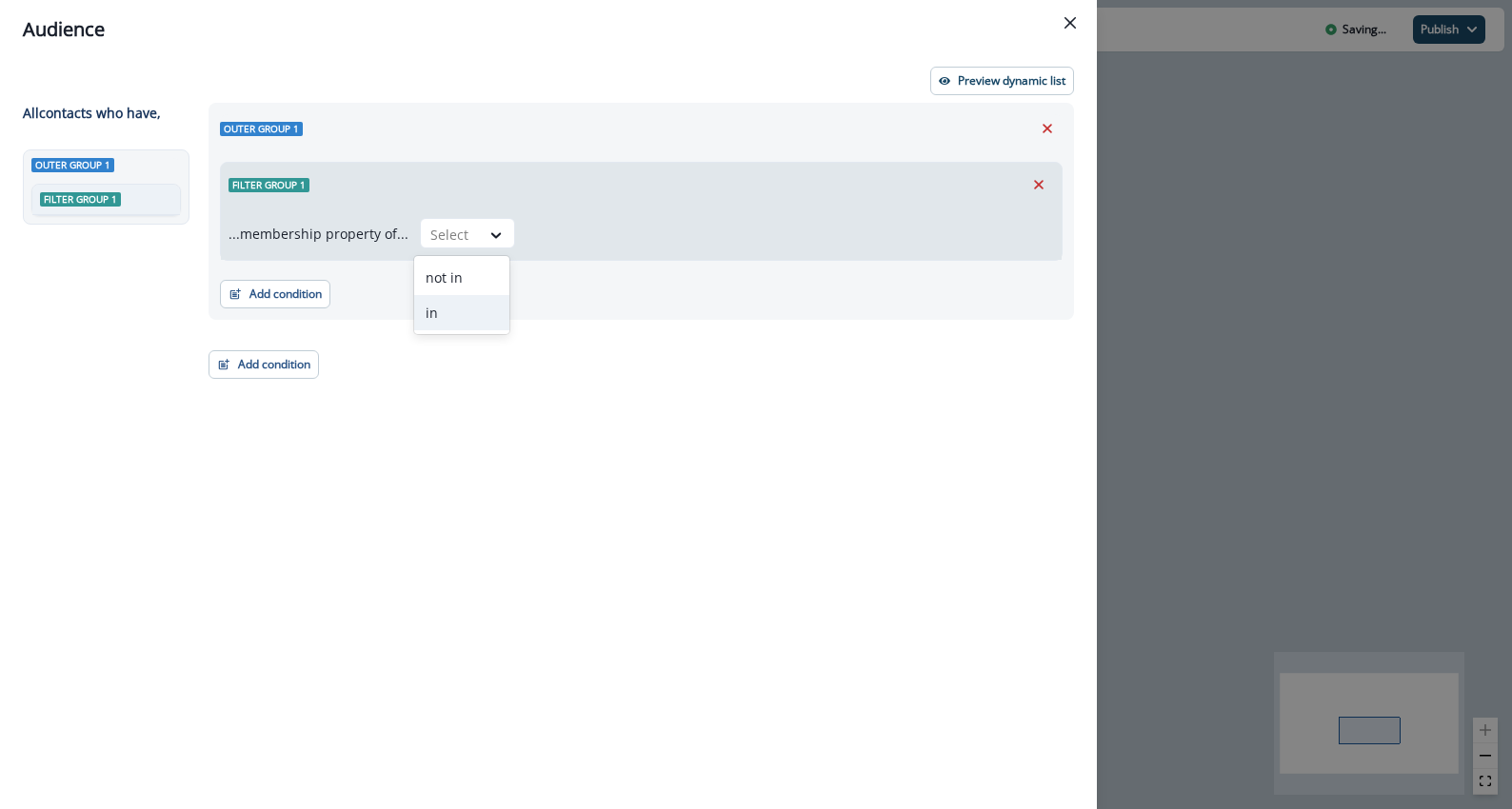 click on "in" at bounding box center [462, 312] 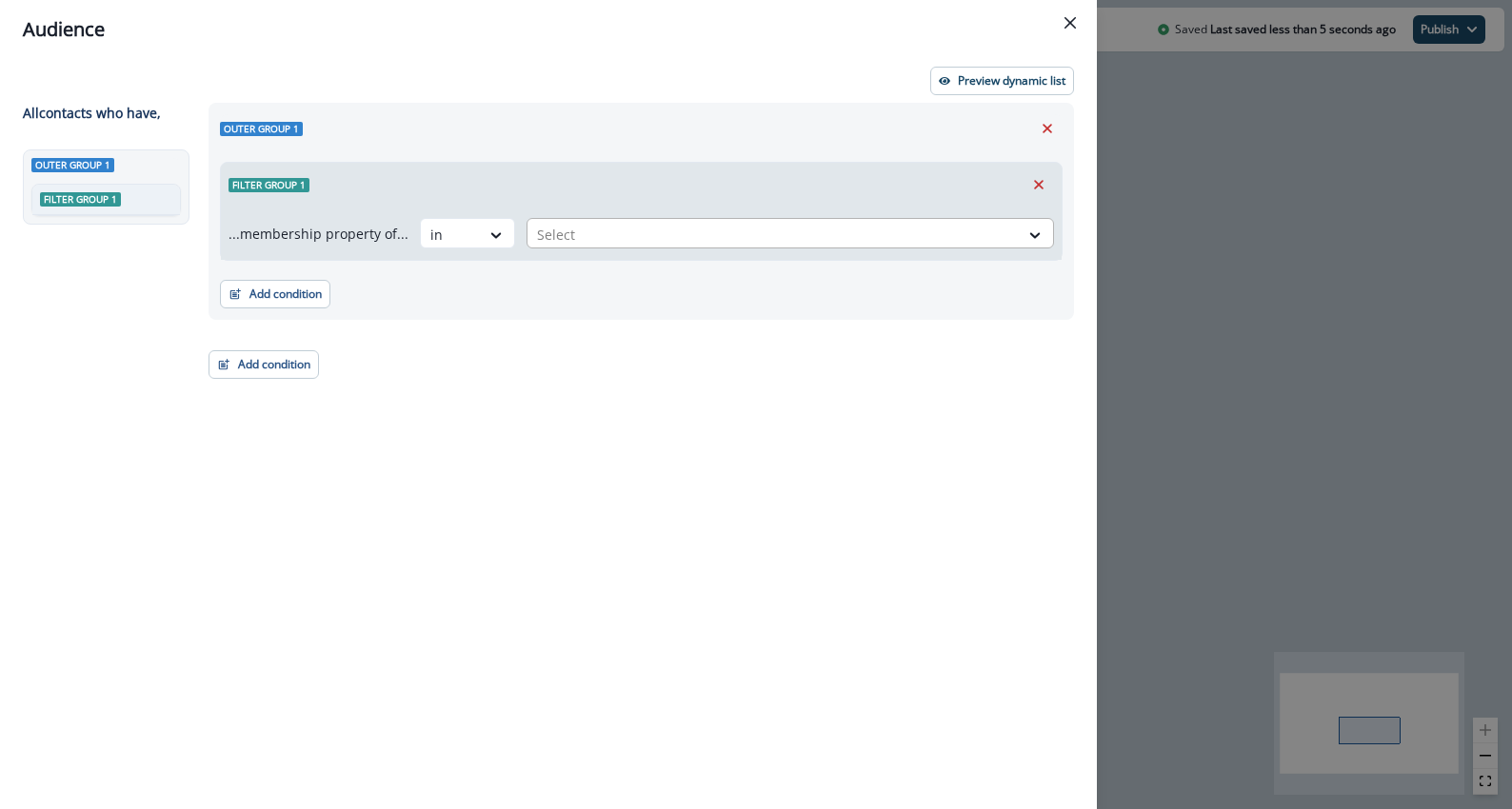 click at bounding box center [773, 234] 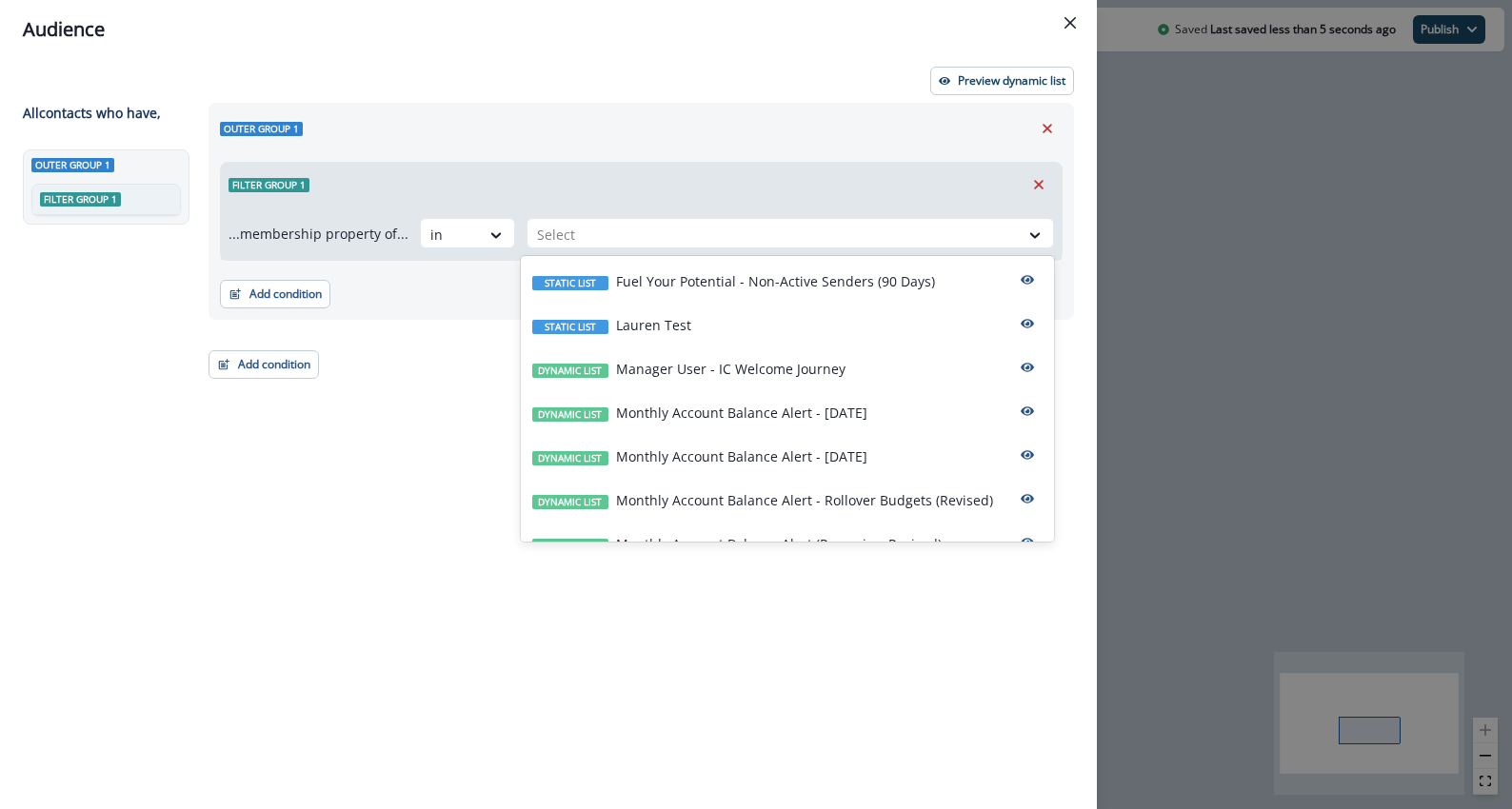 scroll, scrollTop: 966, scrollLeft: 0, axis: vertical 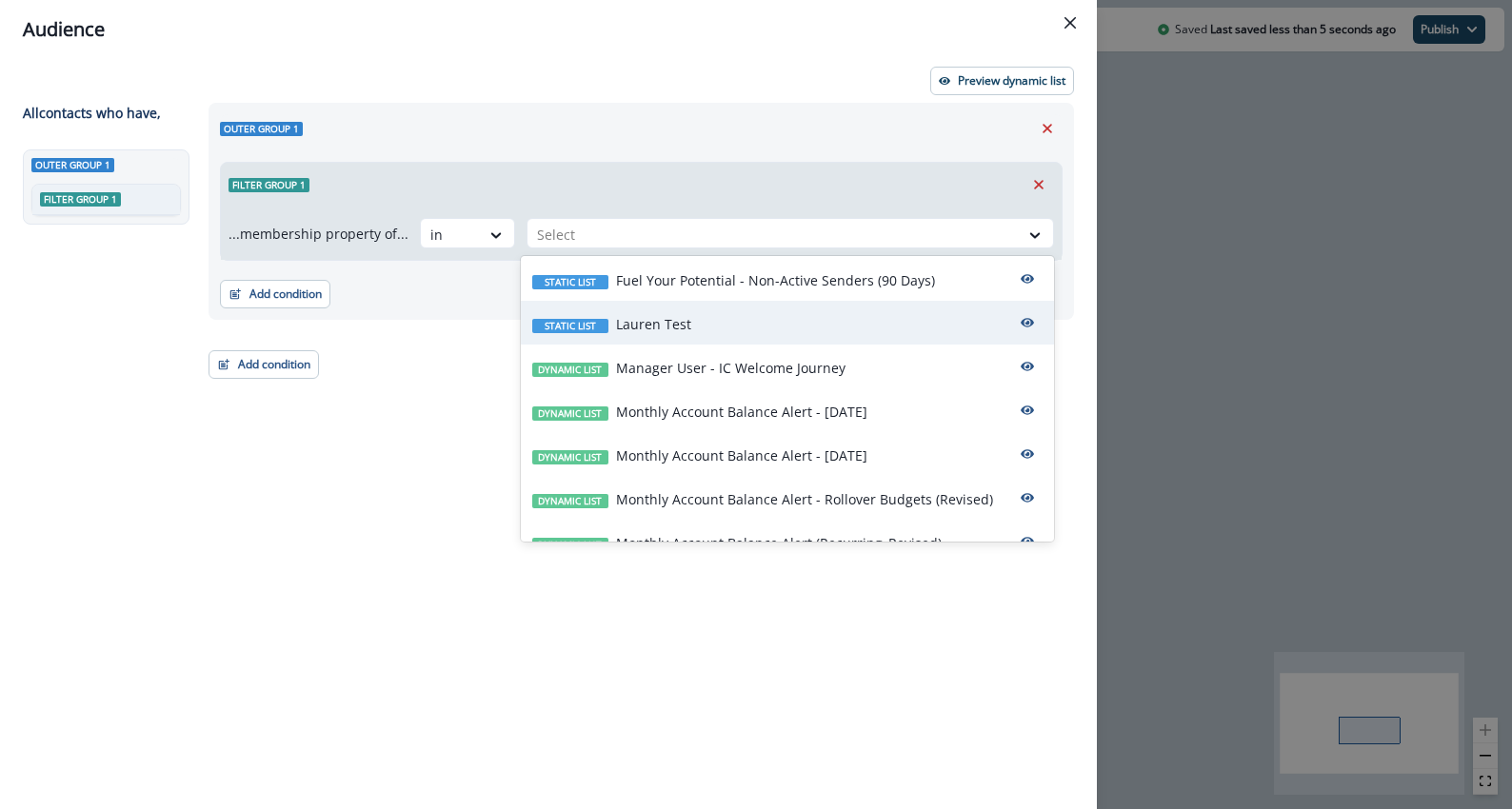 click on "Lauren Test" at bounding box center [653, 324] 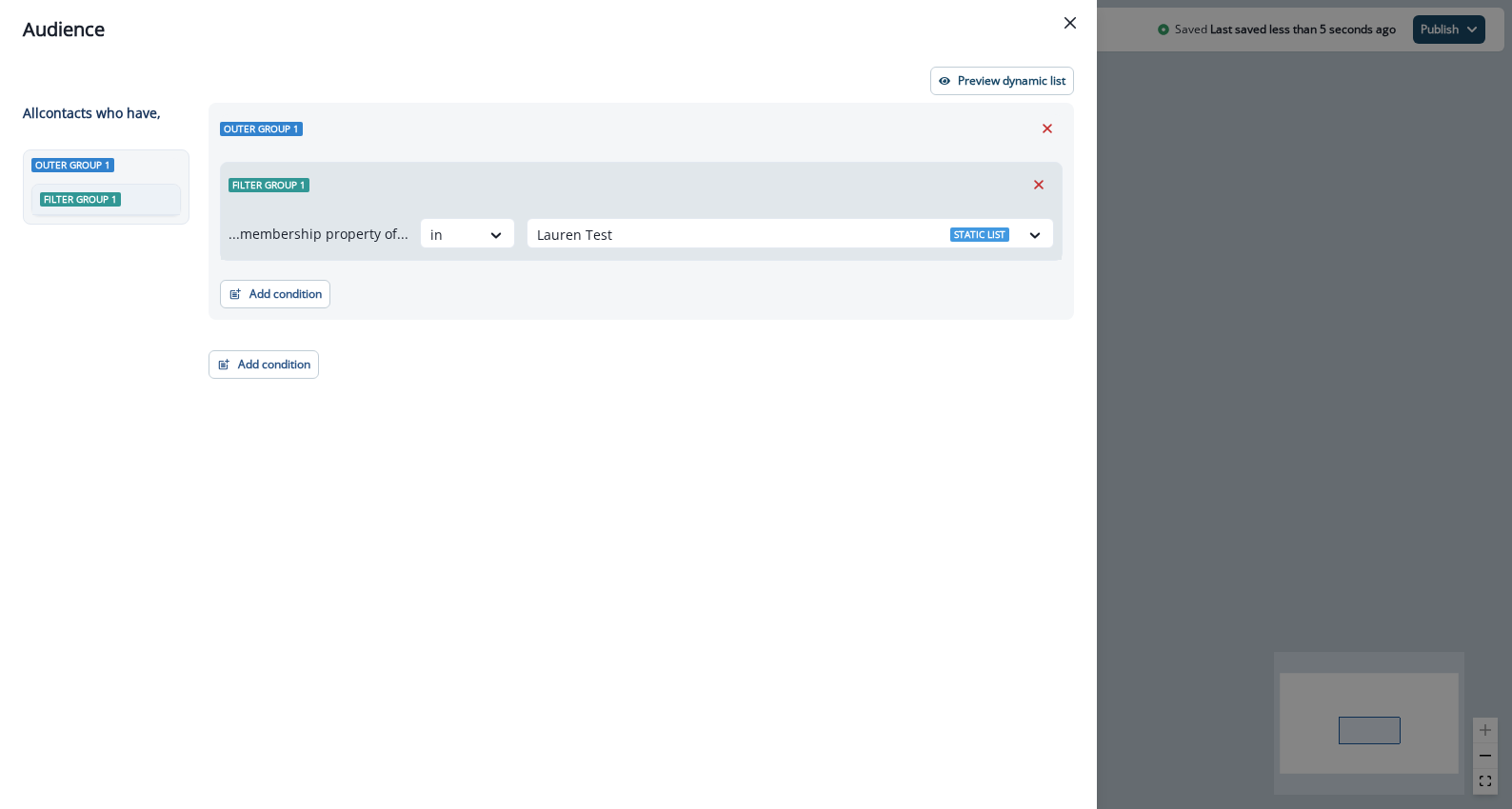 click on "Outer group 1 Filter group 1 ...membership property of... in option [PERSON_NAME] , selected. Lauren Test  Static list Add condition Contact properties A person property Performed a product event Performed a marketing activity Performed a web activity List membership Salesforce campaign membership Add condition Contact properties A person property Performed a product event Performed a marketing activity Performed a web activity List membership Salesforce campaign membership Grouped properties Account members" at bounding box center [635, 421] 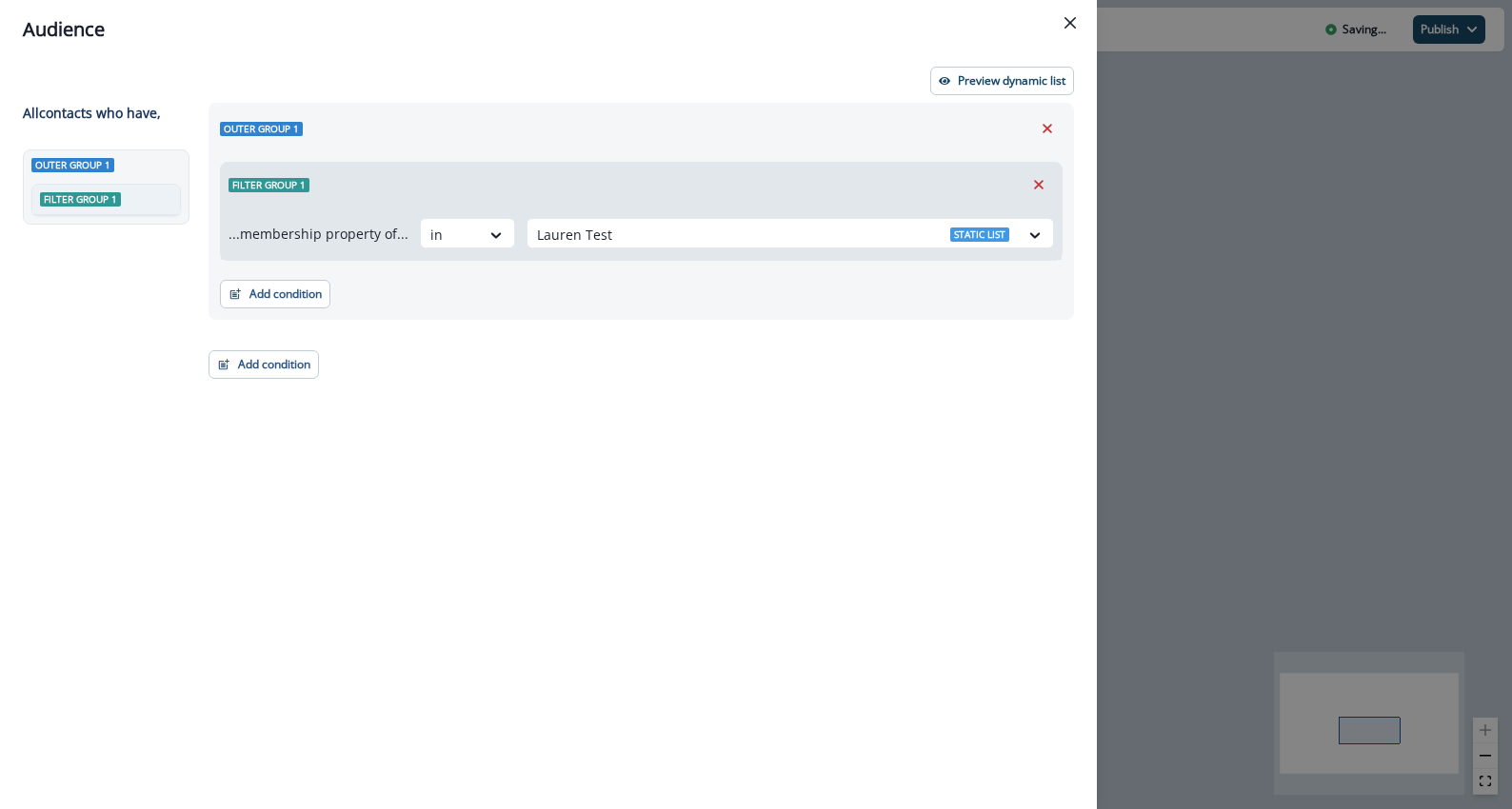 click on "Audience" at bounding box center [548, 30] 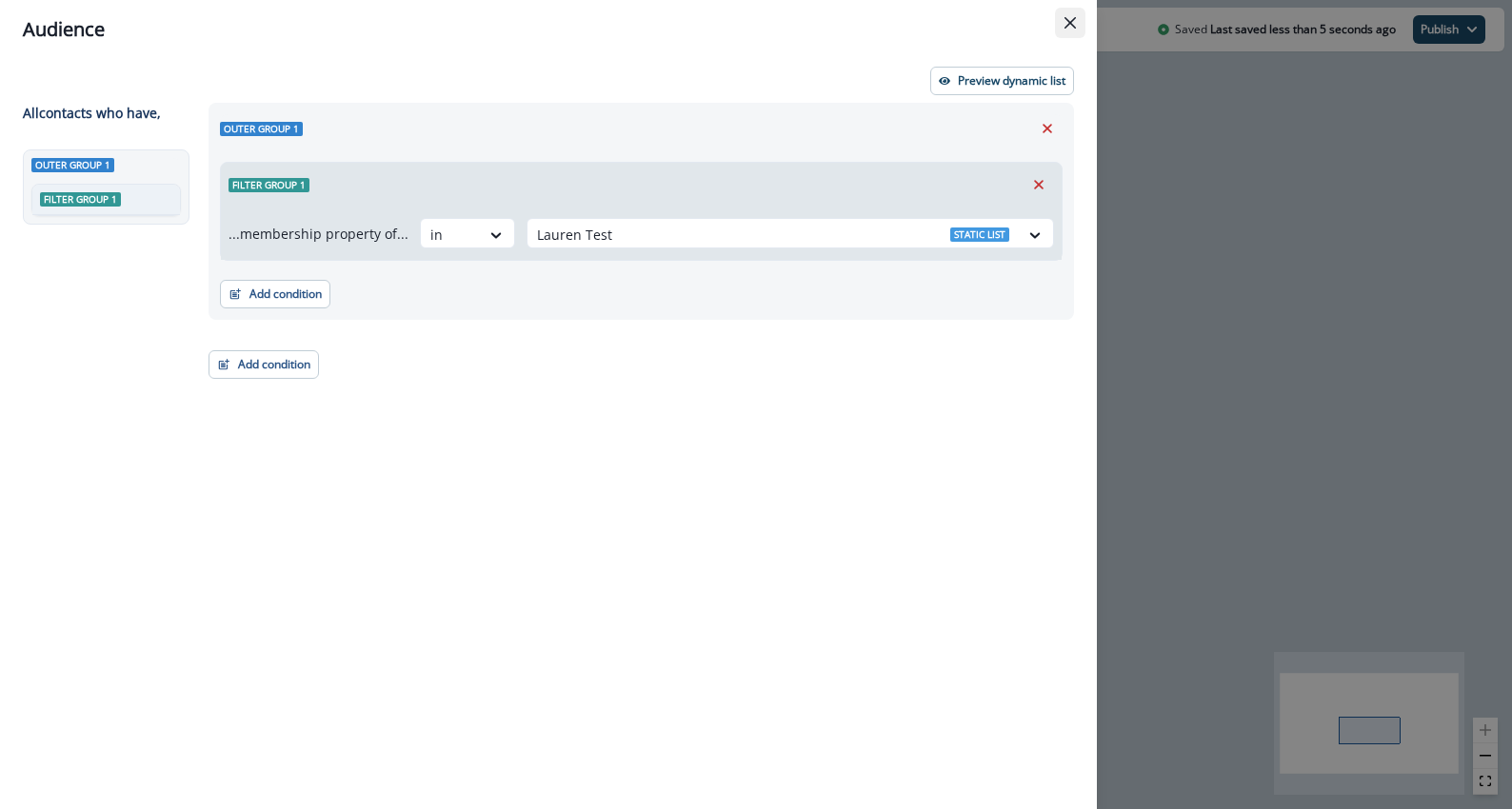 click at bounding box center (1070, 23) 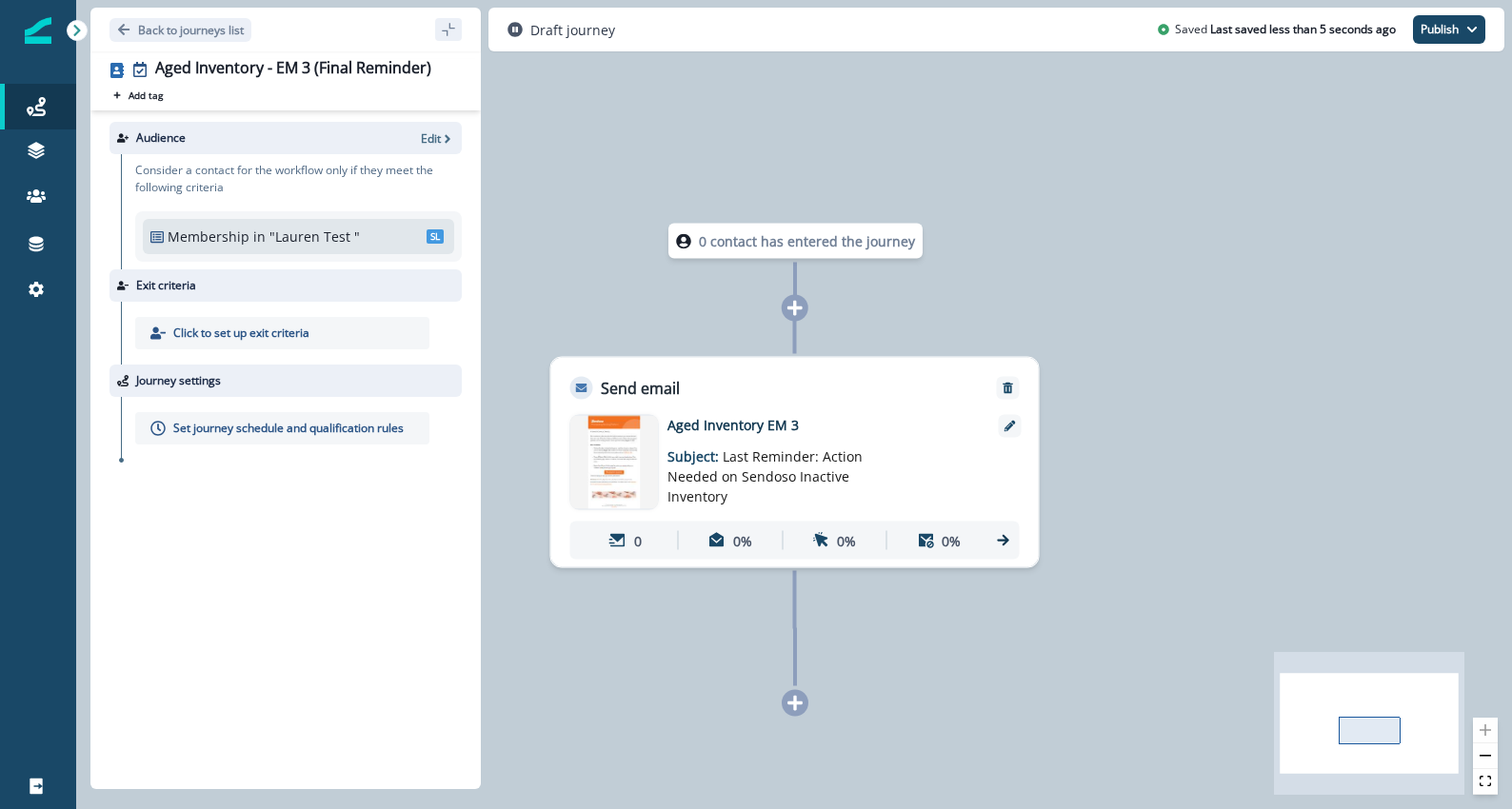 click on "Set journey schedule and qualification rules" at bounding box center [288, 428] 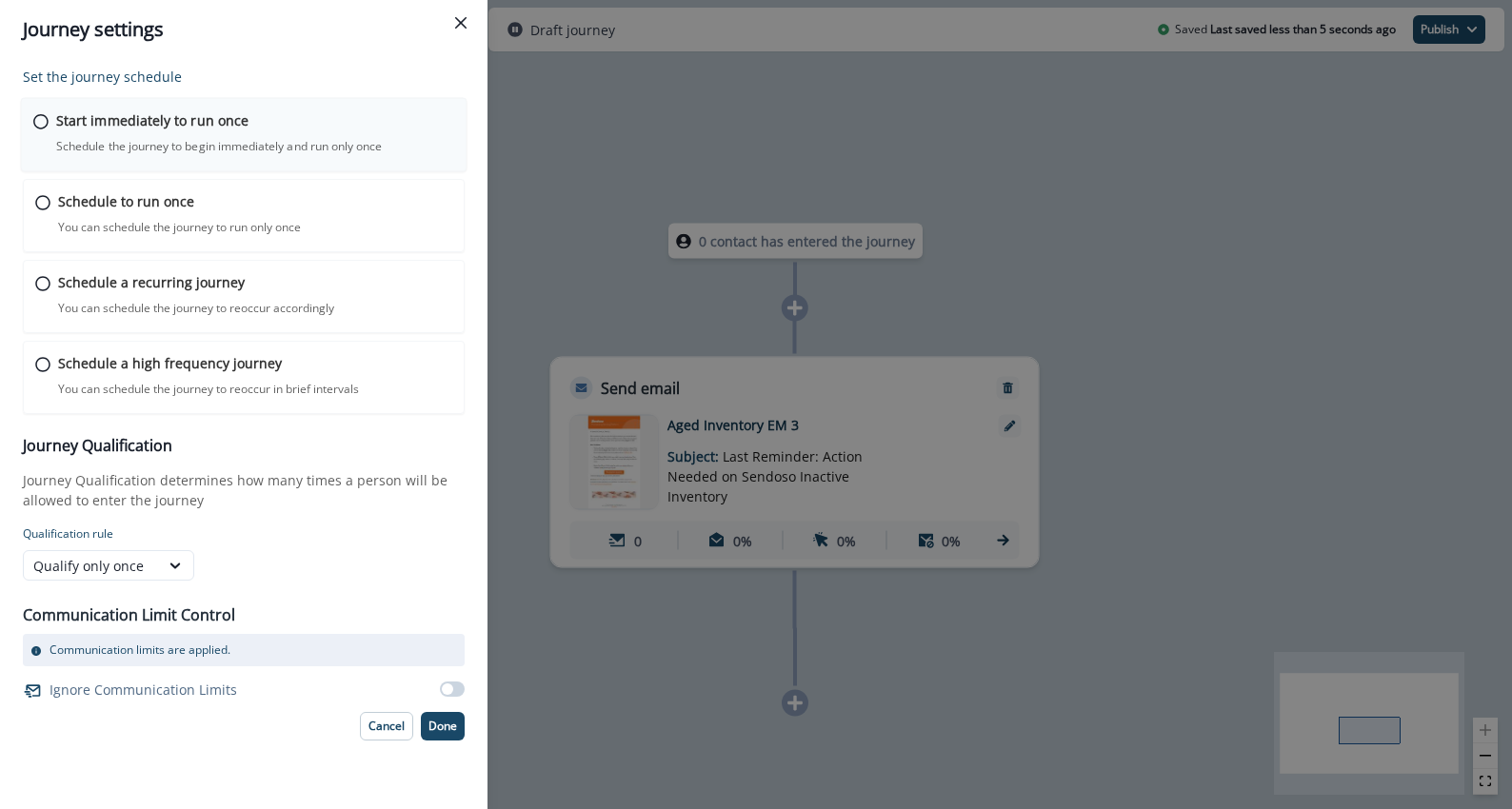 click on "Start immediately to run once" at bounding box center (152, 120) 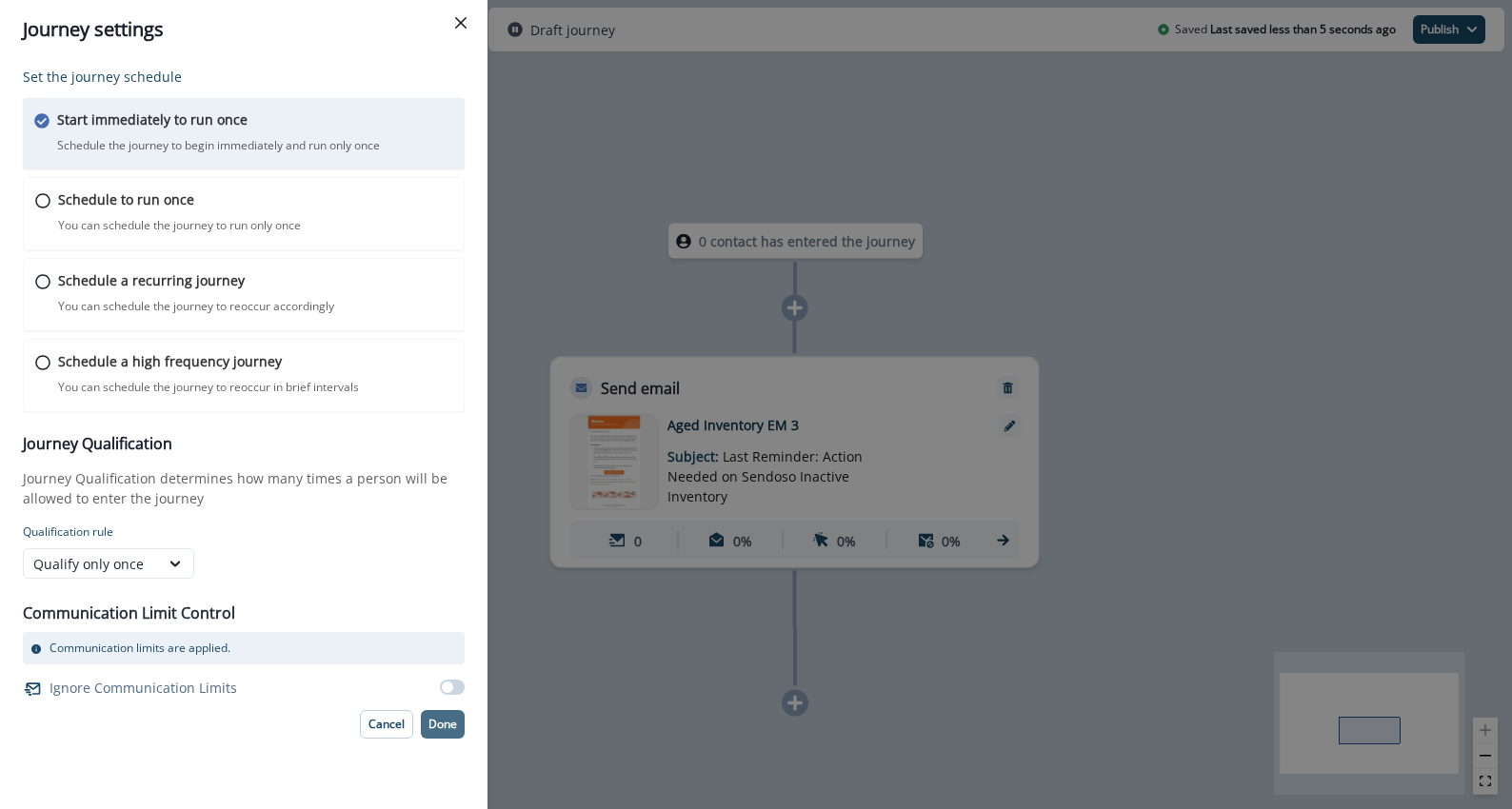 click on "Done" at bounding box center [443, 724] 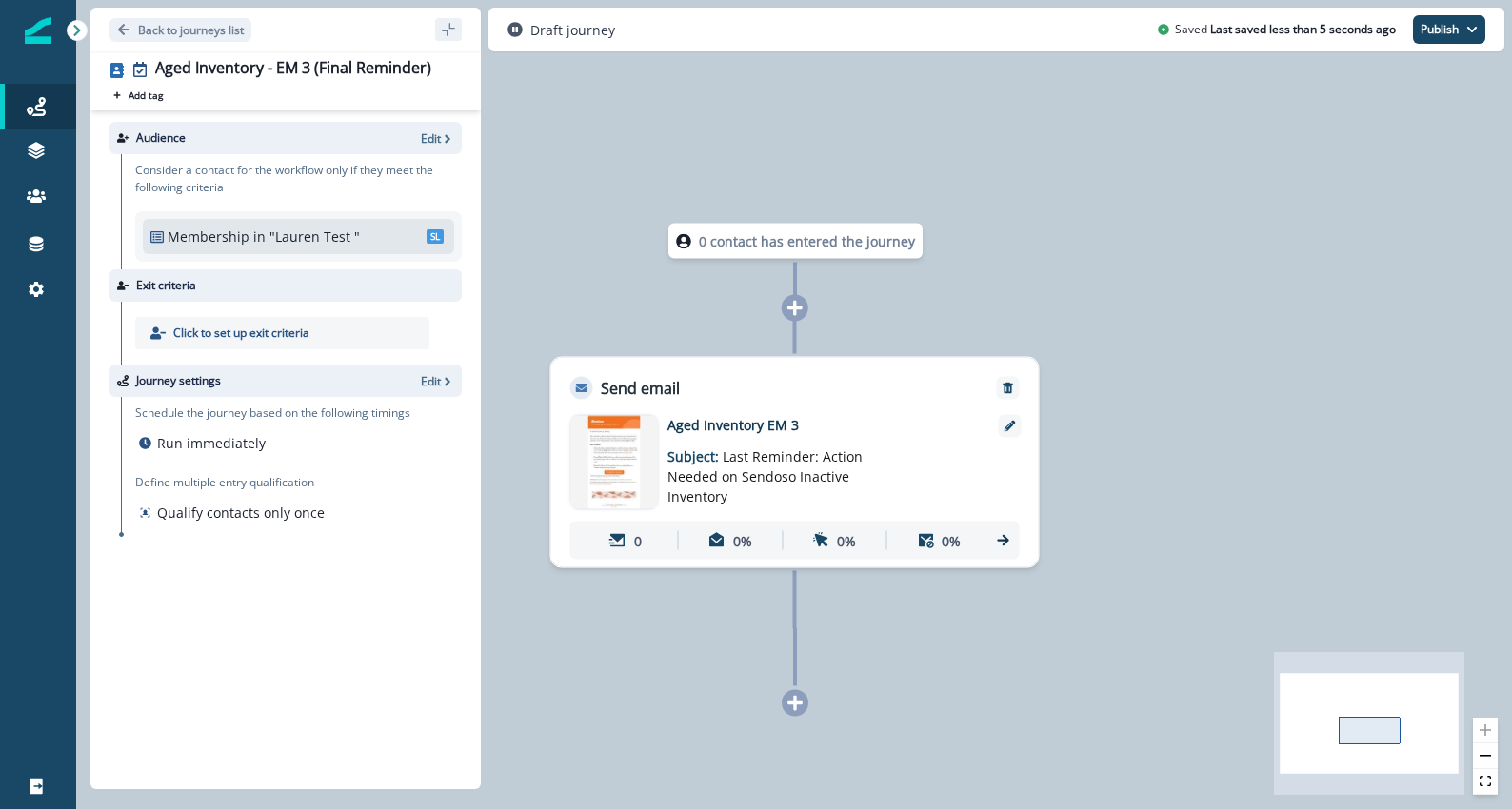 click on "Audience Edit Consider a contact for the workflow only if they meet the following criteria Membership in "Lauren Test " SL Exit criteria Click to set up exit criteria Journey settings Edit Schedule the journey based on the following timings Run immediately Define multiple entry qualification Qualify contacts only once" at bounding box center [286, 445] 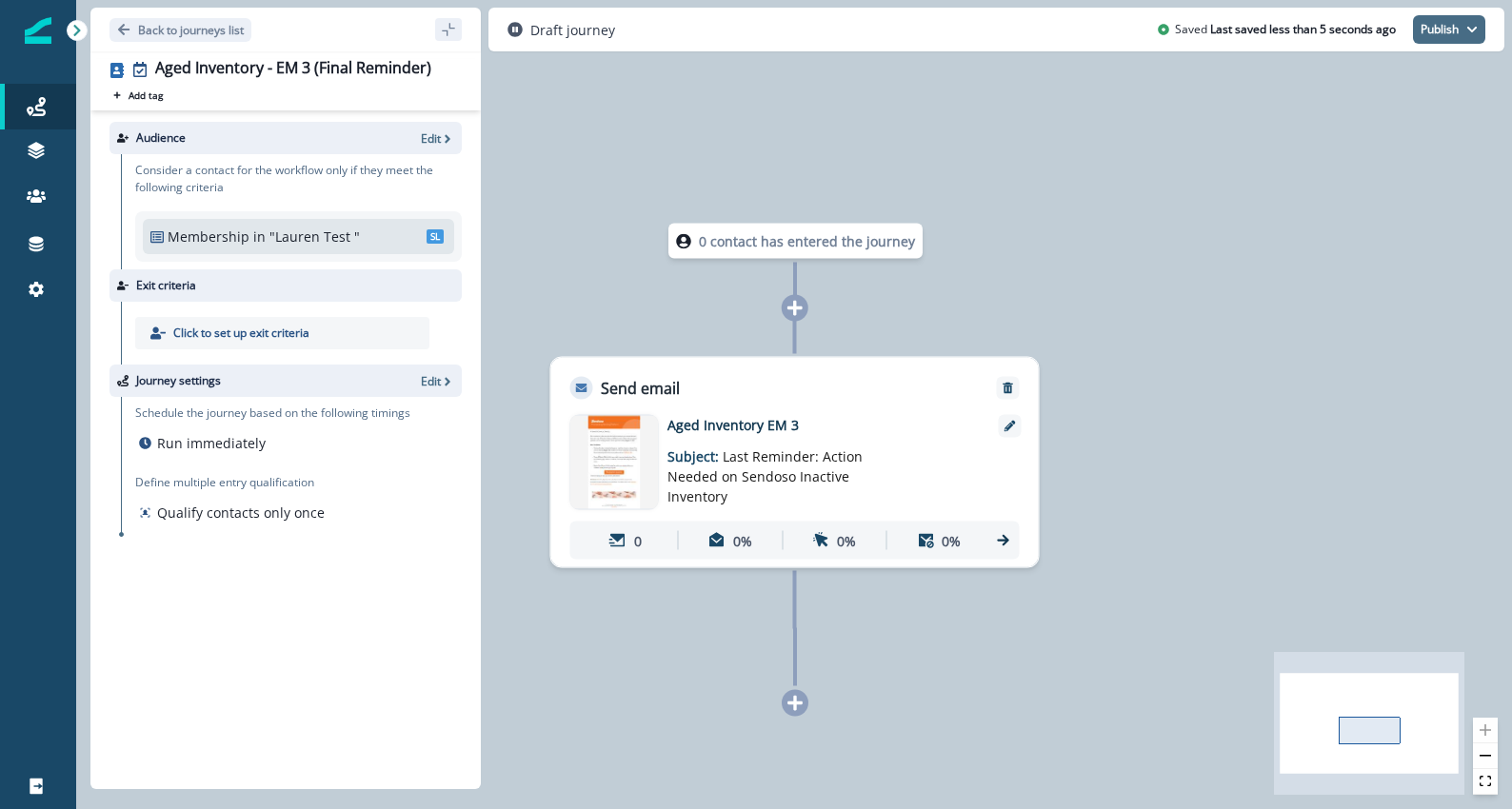 click on "Publish" at bounding box center (1449, 30) 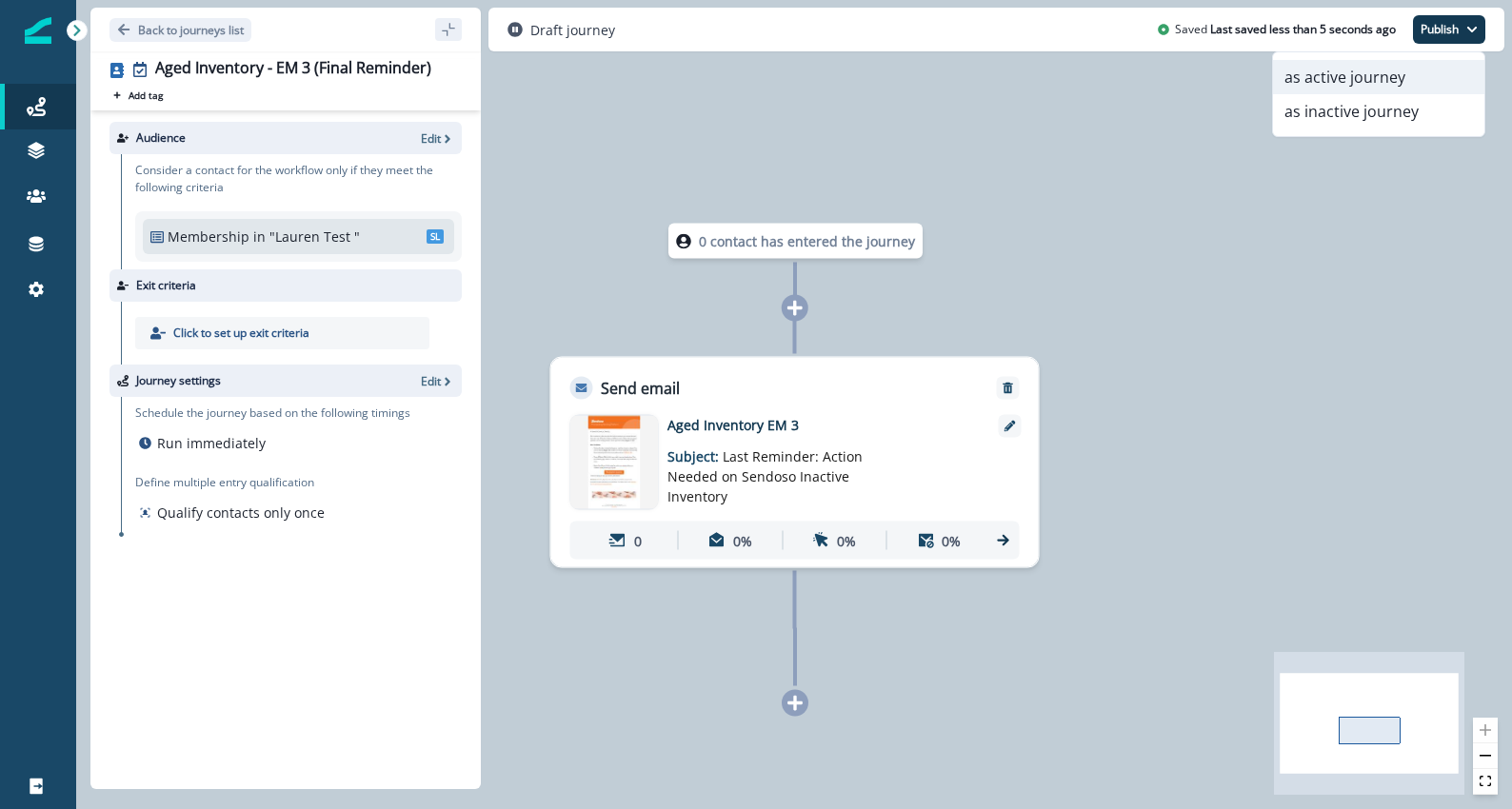 drag, startPoint x: 1343, startPoint y: 75, endPoint x: 1342, endPoint y: 89, distance: 14.035669 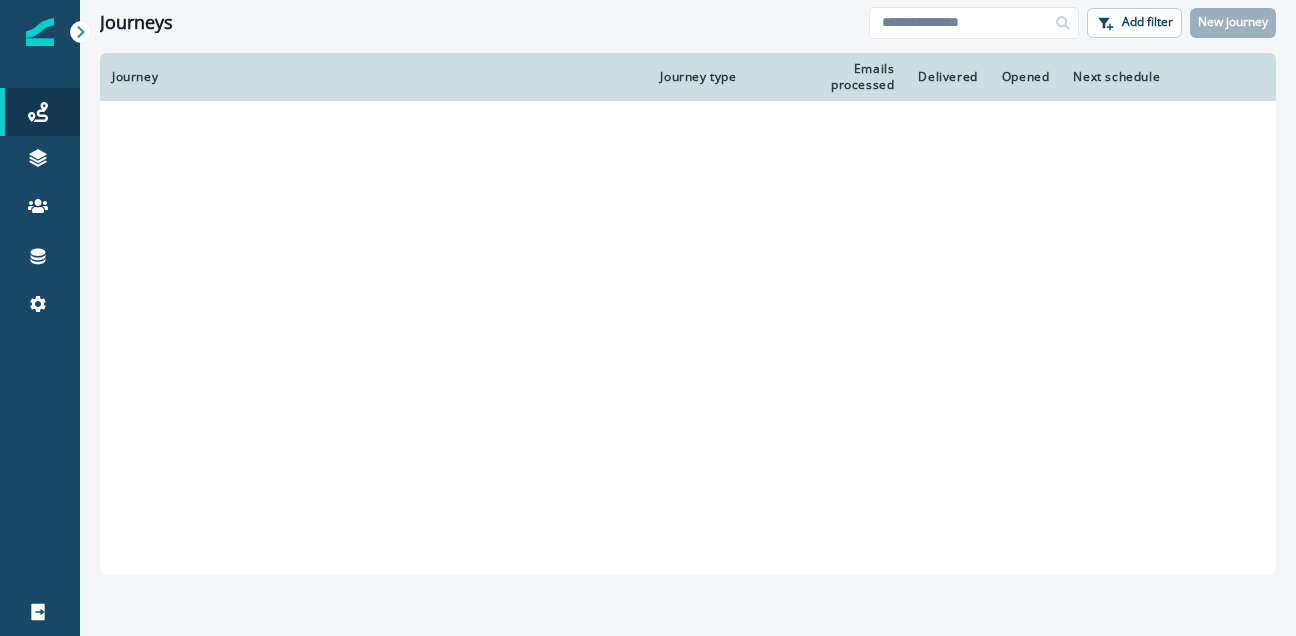 scroll, scrollTop: 0, scrollLeft: 0, axis: both 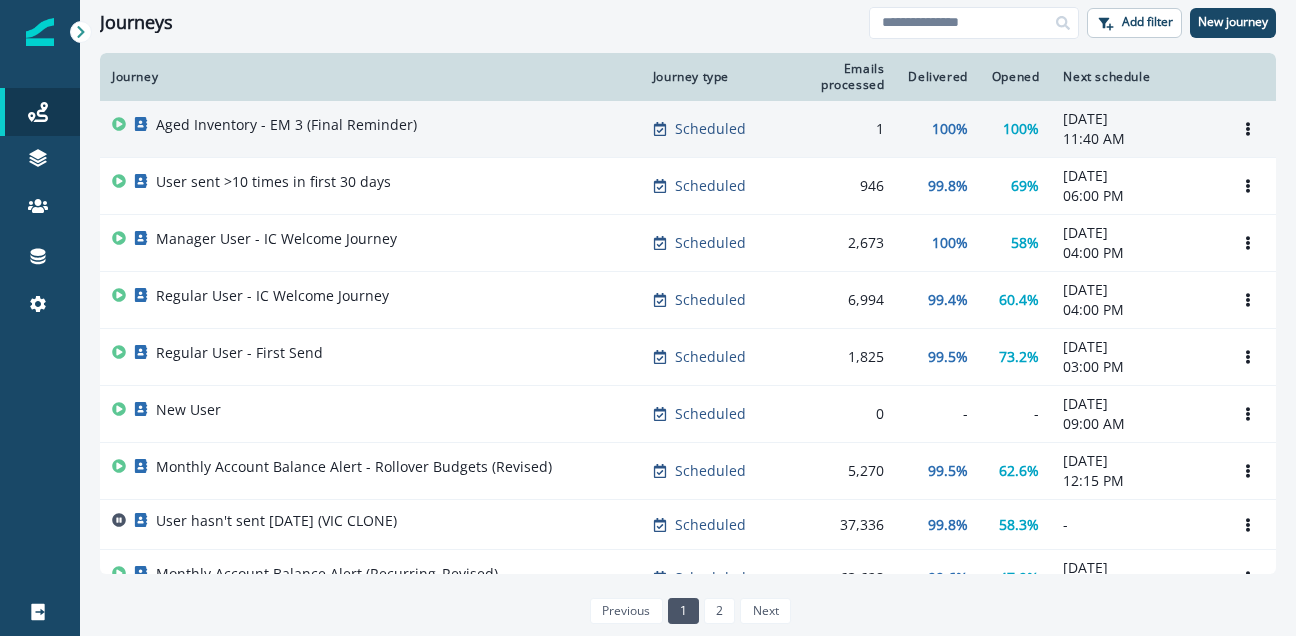 click on "Aged Inventory - EM 3 (Final Reminder)" at bounding box center (286, 125) 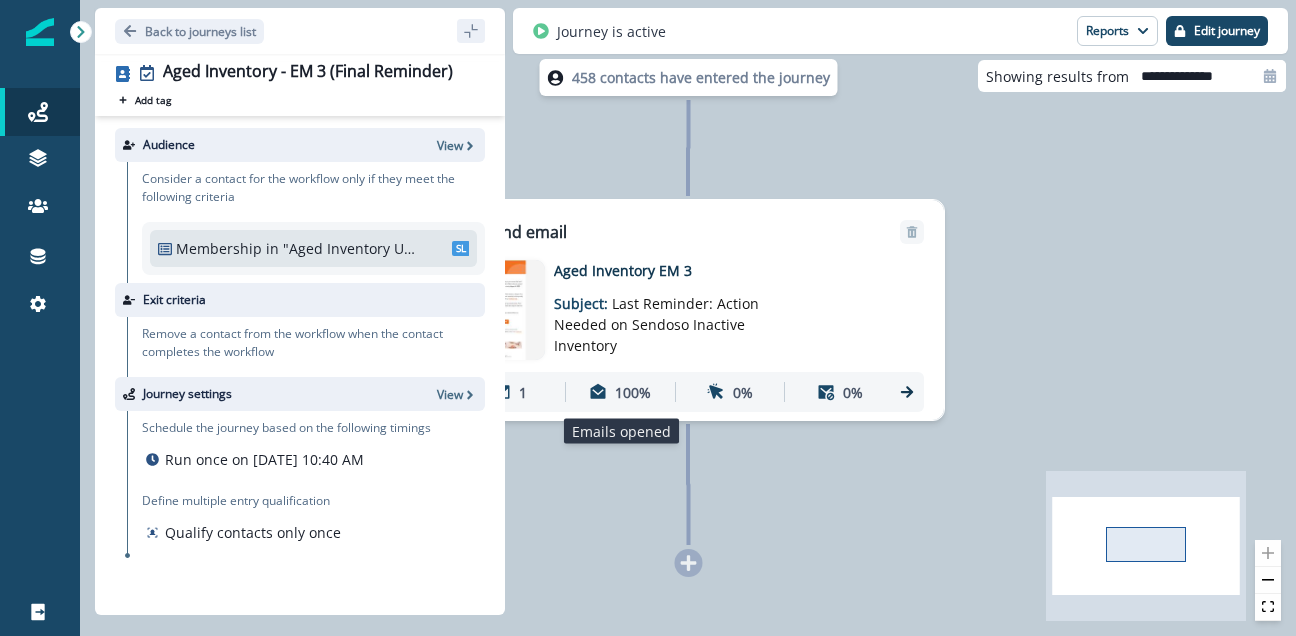 click on "100%" at bounding box center [633, 392] 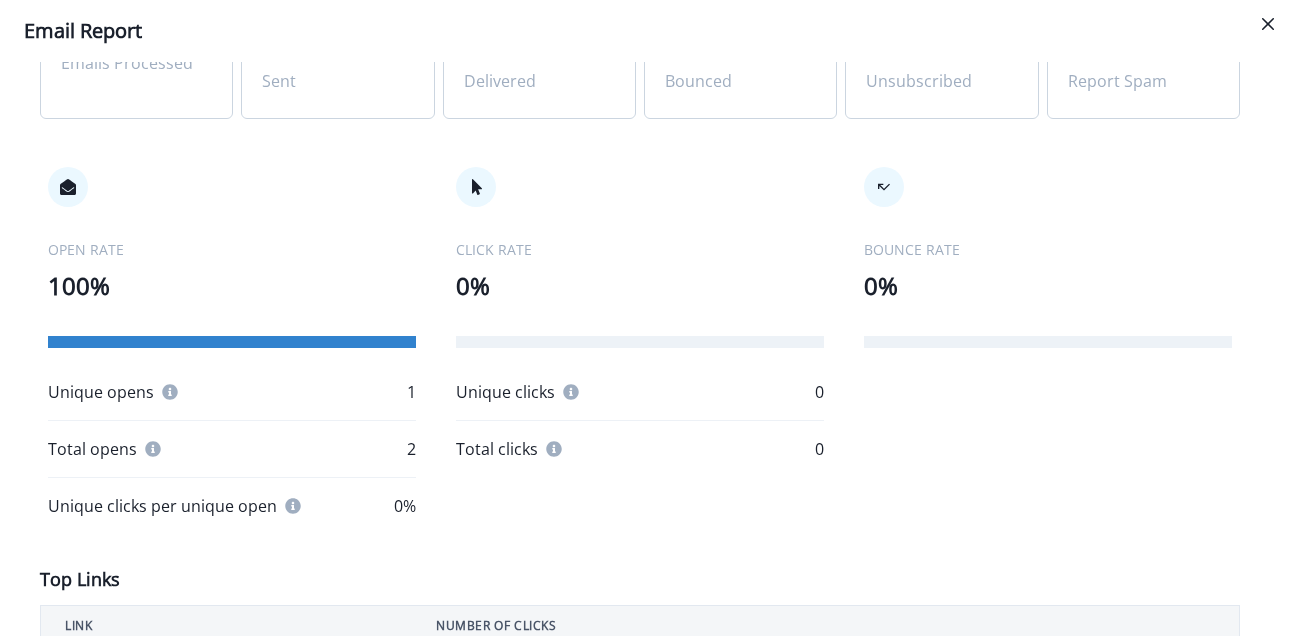 scroll, scrollTop: 0, scrollLeft: 0, axis: both 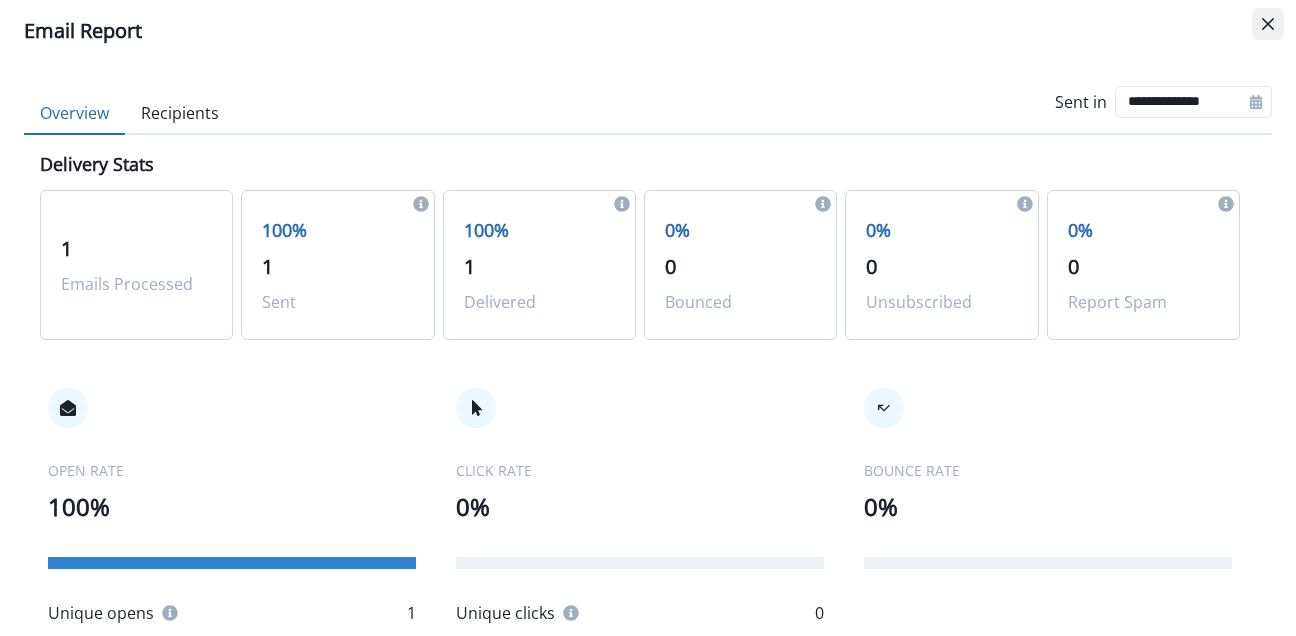 click 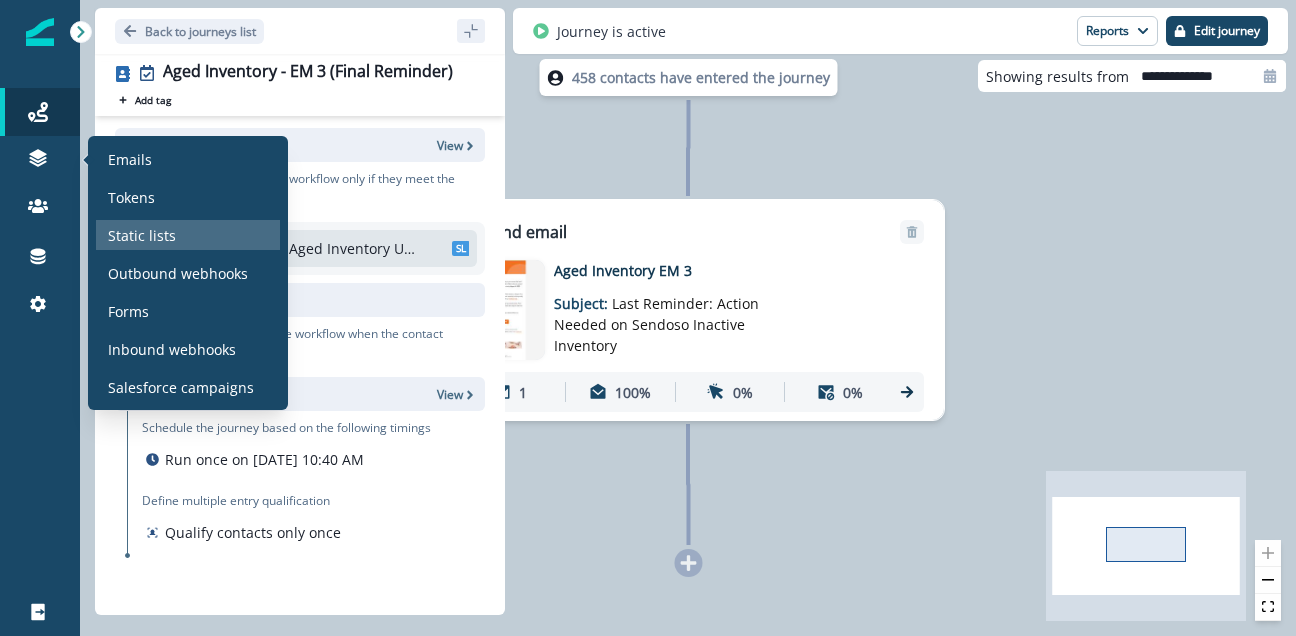click on "Static lists" at bounding box center (142, 235) 